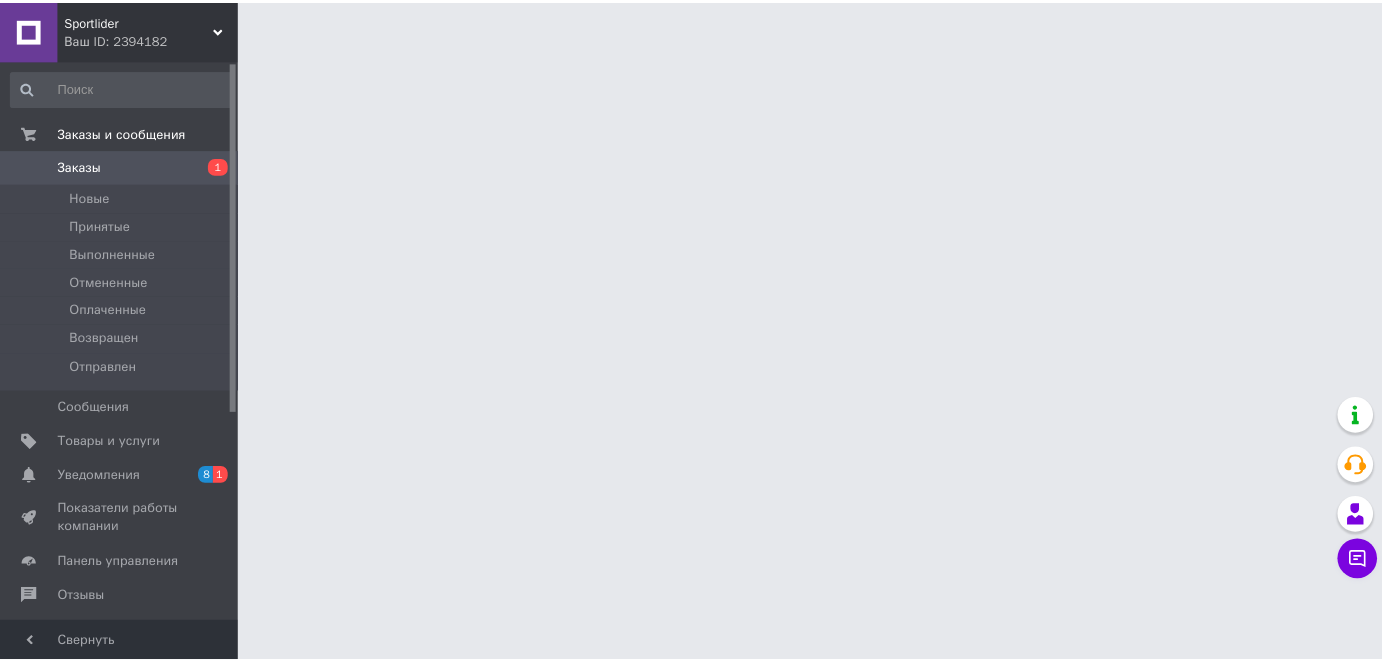 scroll, scrollTop: 0, scrollLeft: 0, axis: both 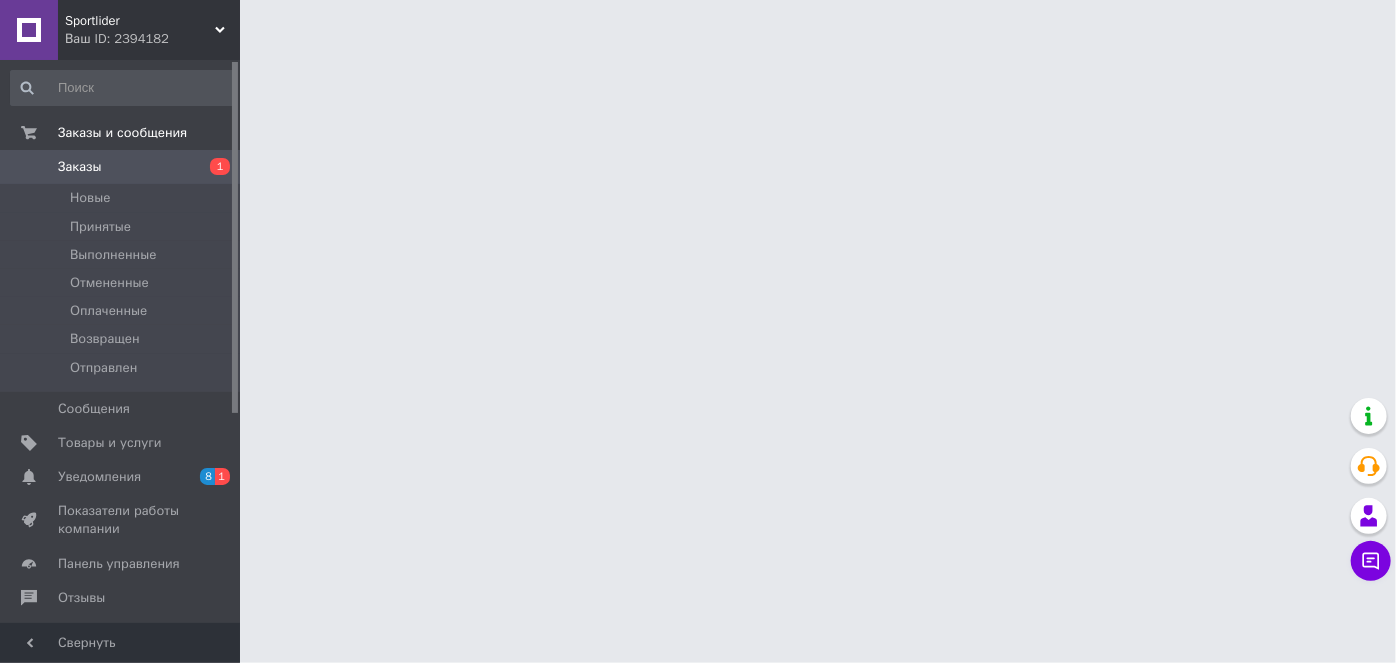 click on "Sportlider Ваш ID: 2394182 Сайт Sportlider Кабинет покупателя Проверить состояние системы Страница на портале Борис Зубицкий Справка Выйти Заказы и сообщения Заказы 1 Новые Принятые Выполненные Отмененные Оплаченные Возвращен Отправлен Сообщения 0 Товары и услуги Уведомления 8 1 Показатели работы компании Панель управления Отзывы Клиенты Каталог ProSale Аналитика Инструменты вебмастера и SEO Управление сайтом Кошелек компании Маркет Настройки Тарифы и счета Prom топ Свернуть" at bounding box center (698, 25) 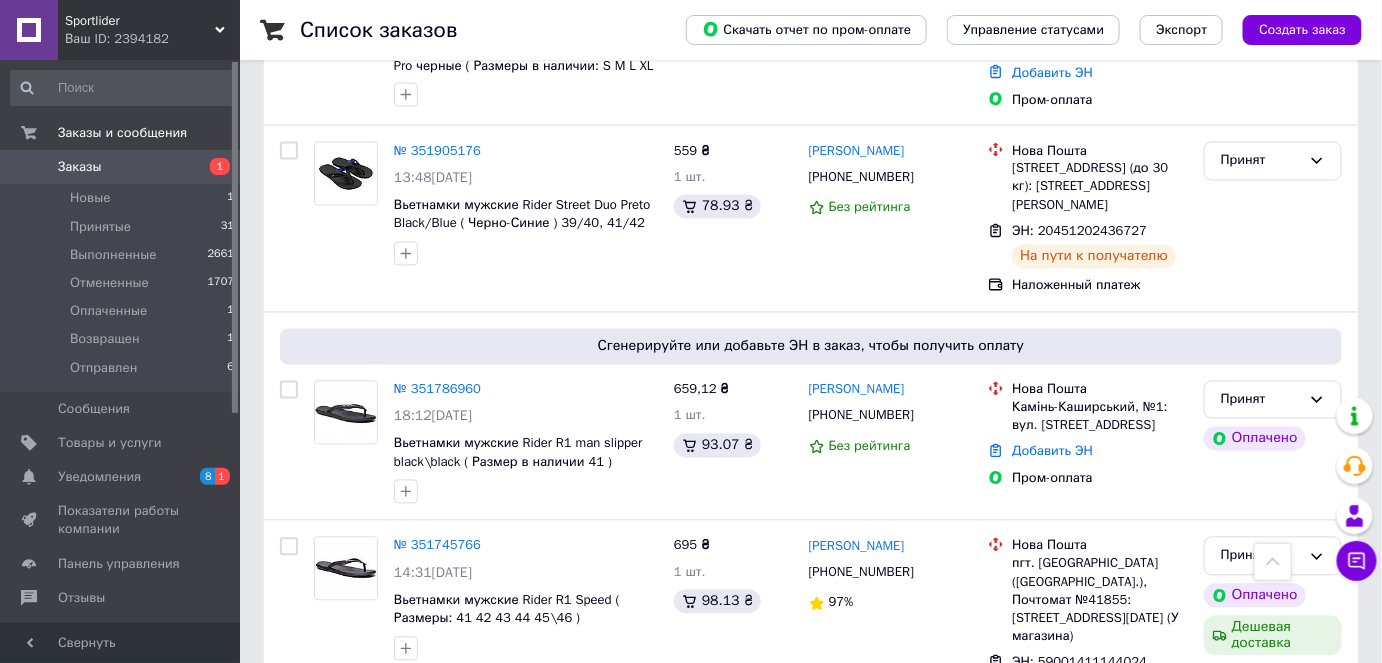 scroll, scrollTop: 1181, scrollLeft: 0, axis: vertical 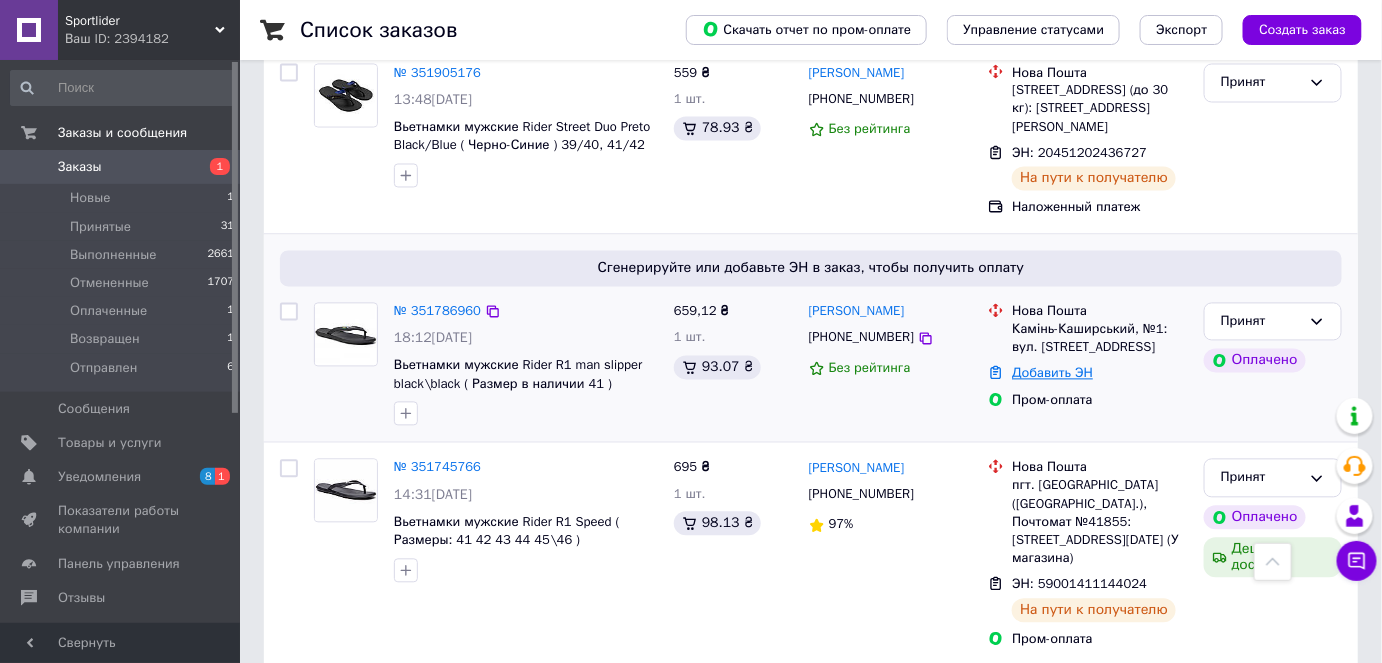 click on "Добавить ЭН" at bounding box center [1052, 373] 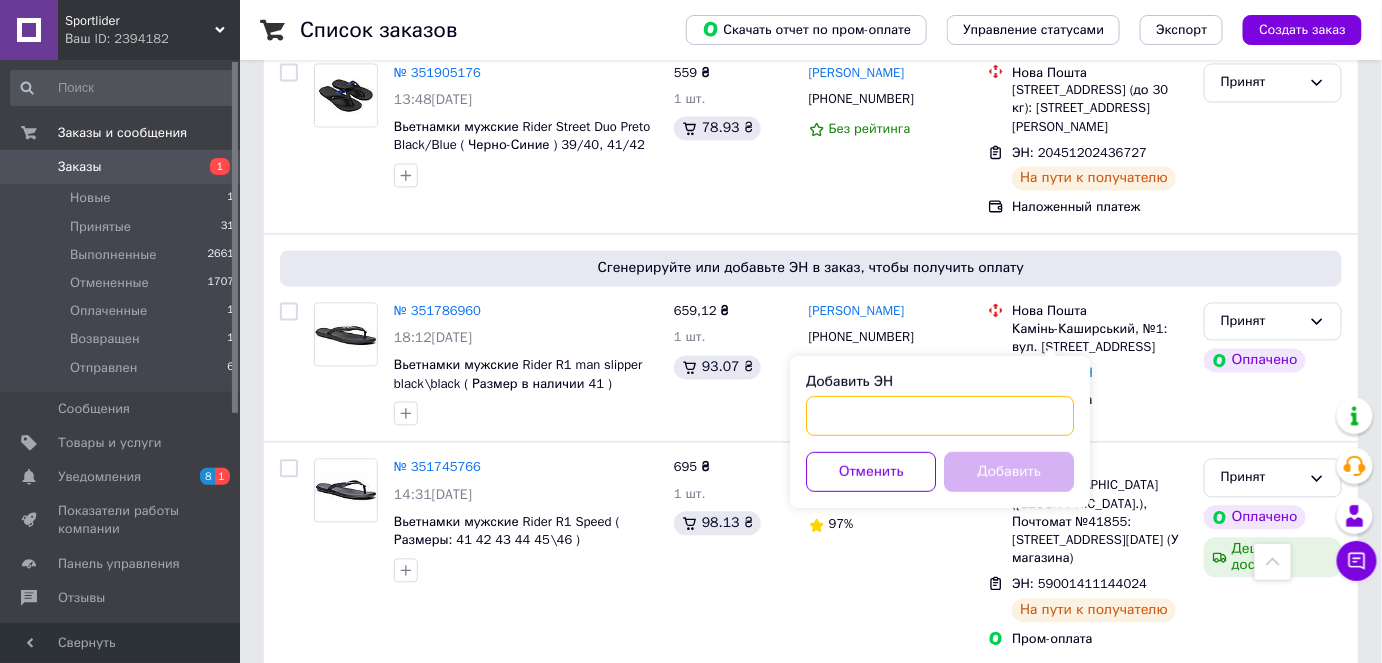 click on "Добавить ЭН" at bounding box center [940, 416] 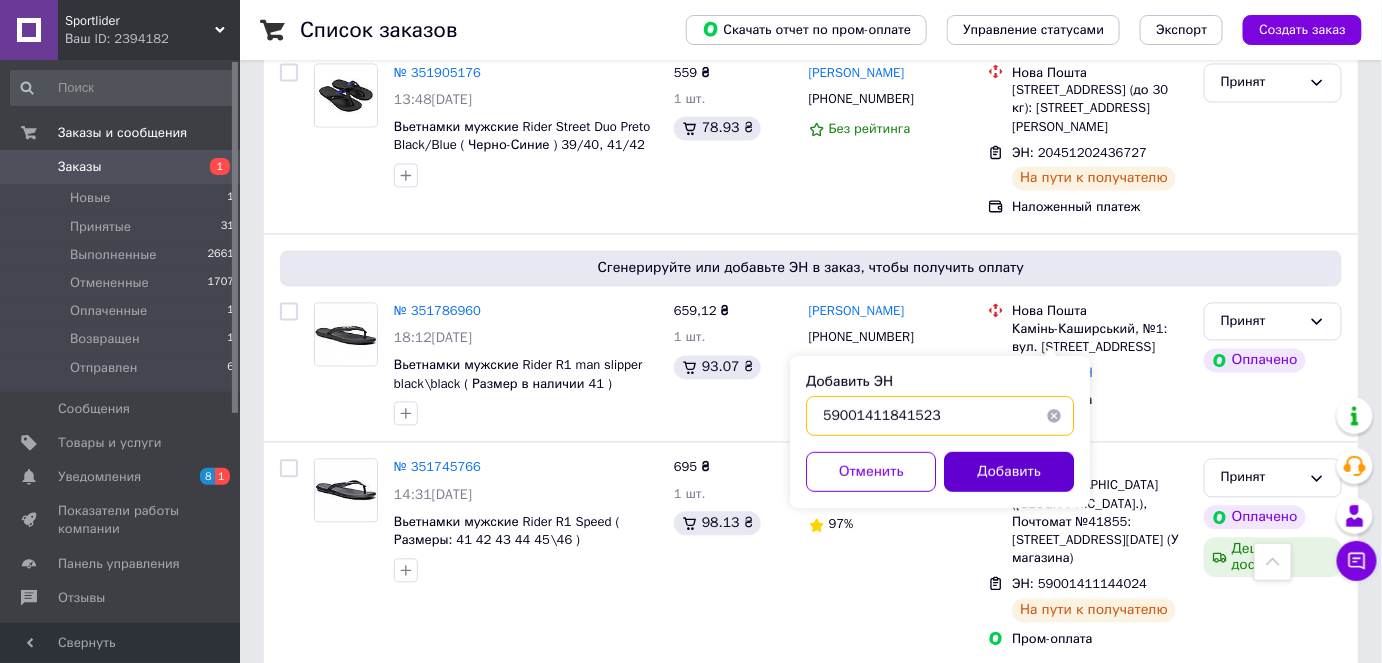 type on "59001411841523" 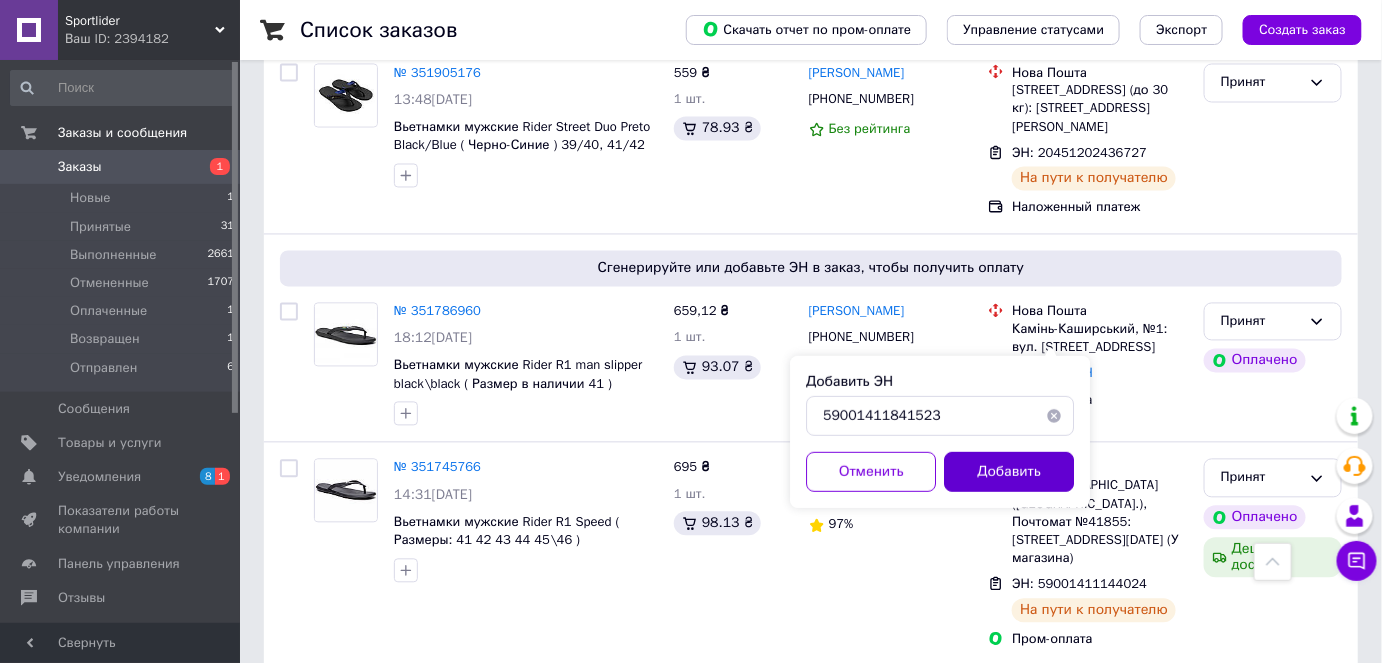 click on "Добавить" at bounding box center [1009, 472] 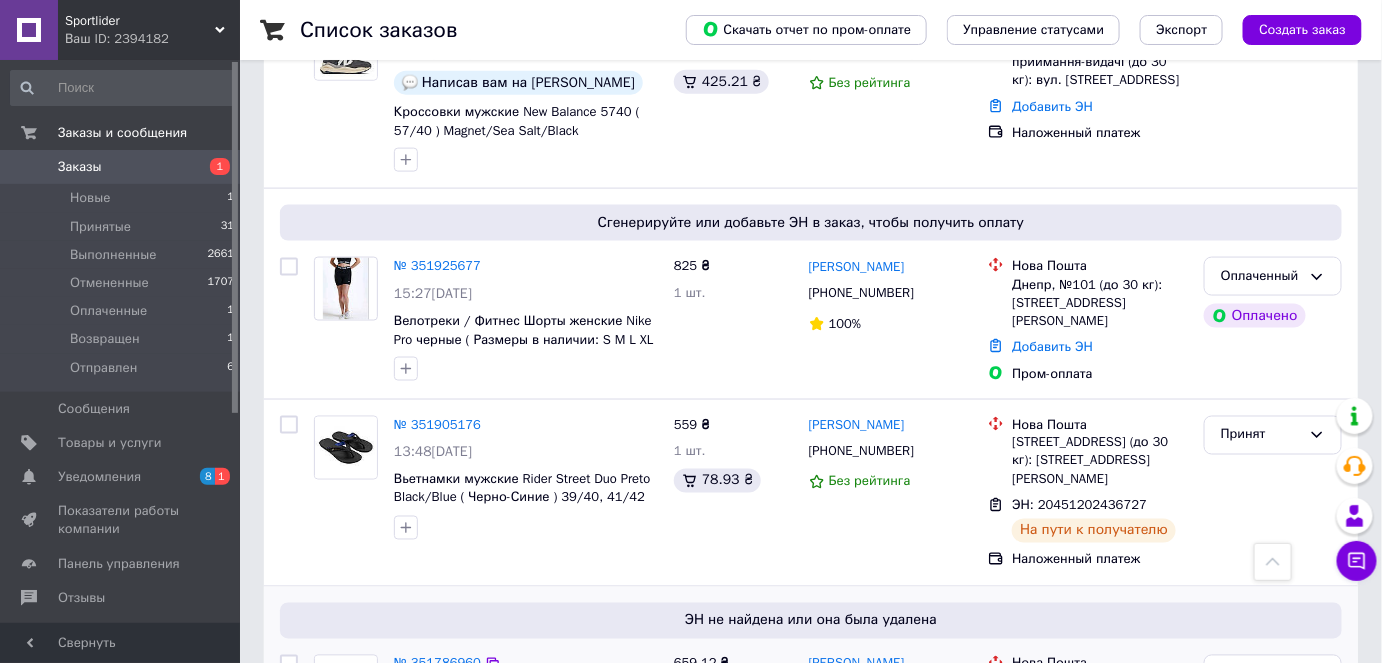 scroll, scrollTop: 818, scrollLeft: 0, axis: vertical 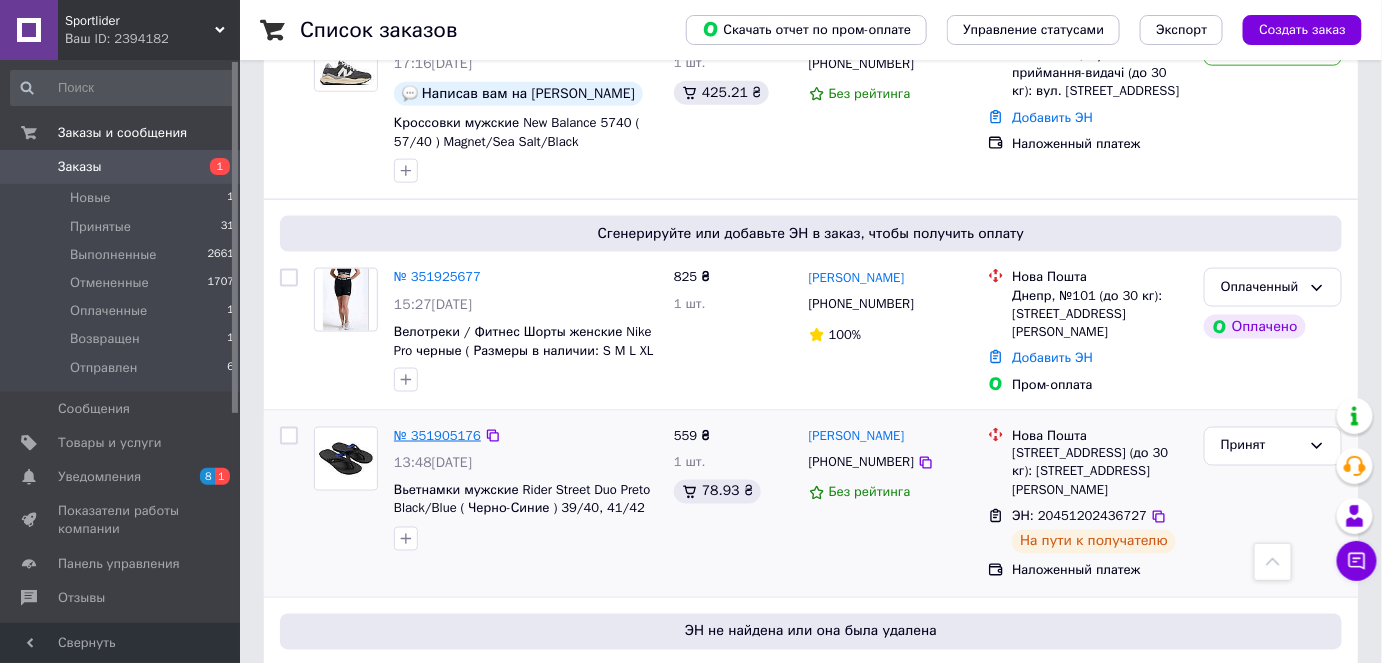 click on "№ 351905176" at bounding box center (437, 435) 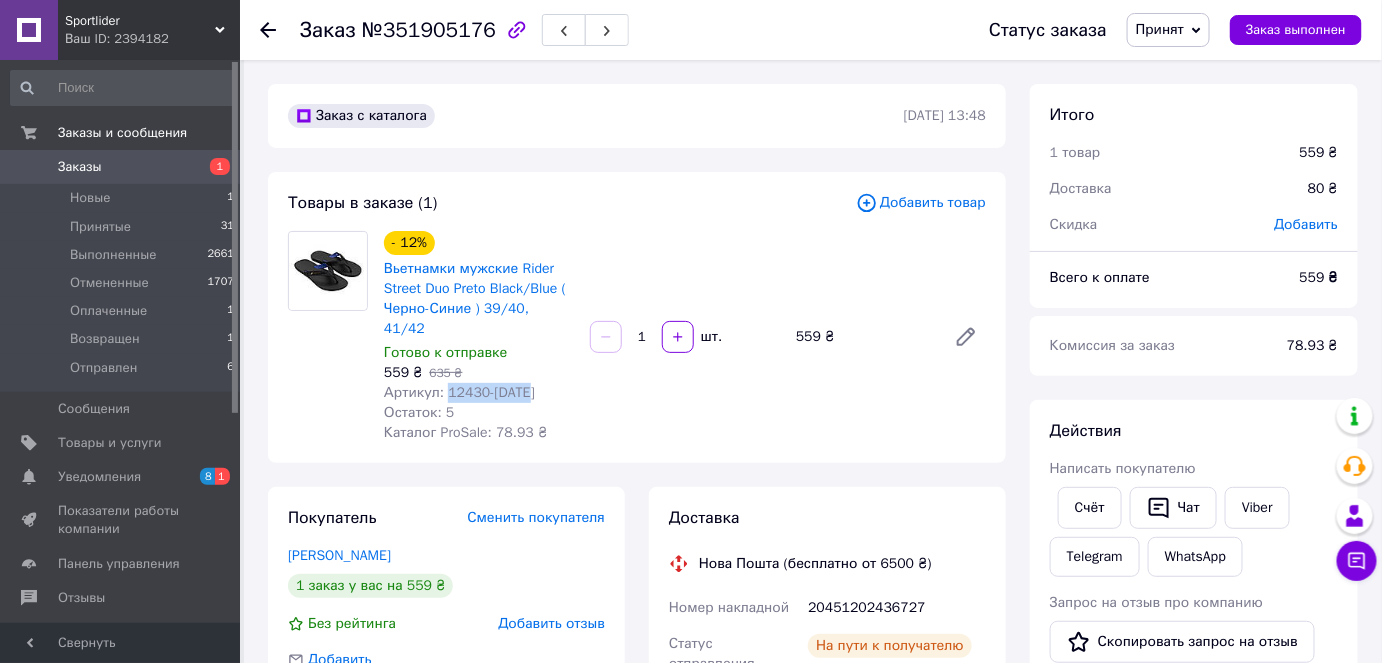 drag, startPoint x: 444, startPoint y: 375, endPoint x: 565, endPoint y: 376, distance: 121.004135 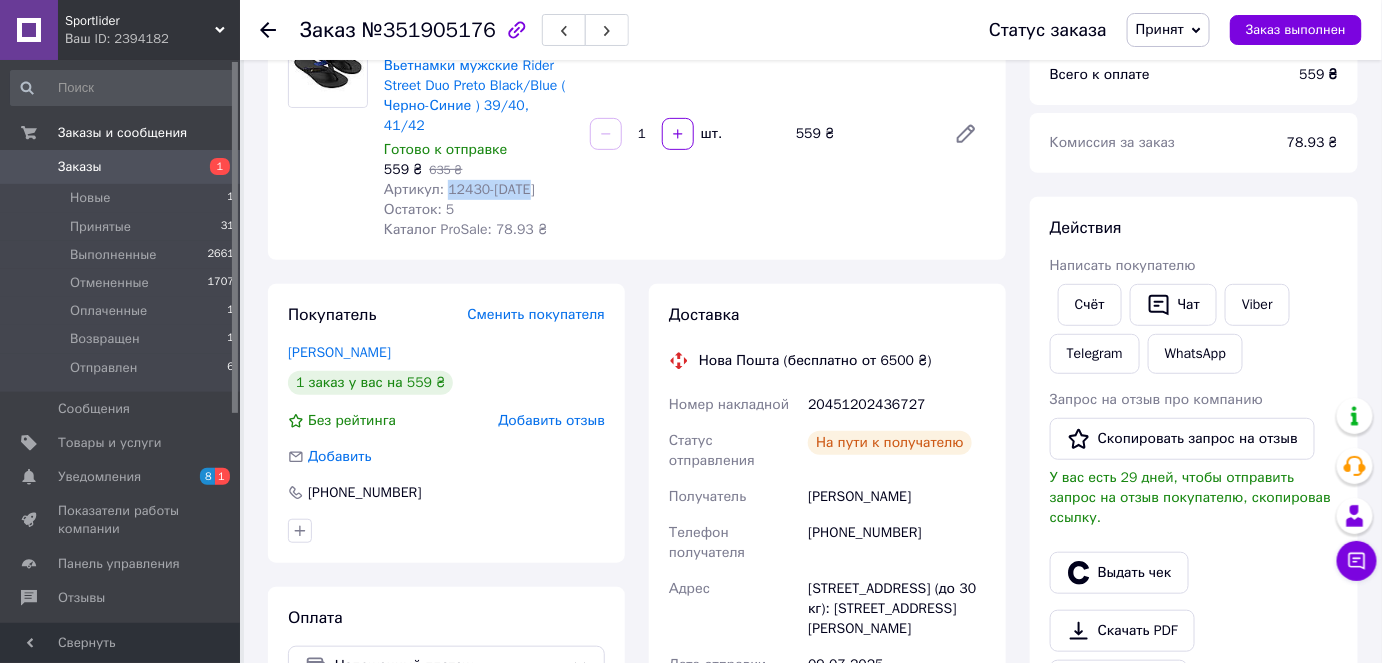 scroll, scrollTop: 181, scrollLeft: 0, axis: vertical 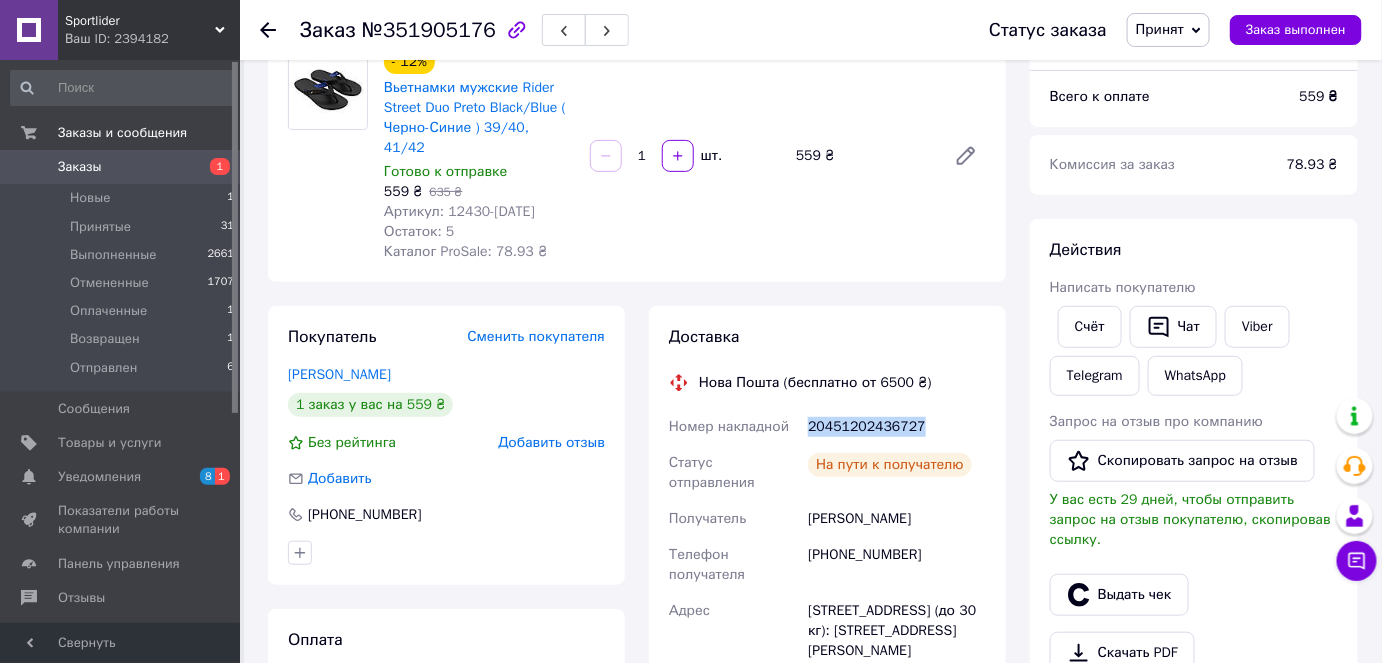 drag, startPoint x: 808, startPoint y: 403, endPoint x: 942, endPoint y: 404, distance: 134.00374 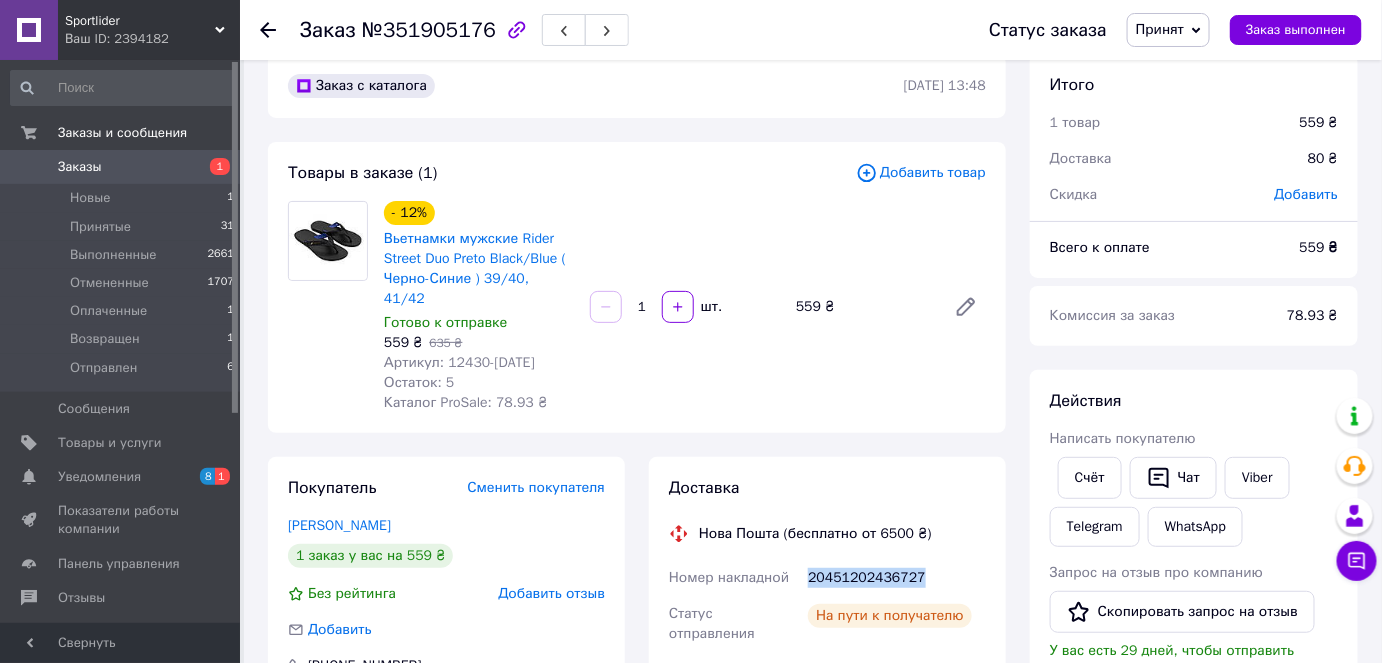 scroll, scrollTop: 0, scrollLeft: 0, axis: both 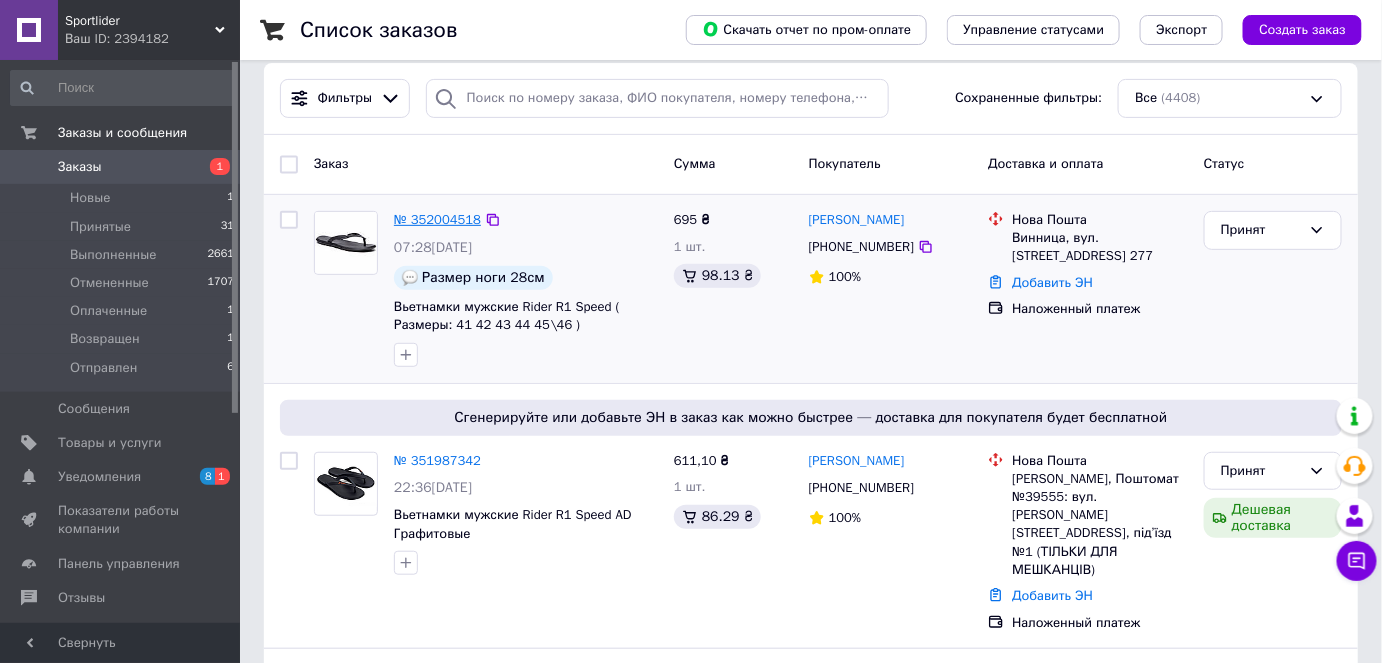 click on "№ 352004518" at bounding box center [437, 219] 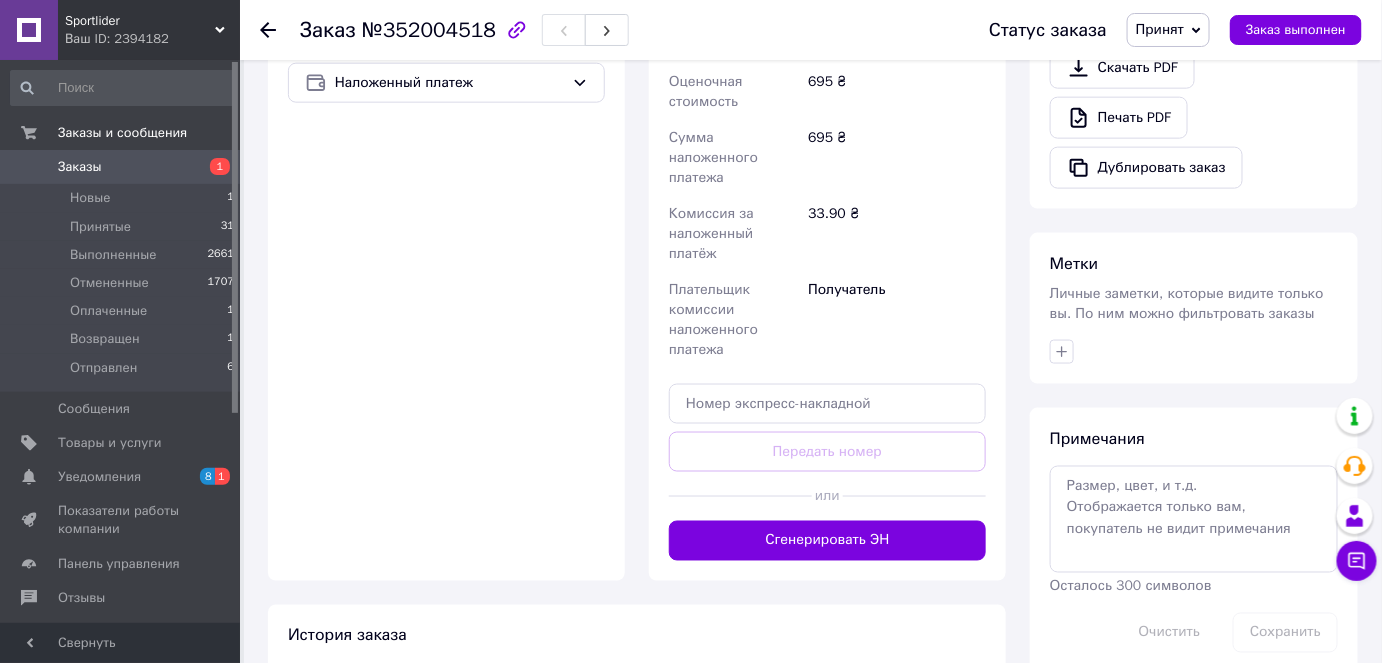 scroll, scrollTop: 877, scrollLeft: 0, axis: vertical 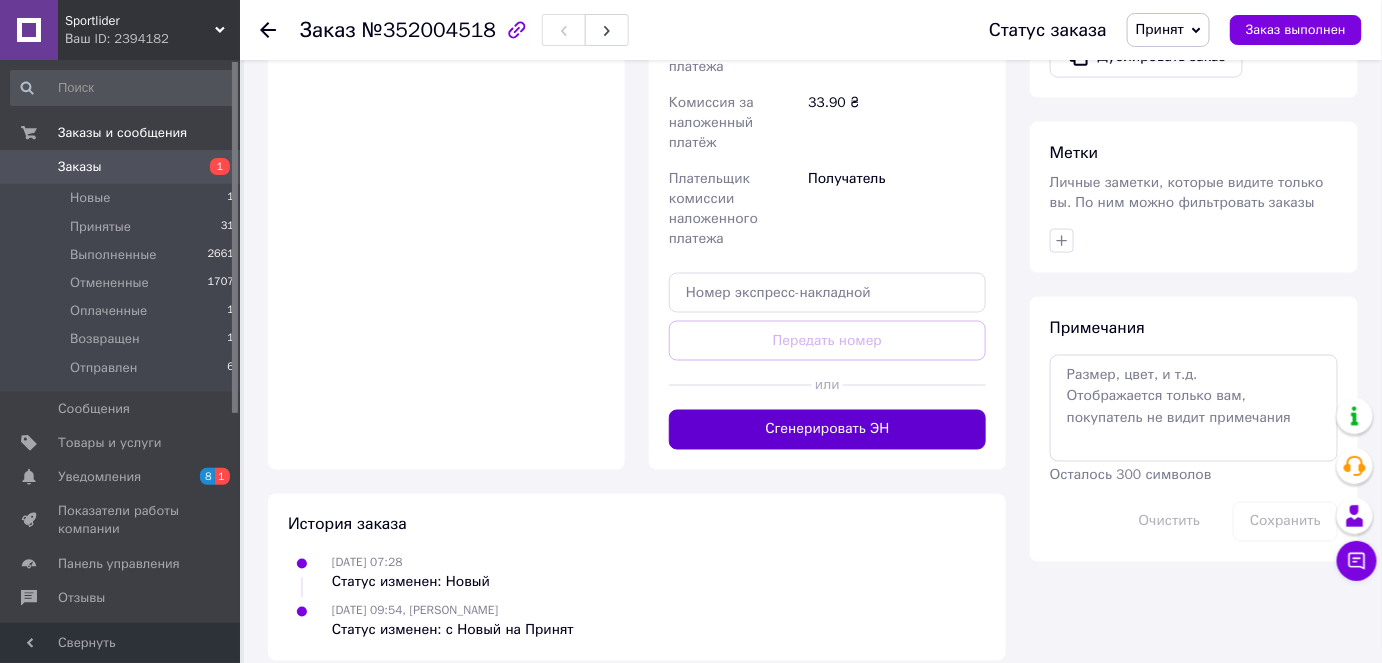 click on "Сгенерировать ЭН" at bounding box center (827, 430) 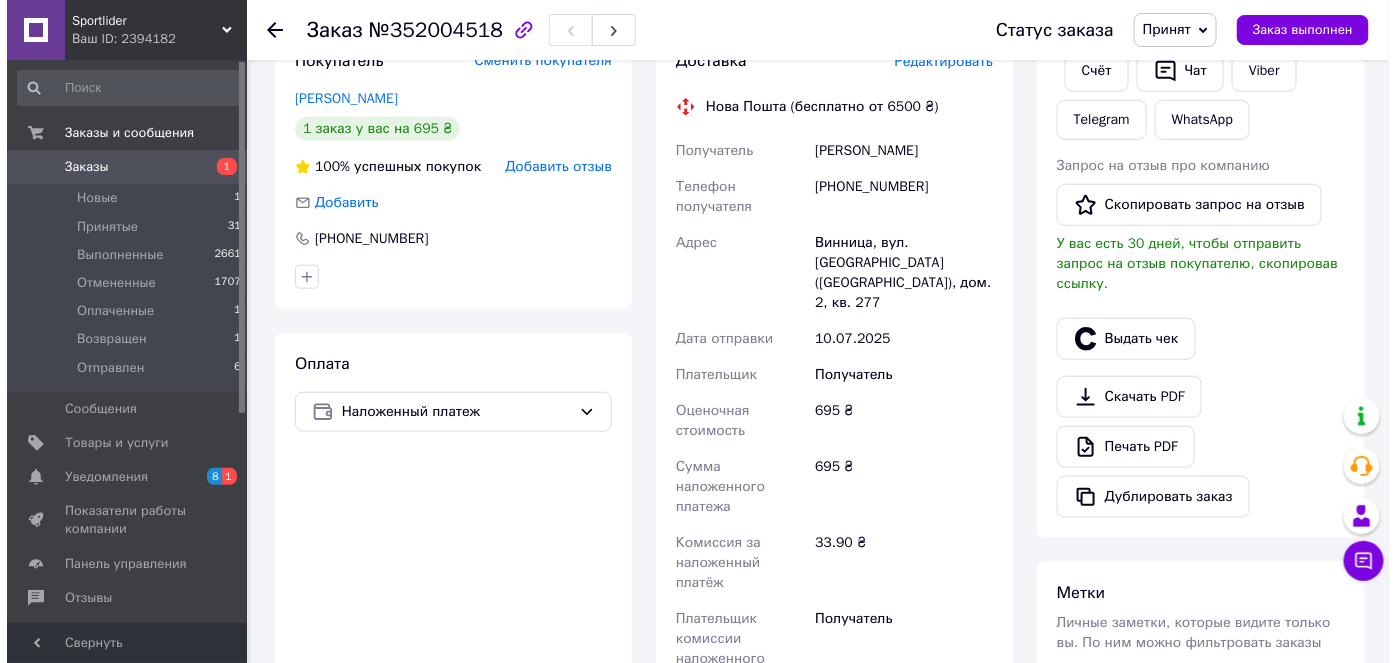 scroll, scrollTop: 422, scrollLeft: 0, axis: vertical 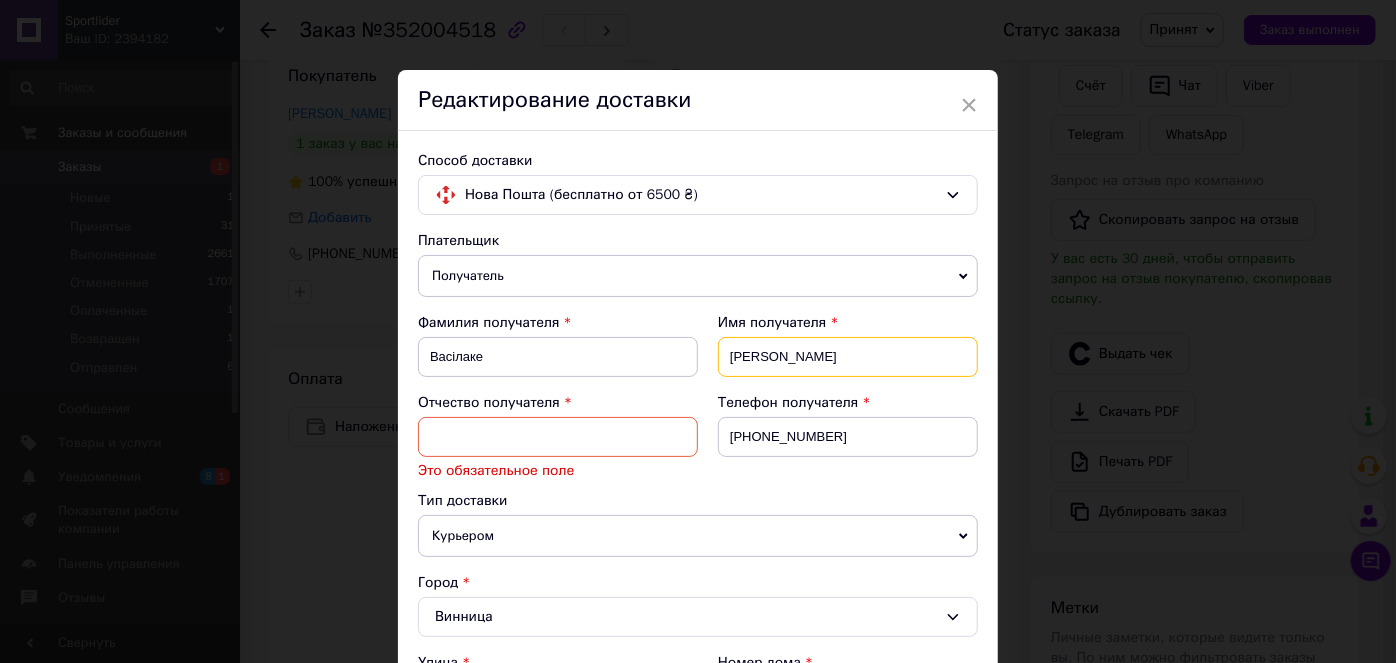 drag, startPoint x: 726, startPoint y: 355, endPoint x: 825, endPoint y: 355, distance: 99 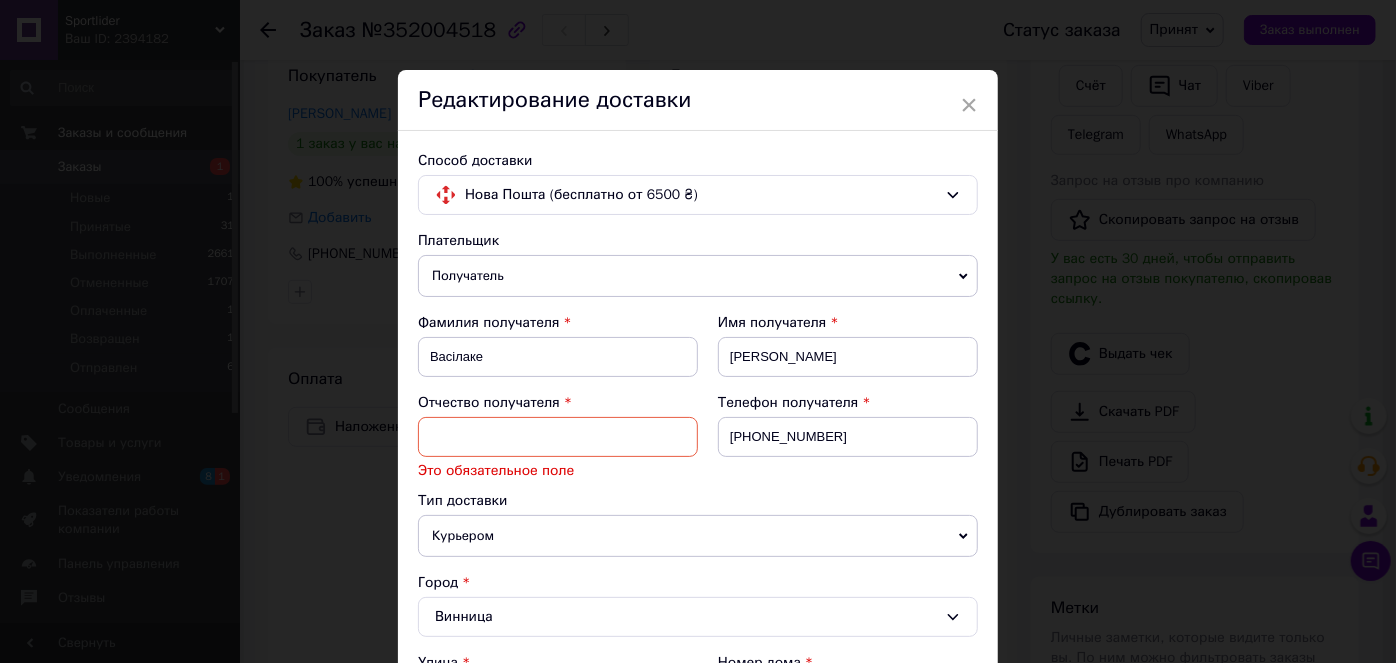 click at bounding box center (558, 437) 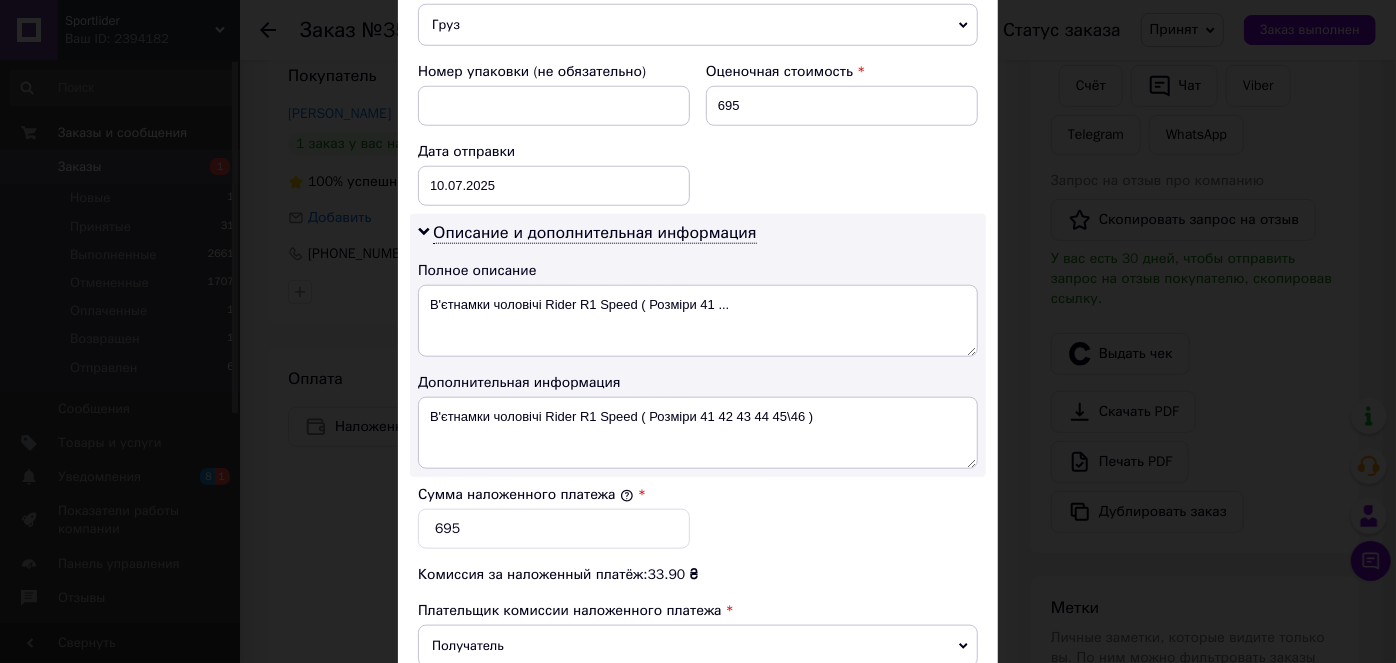 scroll, scrollTop: 909, scrollLeft: 0, axis: vertical 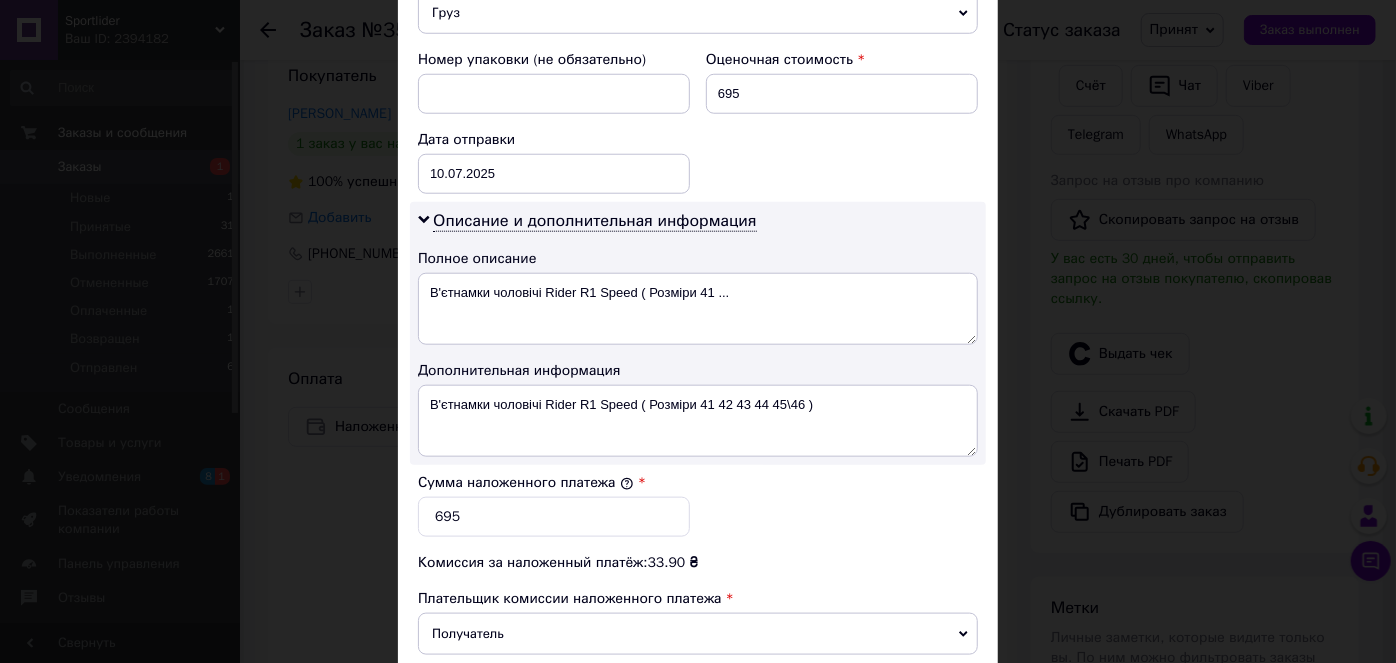 type on "Валерійович" 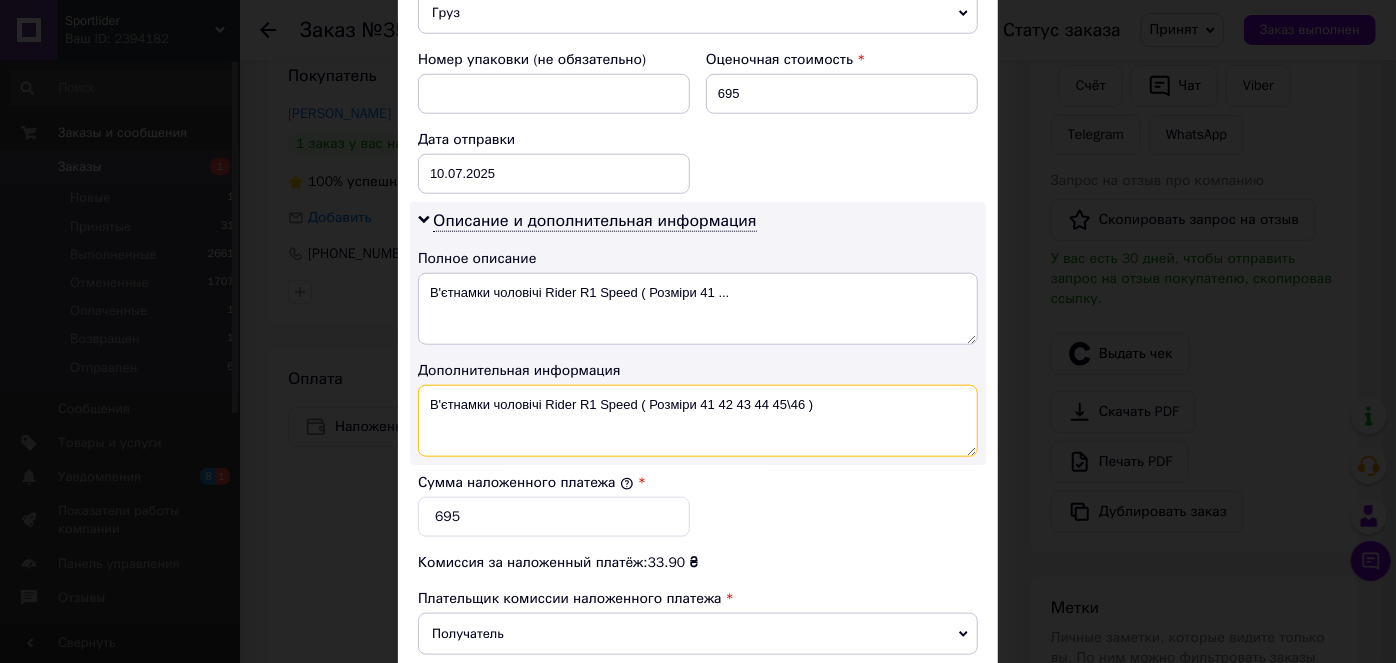 drag, startPoint x: 810, startPoint y: 400, endPoint x: 414, endPoint y: 382, distance: 396.40887 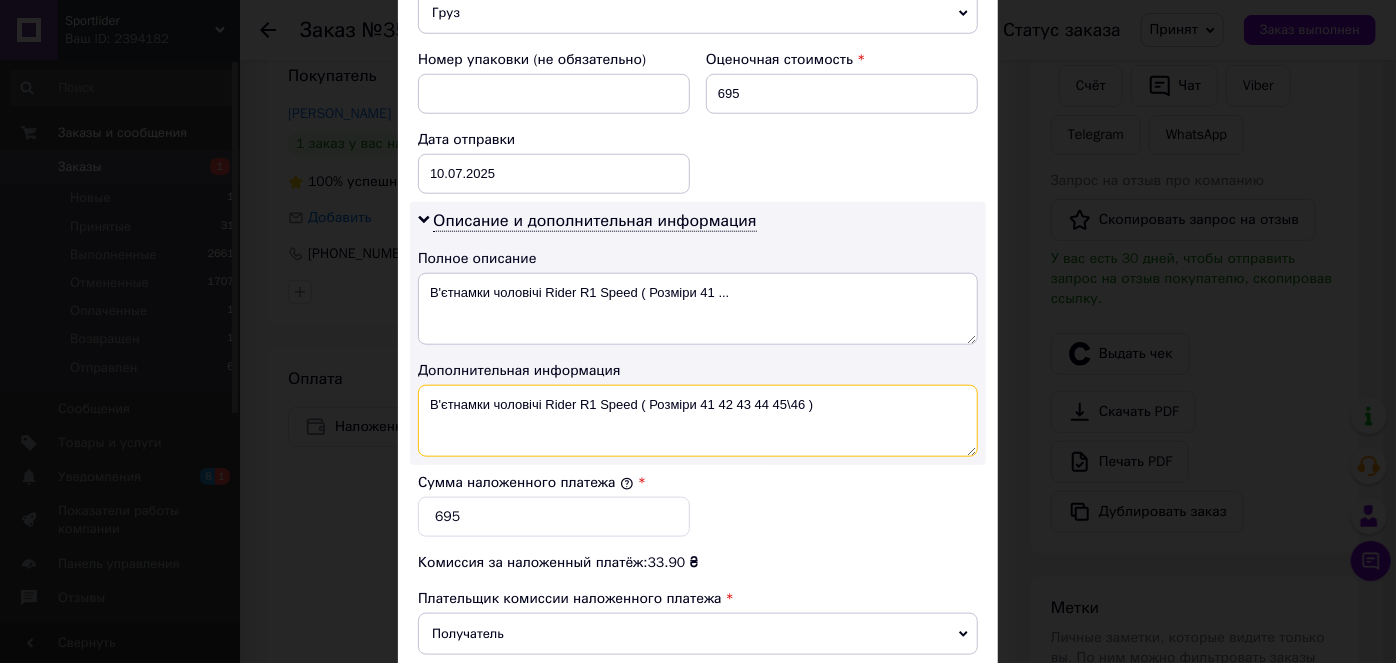 click on "Описание и дополнительная информация Полное описание В'єтнамки чоловічі Rider R1 Speed ( Розміри 41 ... Дополнительная информация В'єтнамки чоловічі Rider R1 Speed ( Розміри 41 42 43 44 45\46 )" at bounding box center [698, 333] 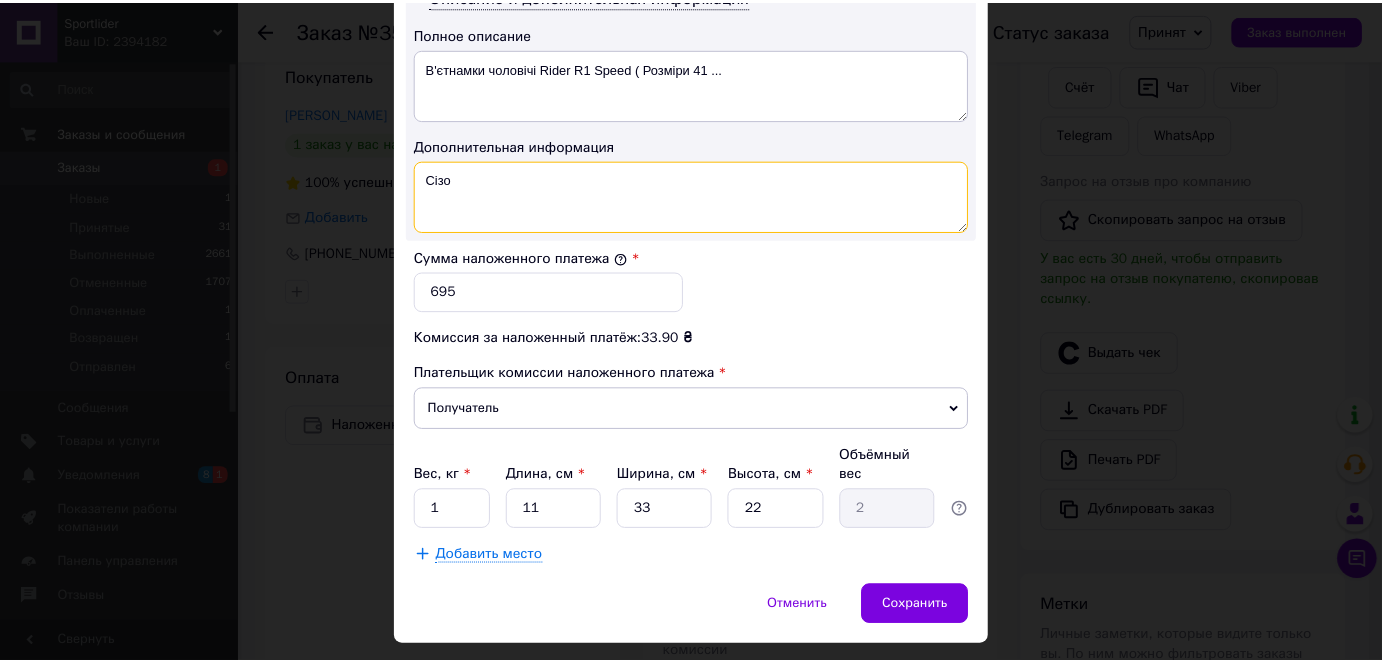 scroll, scrollTop: 1157, scrollLeft: 0, axis: vertical 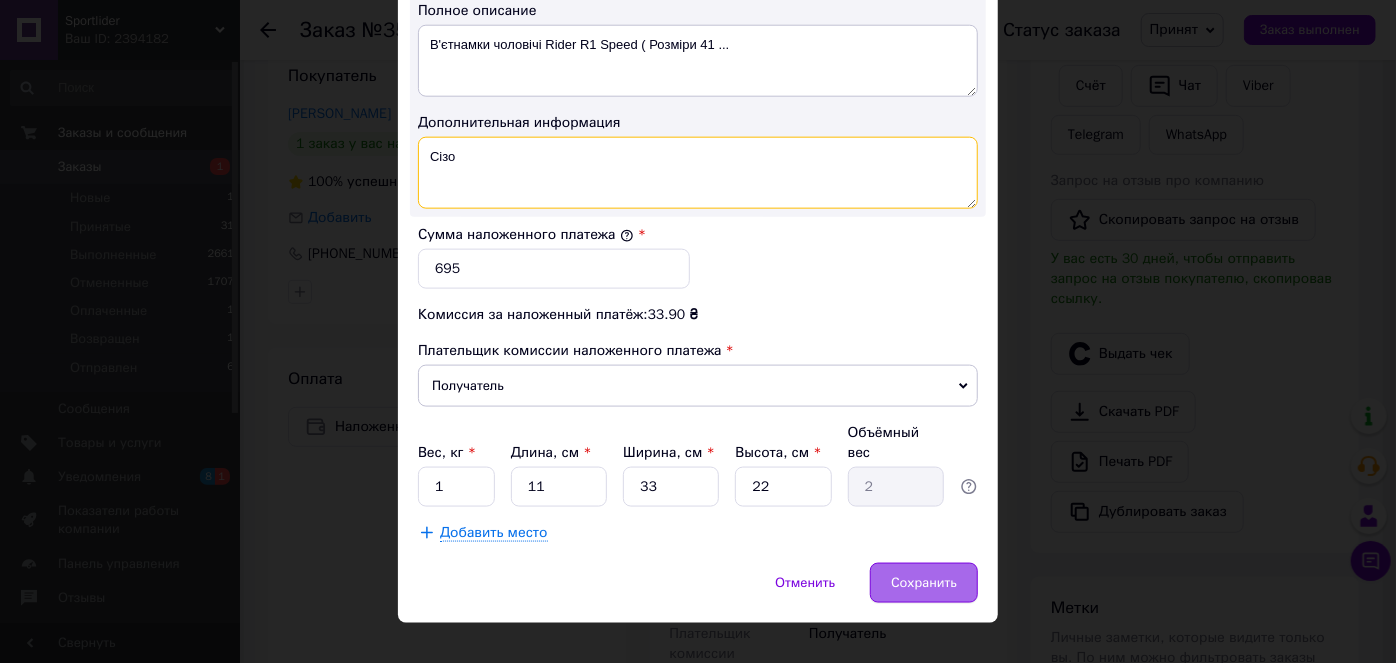 type on "Сізо" 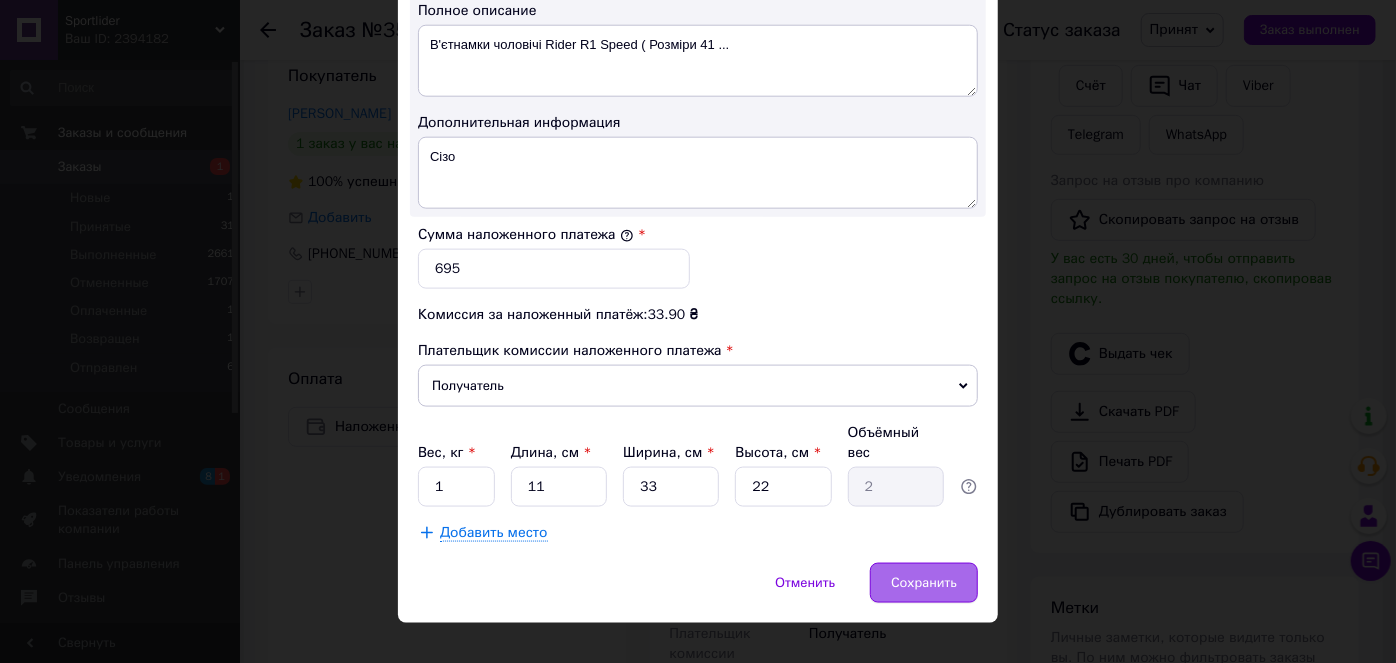 click on "Сохранить" at bounding box center (924, 583) 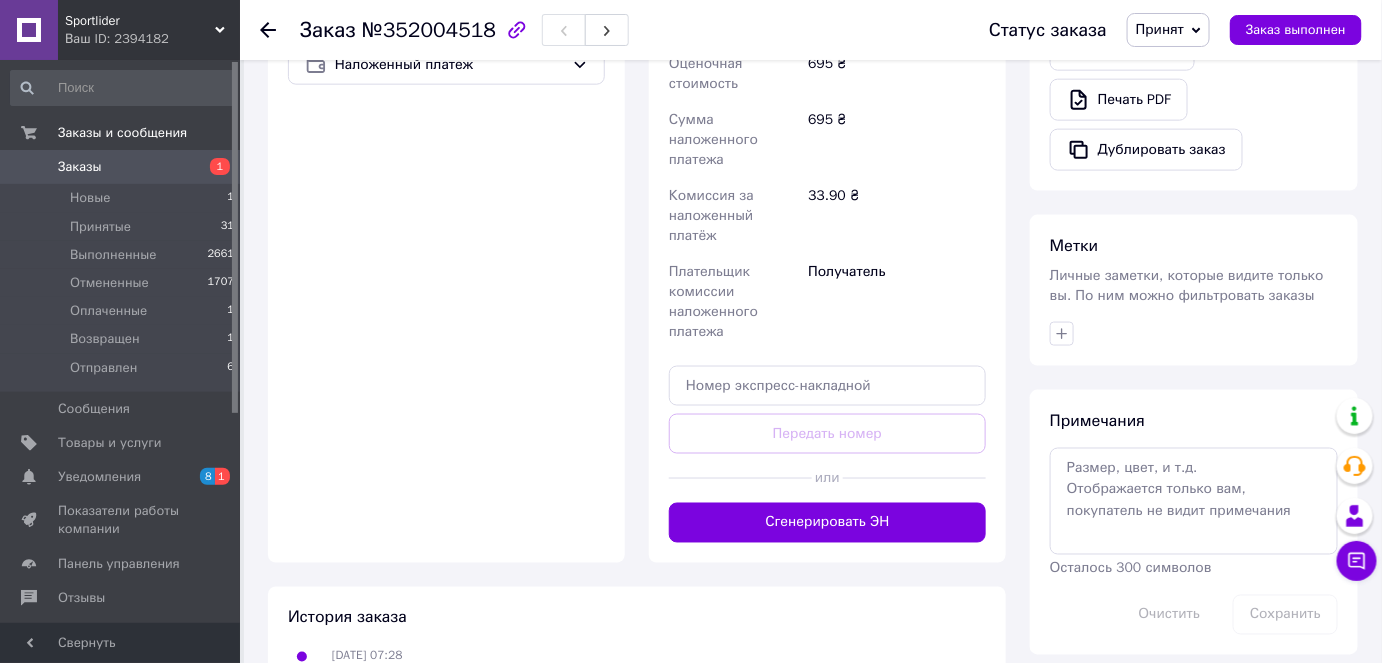 scroll, scrollTop: 786, scrollLeft: 0, axis: vertical 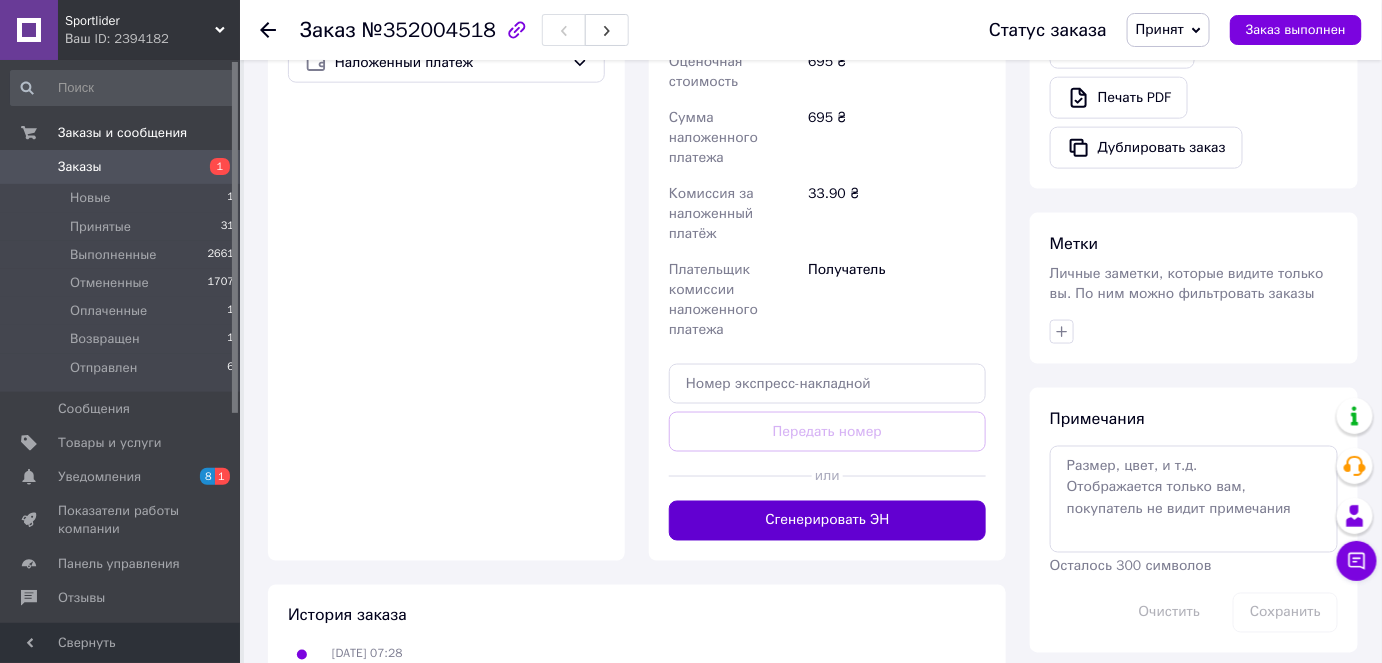 click on "Сгенерировать ЭН" at bounding box center (827, 521) 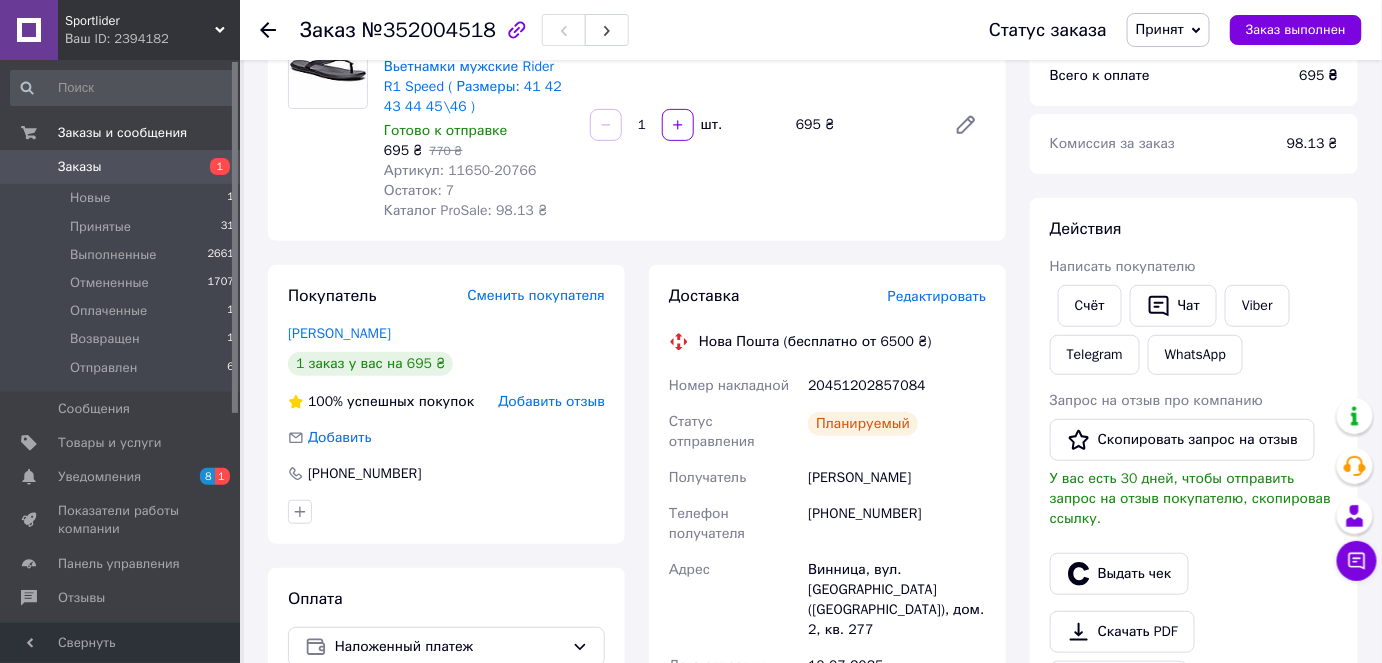 scroll, scrollTop: 149, scrollLeft: 0, axis: vertical 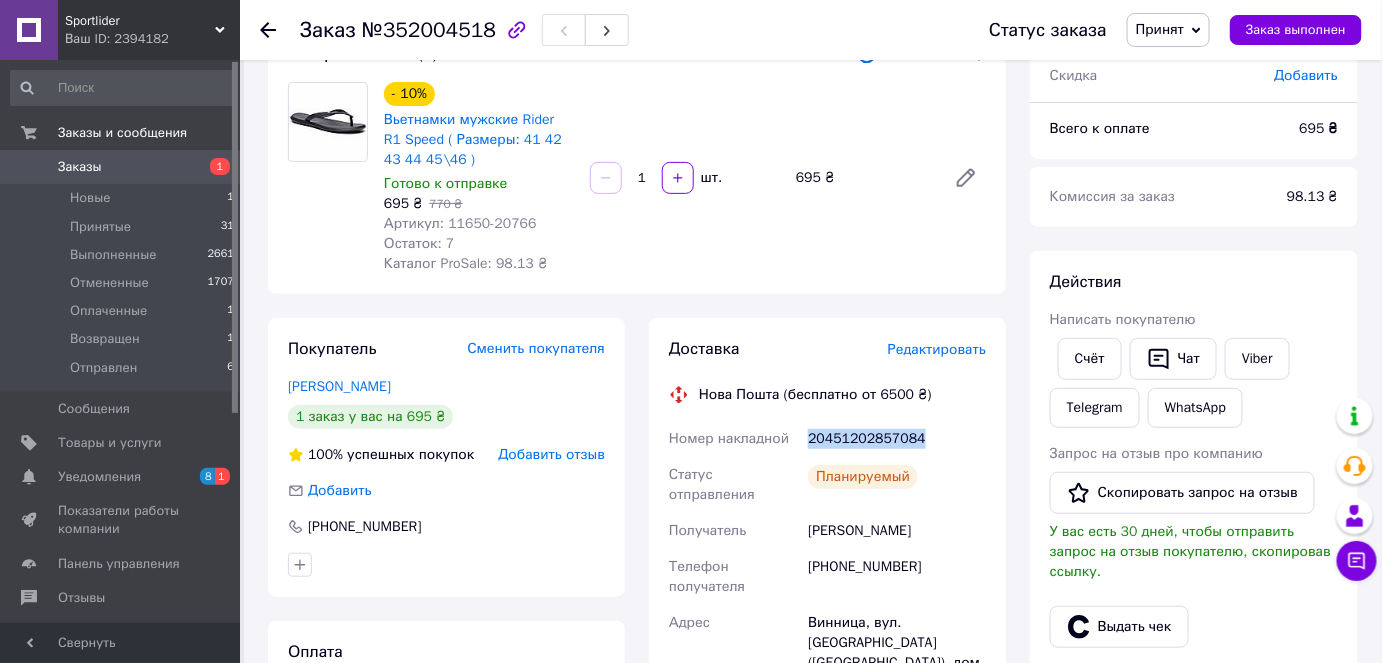 drag, startPoint x: 810, startPoint y: 441, endPoint x: 949, endPoint y: 440, distance: 139.0036 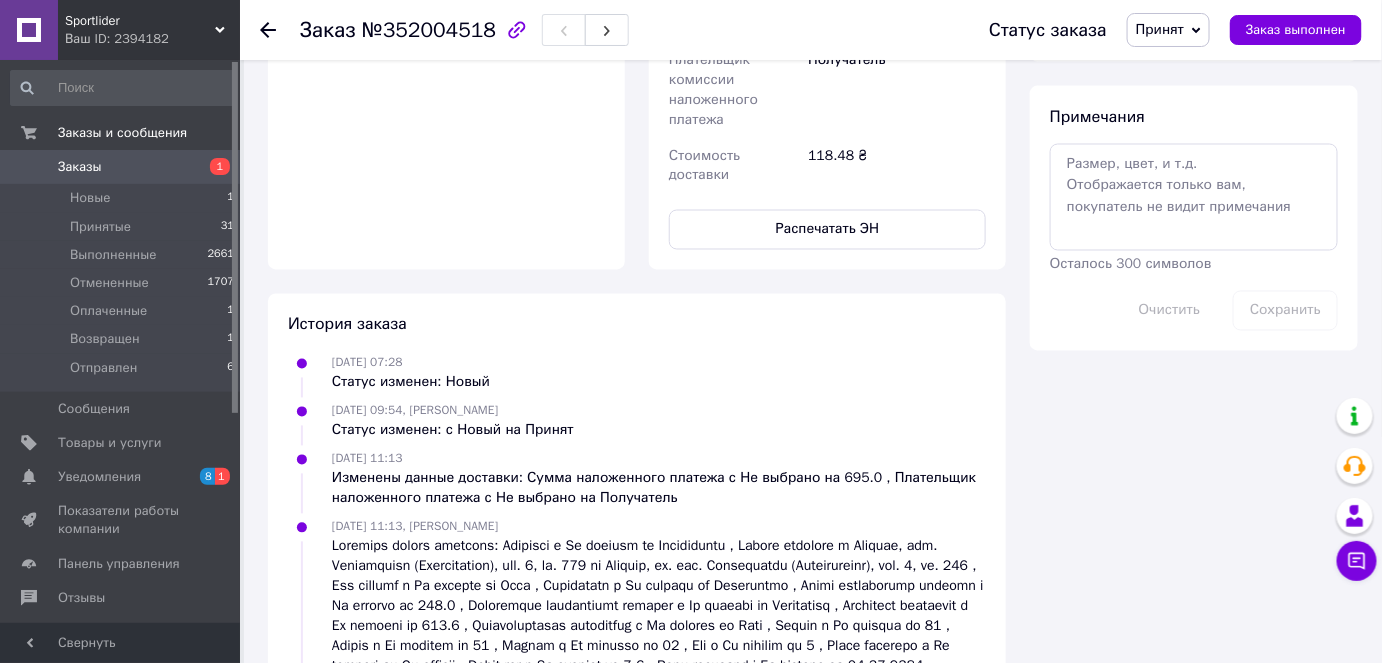 scroll, scrollTop: 1177, scrollLeft: 0, axis: vertical 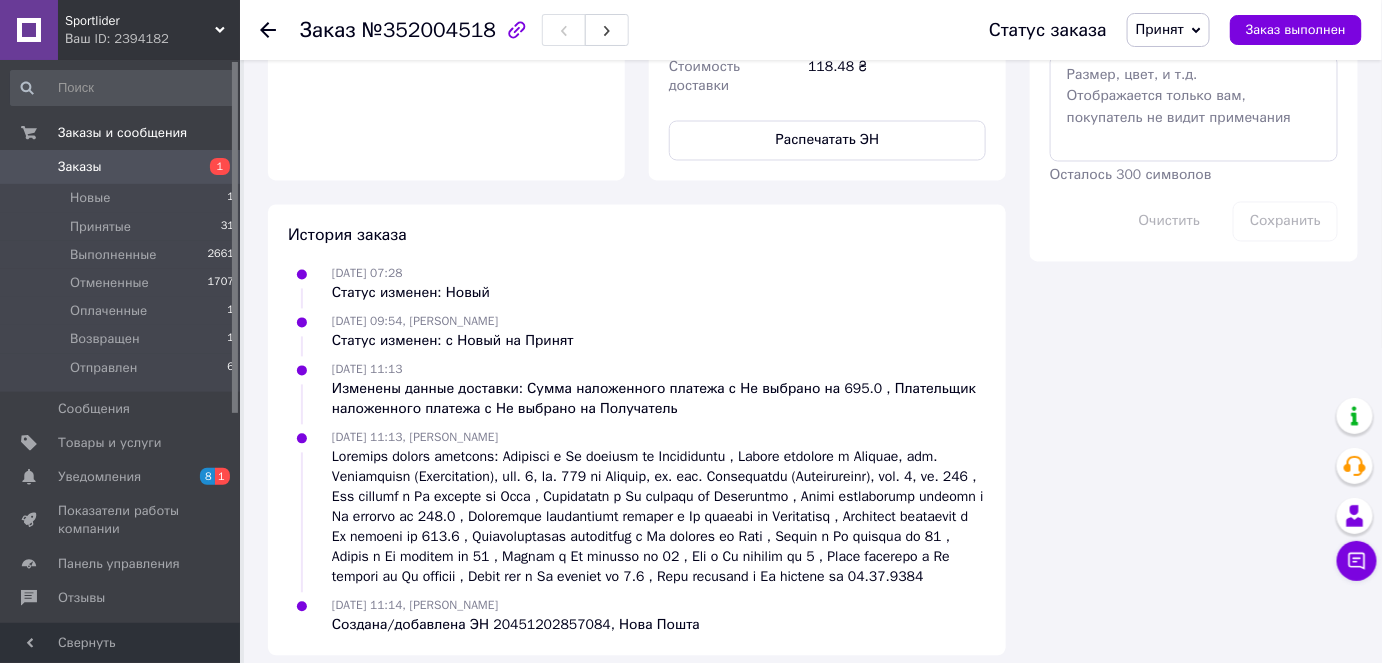 click on "Sportlider Ваш ID: 2394182 Сайт Sportlider Кабинет покупателя Проверить состояние системы Страница на портале Борис Зубицкий Справка Выйти Заказы и сообщения Заказы 1 Новые 1 Принятые 31 Выполненные 2661 Отмененные 1707 Оплаченные 1 Возвращен 1 Отправлен 6 Сообщения 0 Товары и услуги Уведомления 8 1 Показатели работы компании Панель управления Отзывы Клиенты Каталог ProSale Аналитика Инструменты вебмастера и SEO Управление сайтом Кошелек компании Маркет Настройки Тарифы и счета Prom топ Свернуть
Заказ №352004518 Принят" at bounding box center (691, -249) 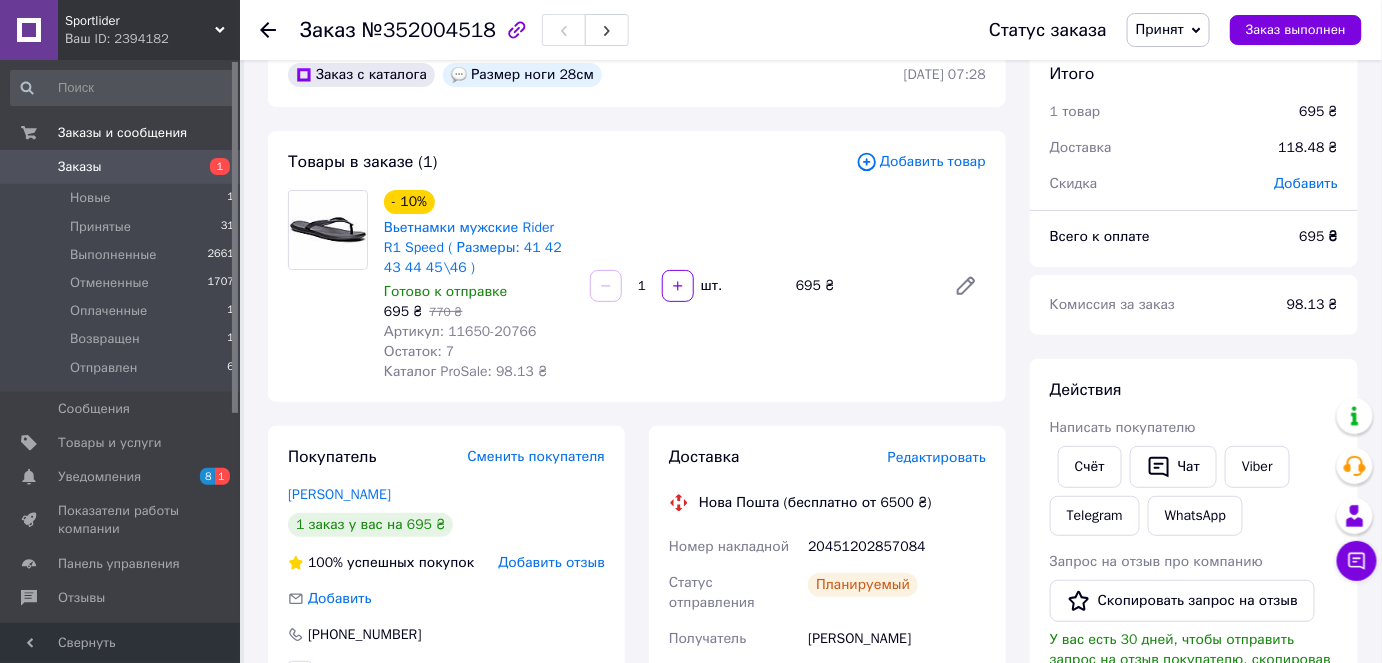 scroll, scrollTop: 0, scrollLeft: 0, axis: both 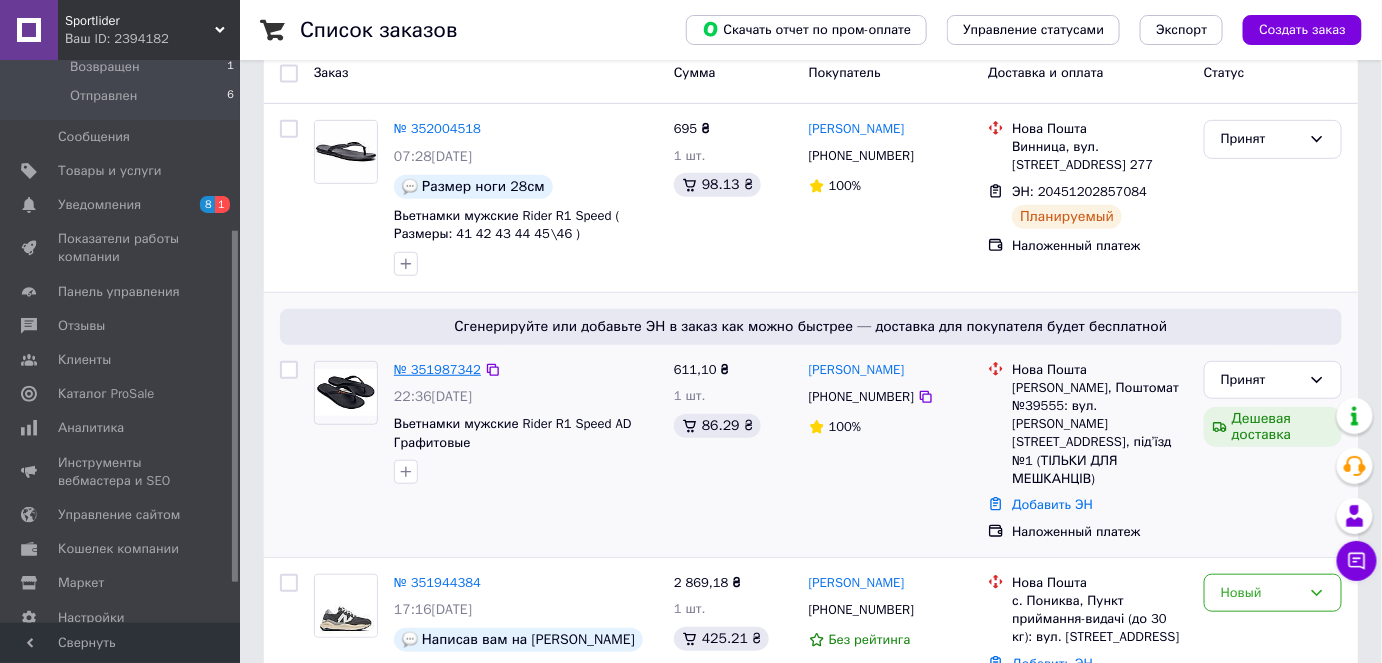 click on "№ 351987342" at bounding box center [437, 369] 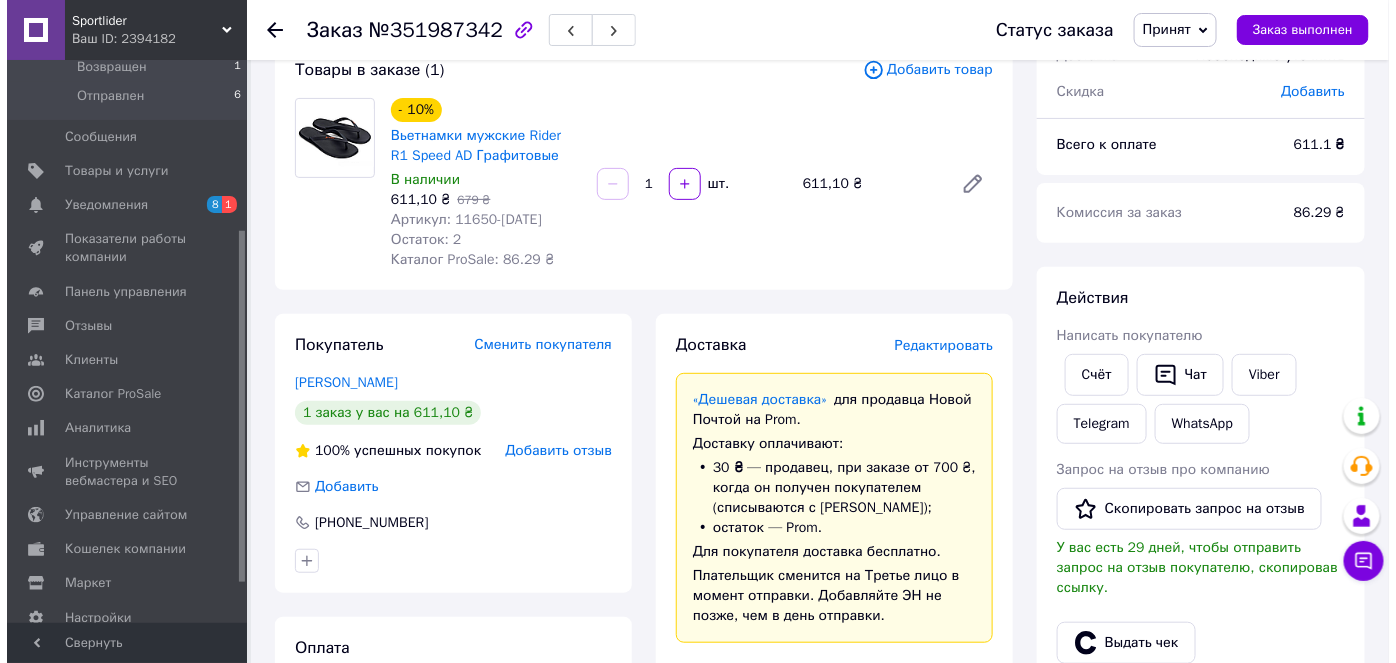 scroll, scrollTop: 0, scrollLeft: 0, axis: both 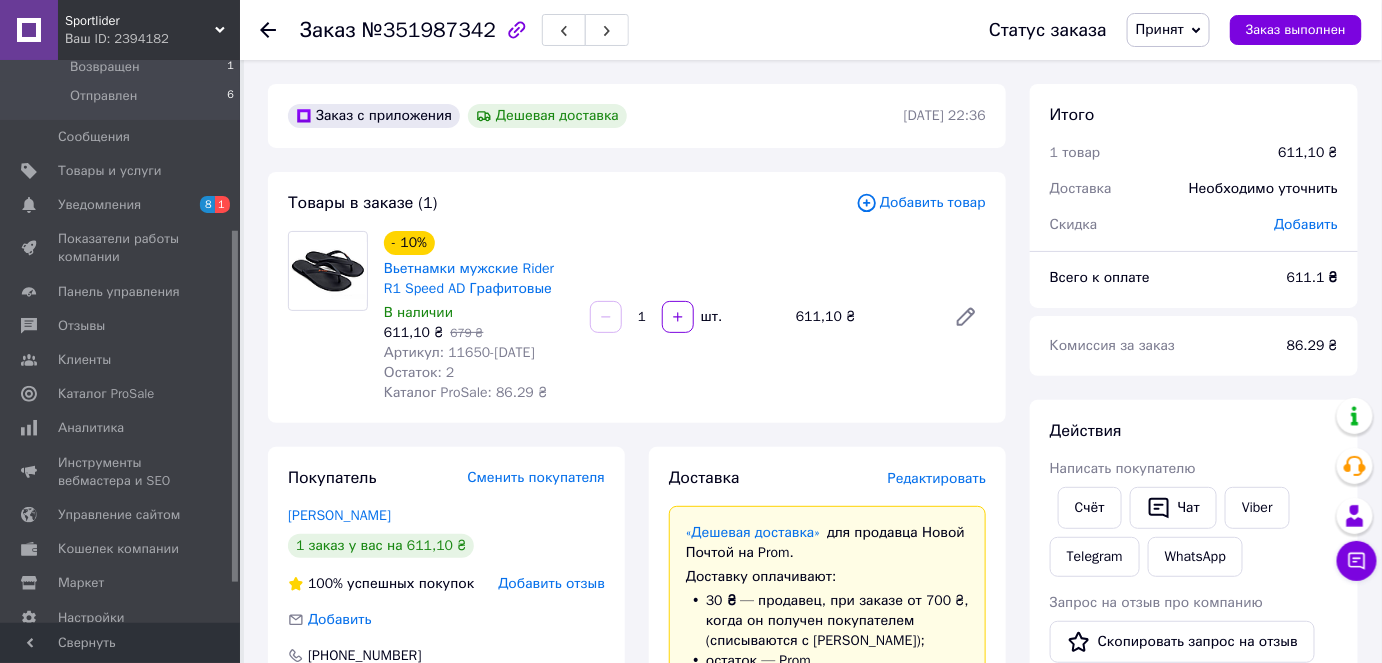 click on "Редактировать" at bounding box center [937, 478] 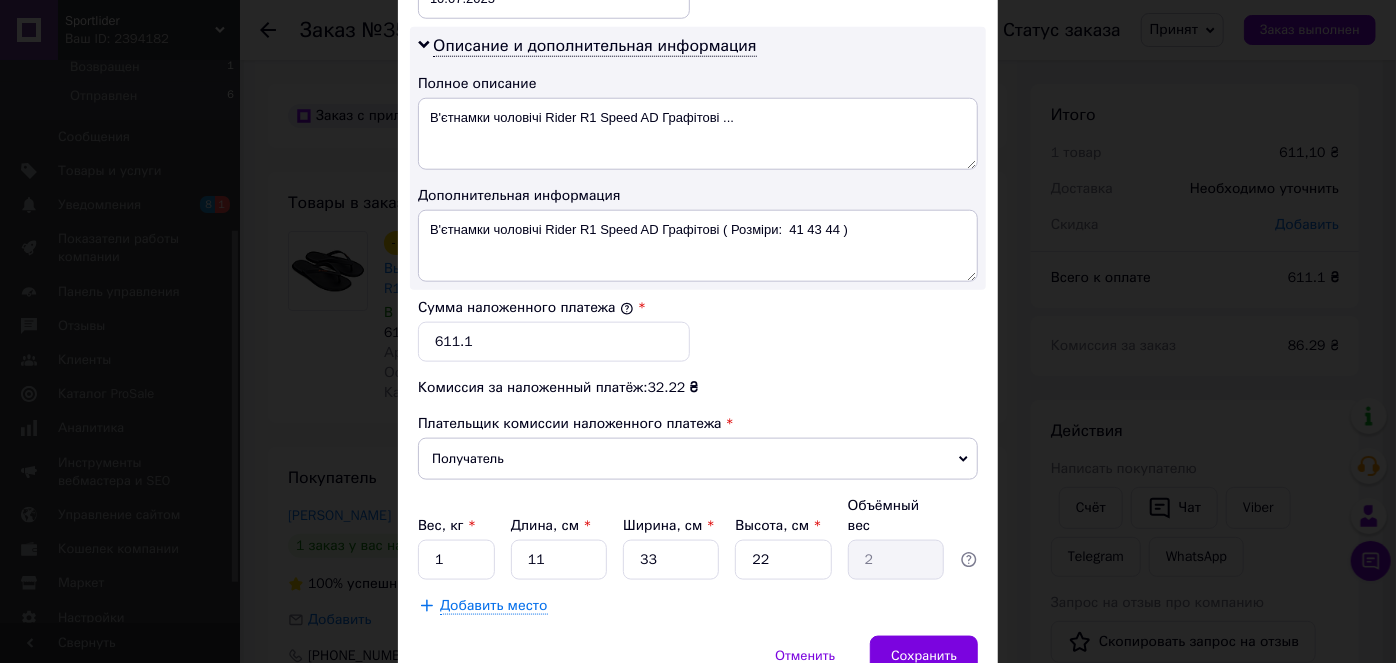 scroll, scrollTop: 1099, scrollLeft: 0, axis: vertical 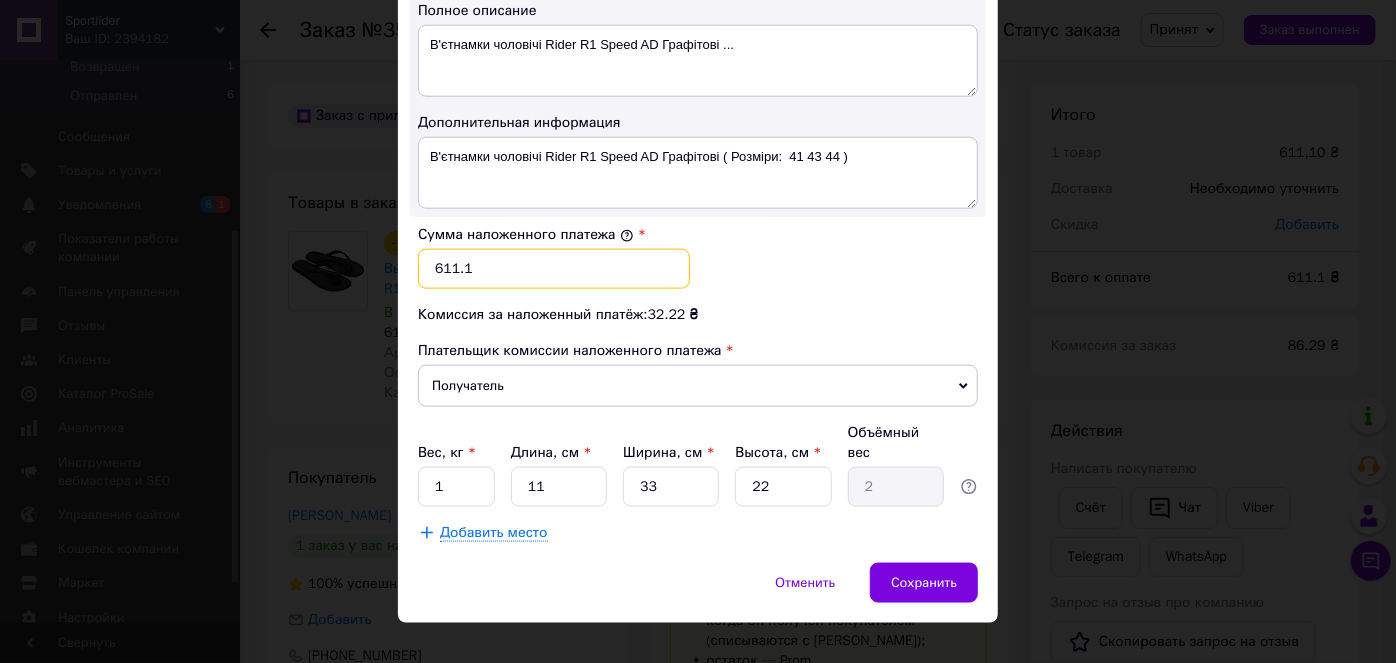 drag, startPoint x: 504, startPoint y: 263, endPoint x: 382, endPoint y: 259, distance: 122.06556 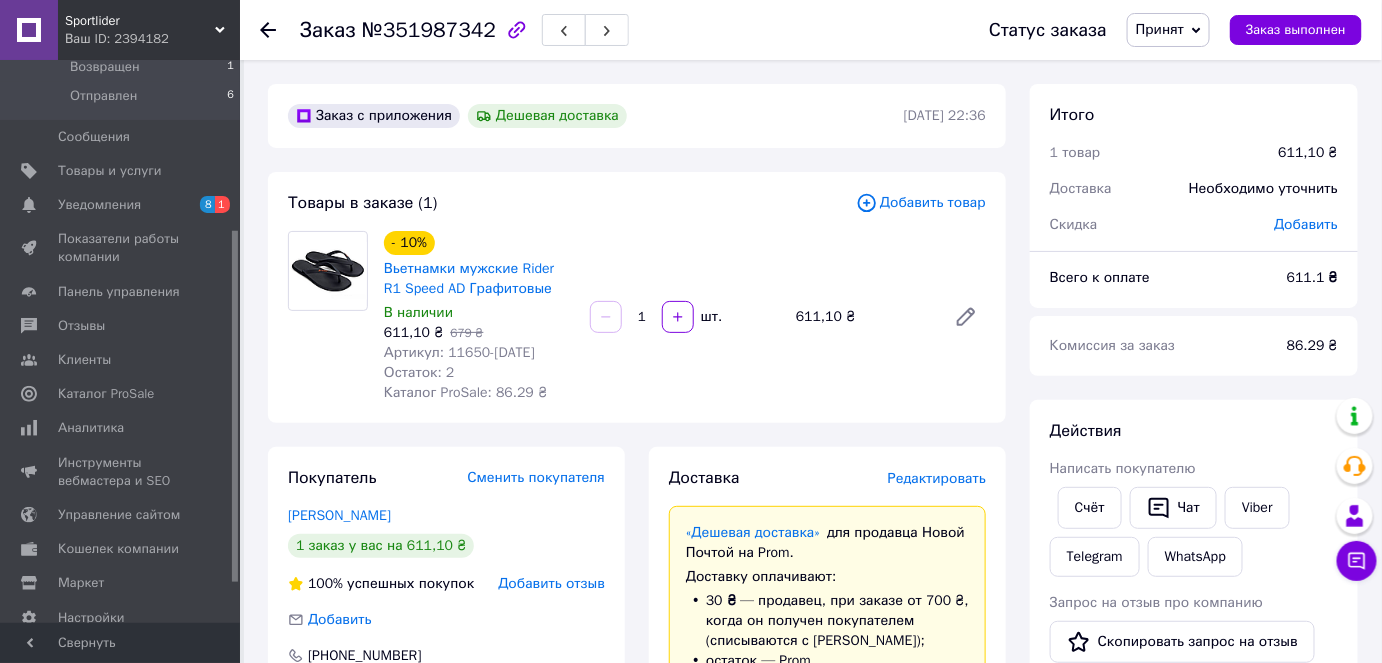 click on "Редактировать" at bounding box center [937, 478] 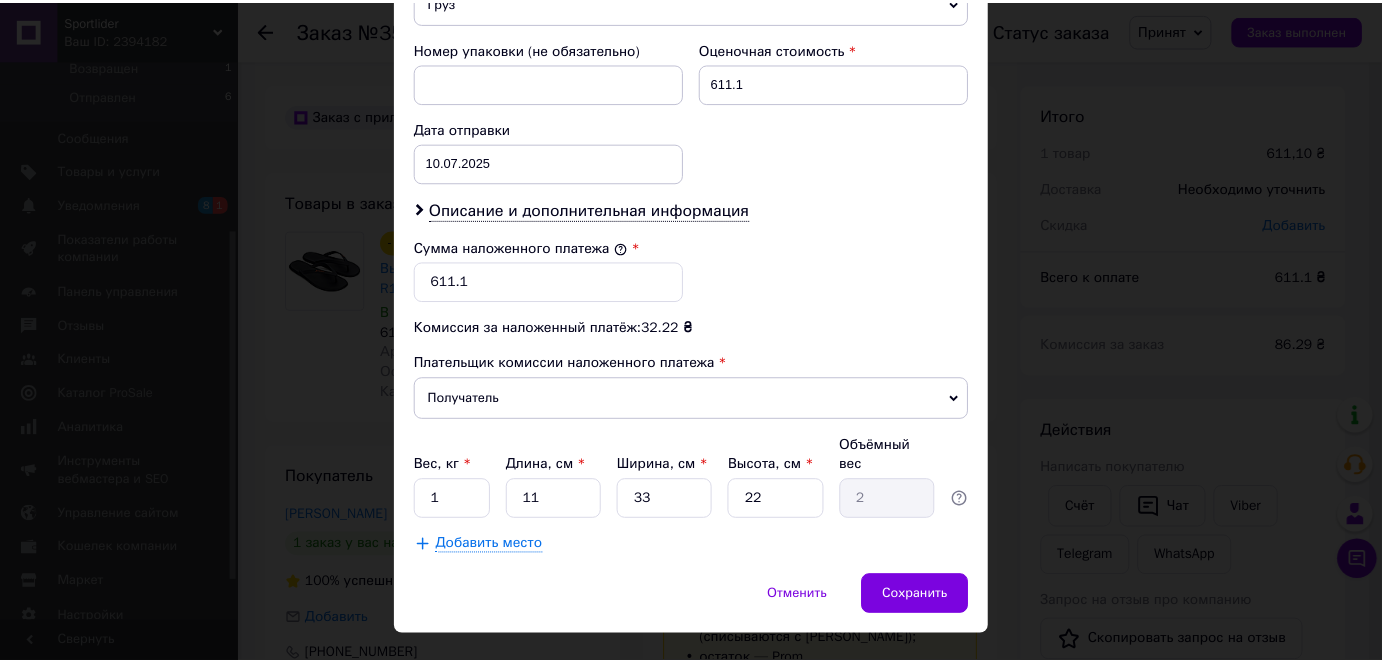scroll, scrollTop: 876, scrollLeft: 0, axis: vertical 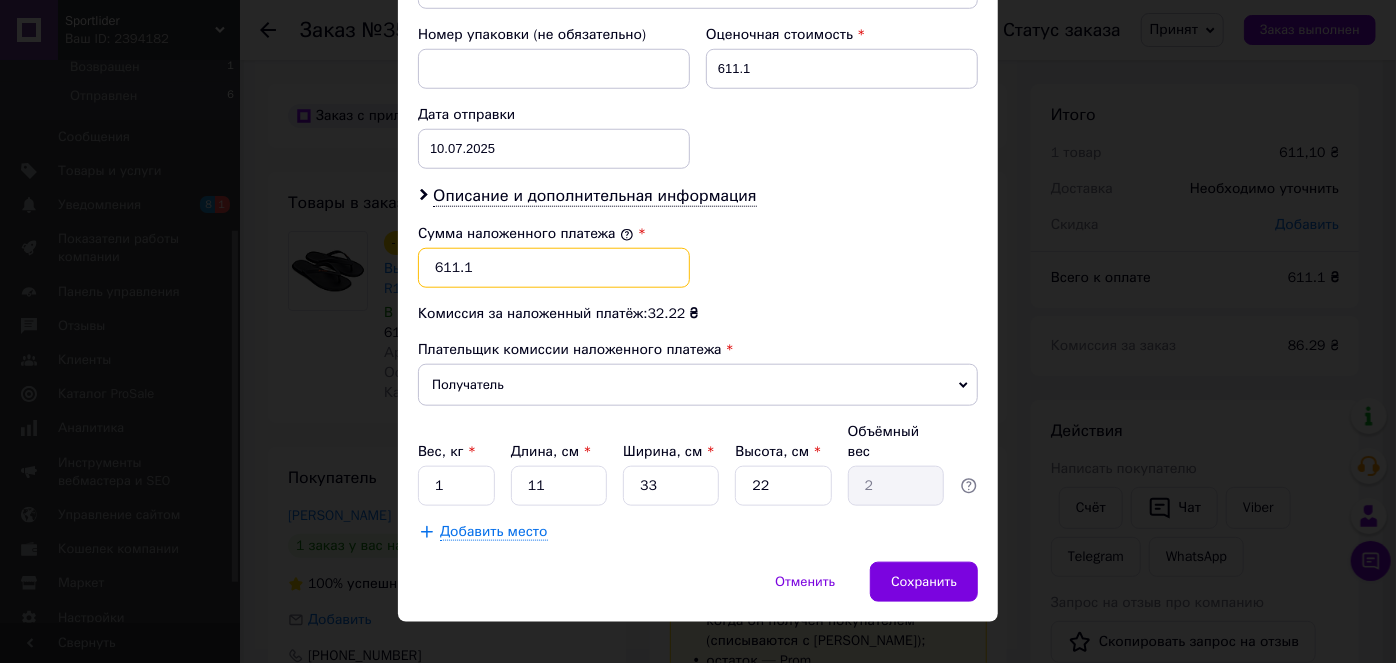 click on "611.1" at bounding box center [554, 268] 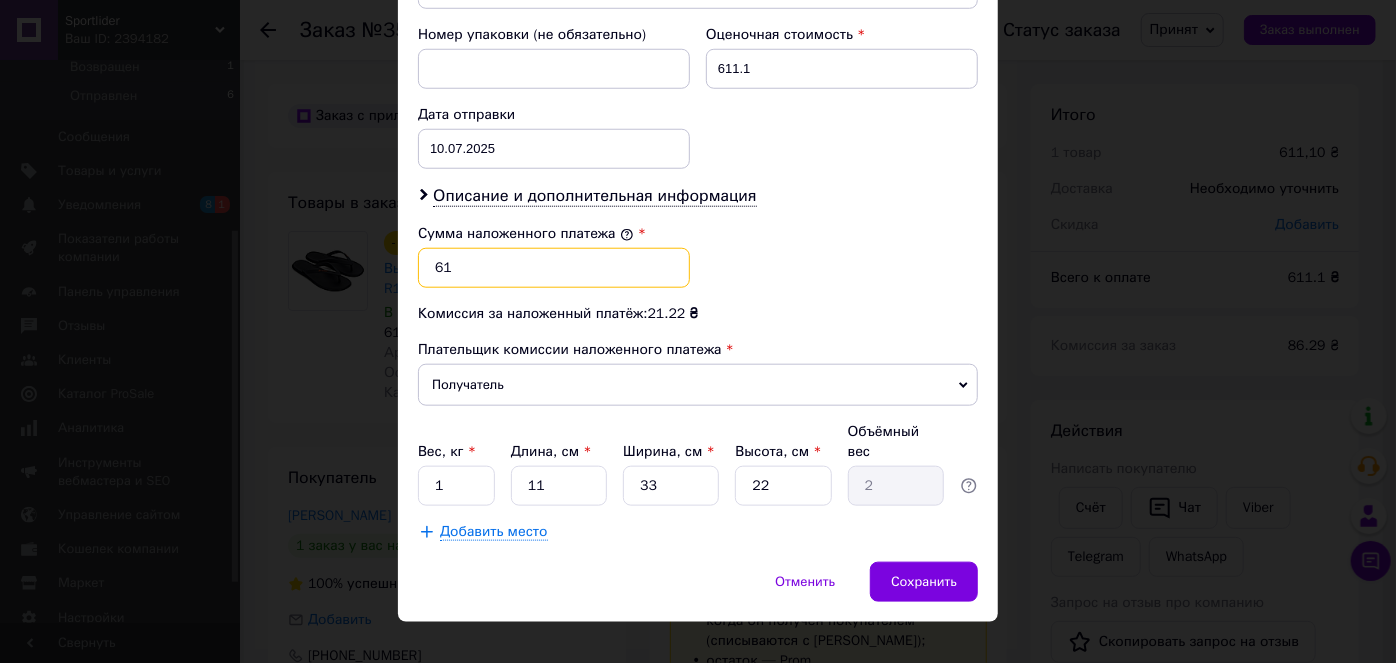 type on "6" 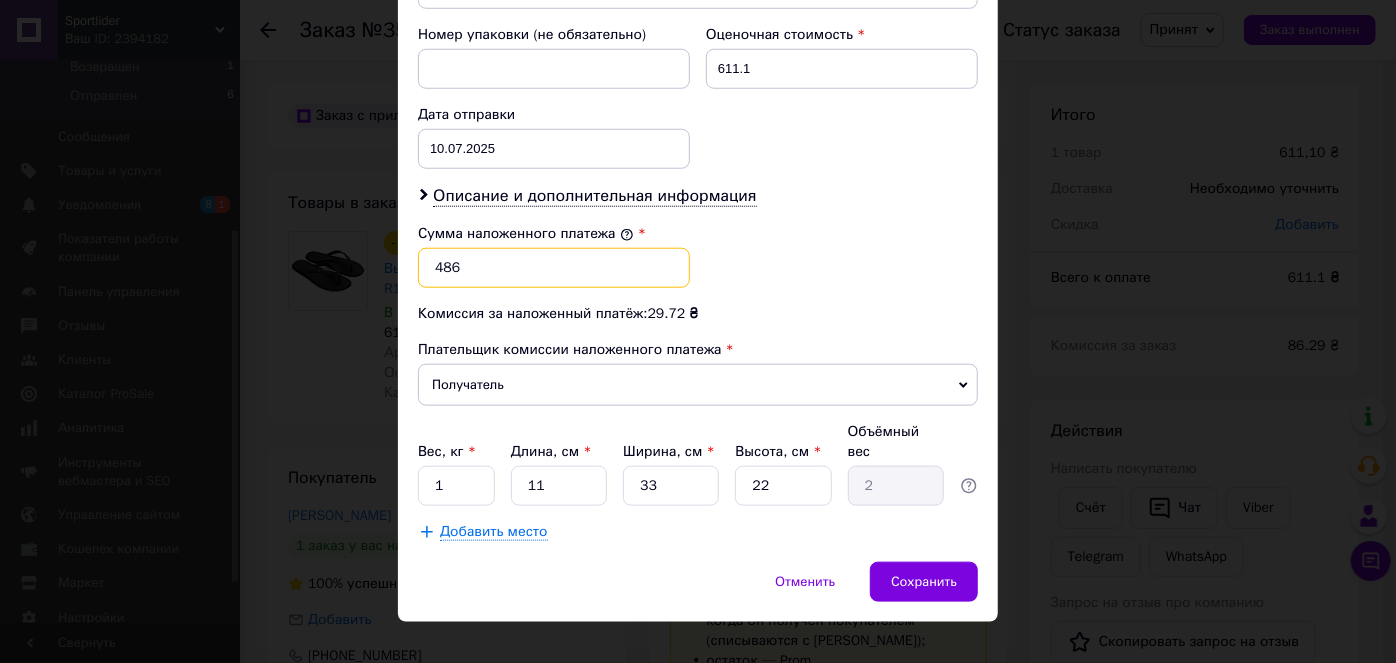 type on "486" 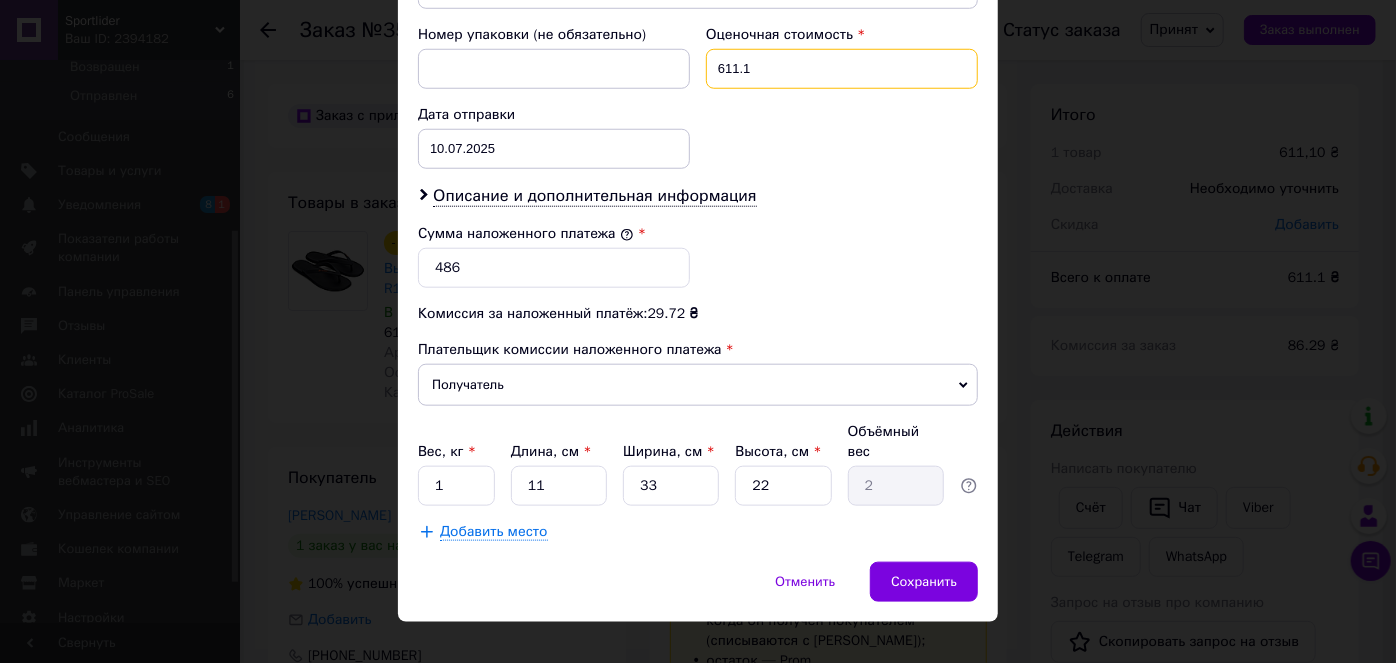 drag, startPoint x: 768, startPoint y: 73, endPoint x: 720, endPoint y: 55, distance: 51.264023 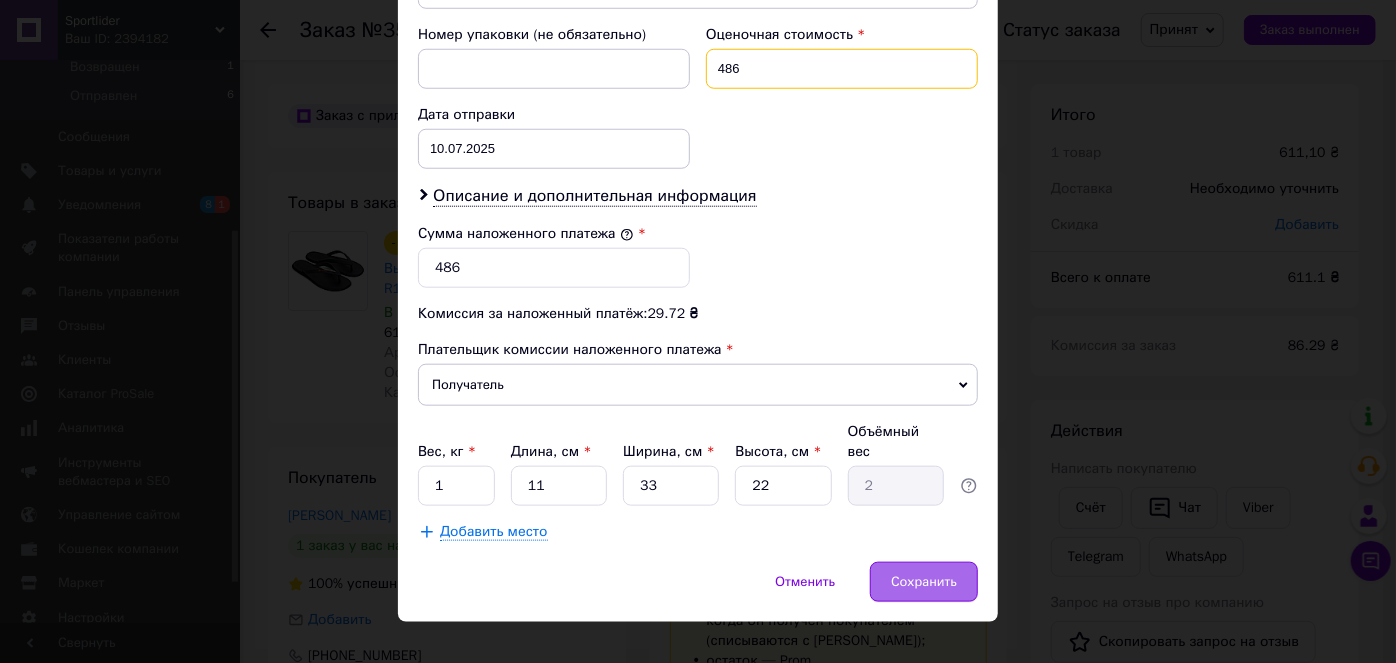 type on "486" 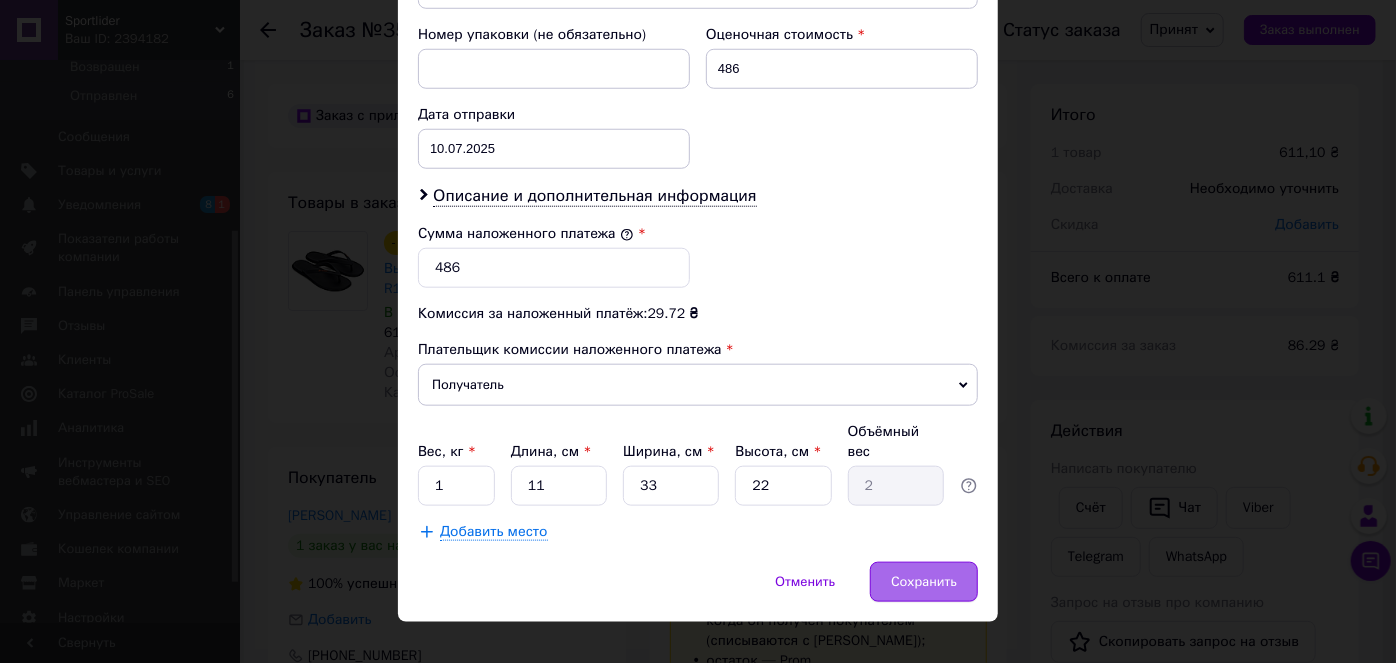 click on "Сохранить" at bounding box center [924, 582] 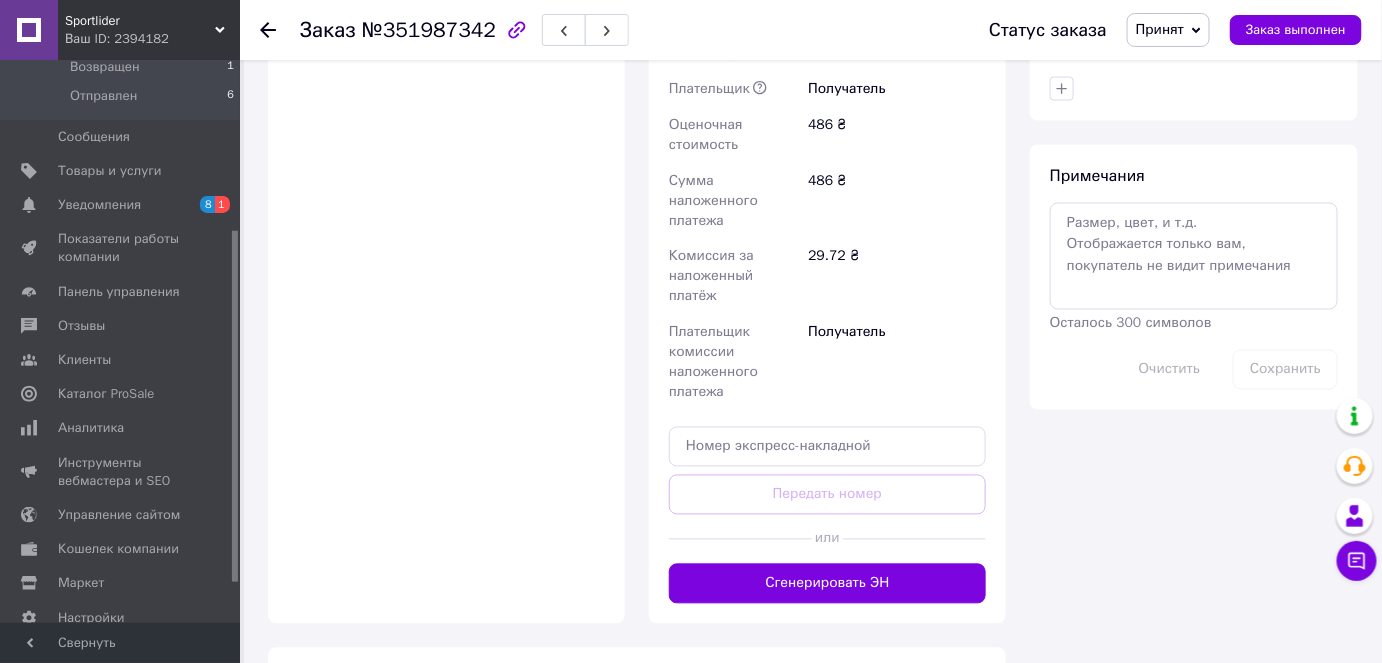 scroll, scrollTop: 1181, scrollLeft: 0, axis: vertical 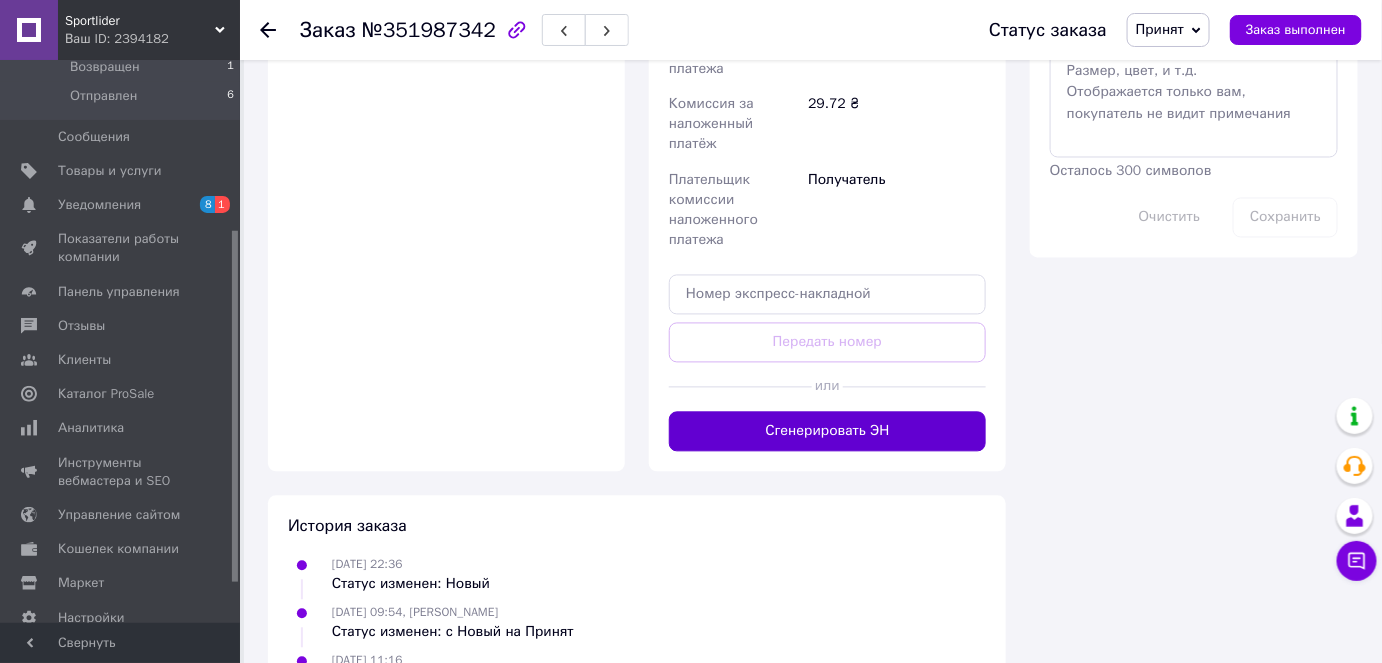 click on "Сгенерировать ЭН" at bounding box center [827, 432] 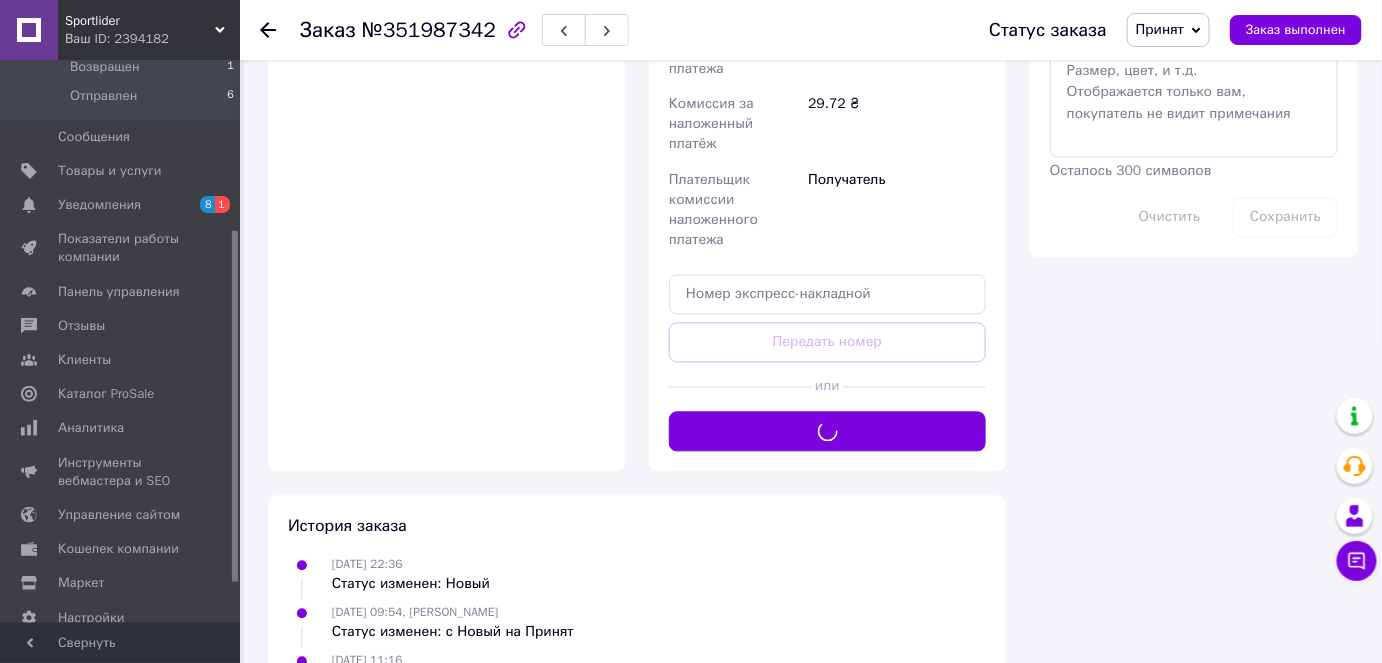 scroll, scrollTop: 636, scrollLeft: 0, axis: vertical 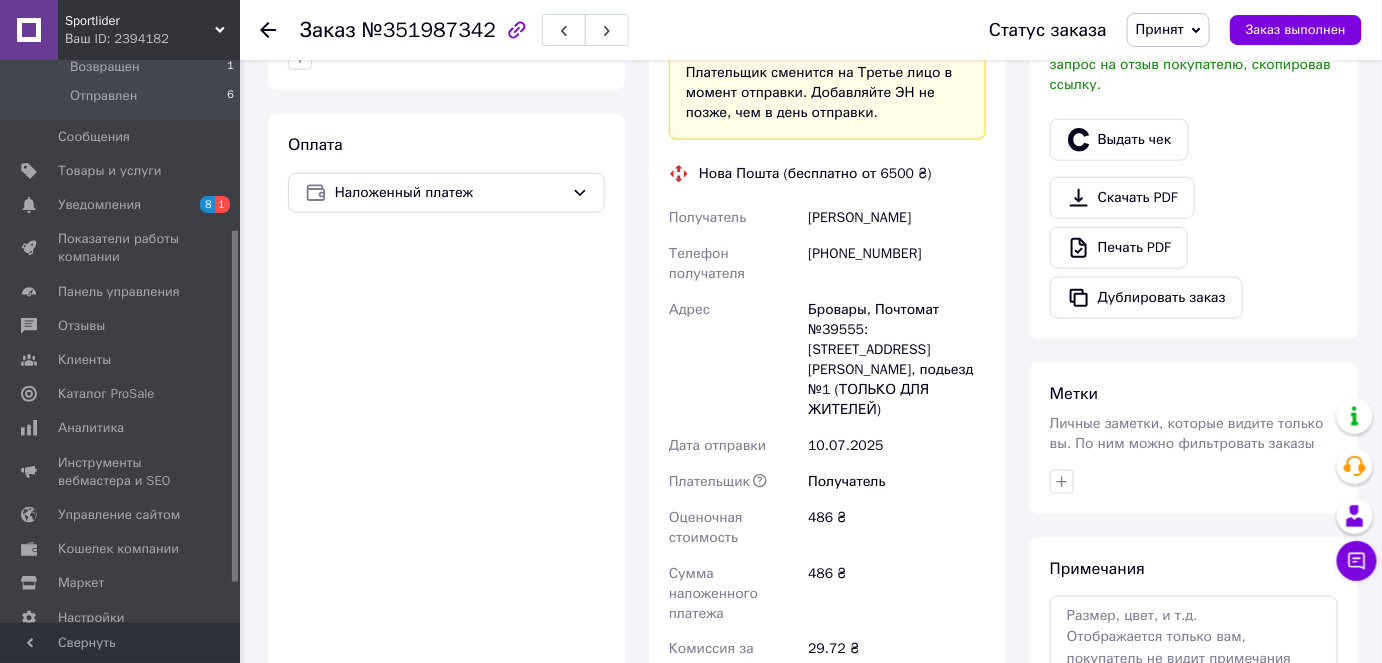 click on "+380664440706" at bounding box center (897, 264) 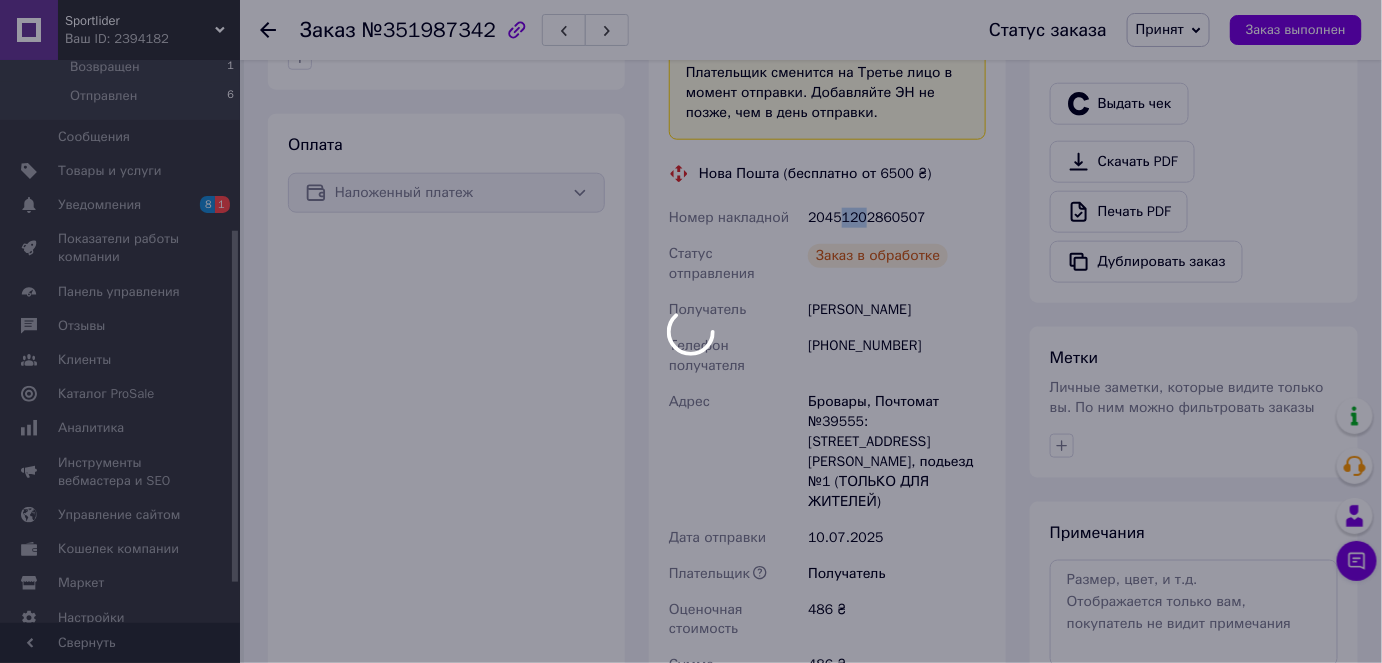 click on "Sportlider Ваш ID: 2394182 Сайт Sportlider Кабинет покупателя Проверить состояние системы Страница на портале Борис Зубицкий Справка Выйти Заказы и сообщения Заказы 1 Новые 1 Принятые 31 Выполненные 2661 Отмененные 1707 Оплаченные 1 Возвращен 1 Отправлен 6 Сообщения 0 Товары и услуги Уведомления 8 1 Показатели работы компании Панель управления Отзывы Клиенты Каталог ProSale Аналитика Инструменты вебмастера и SEO Управление сайтом Кошелек компании Маркет Настройки Тарифы и счета Prom топ Свернуть
Заказ №351987342 Принят - 10%" at bounding box center (691, 413) 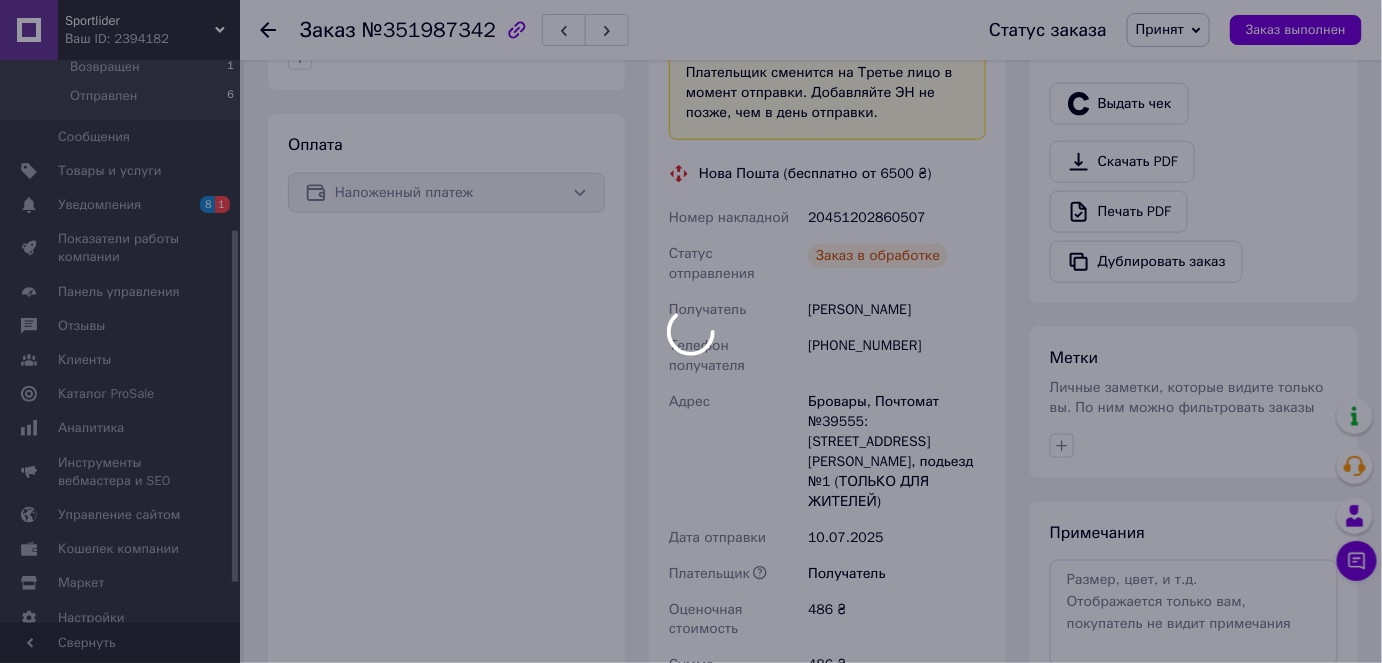 click on "20451202860507" at bounding box center (897, 218) 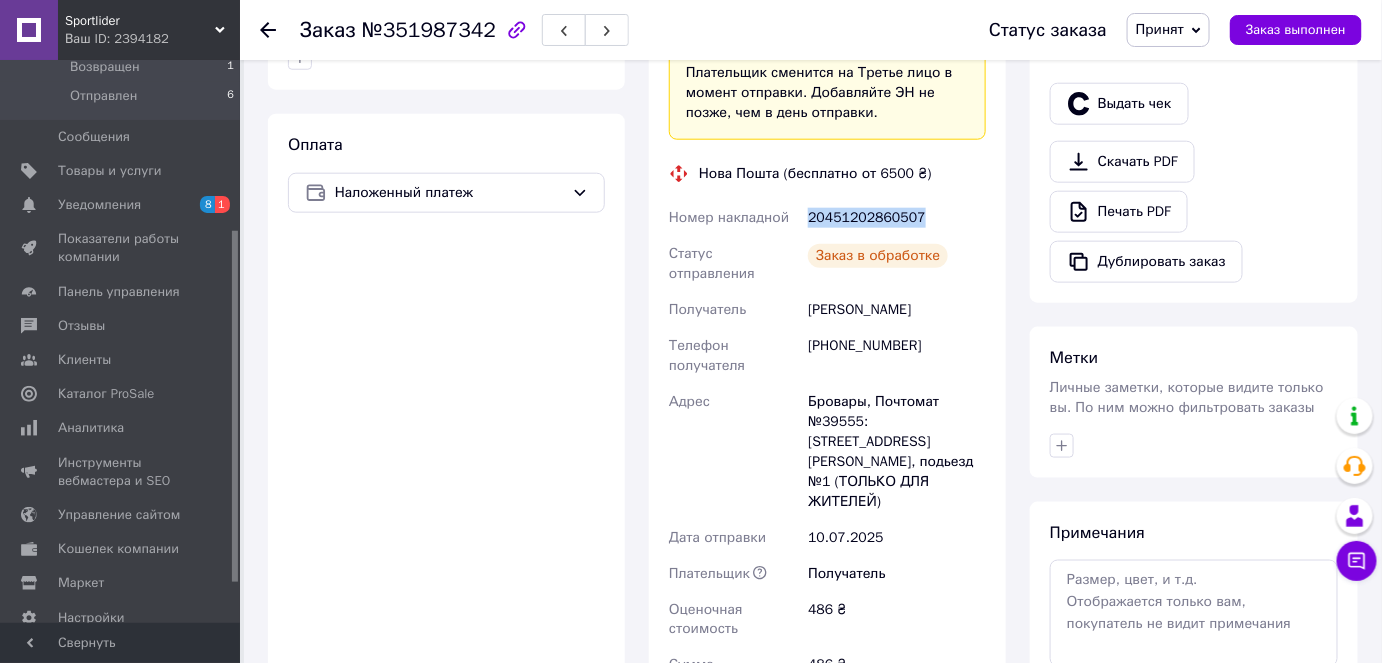 drag, startPoint x: 808, startPoint y: 216, endPoint x: 930, endPoint y: 217, distance: 122.0041 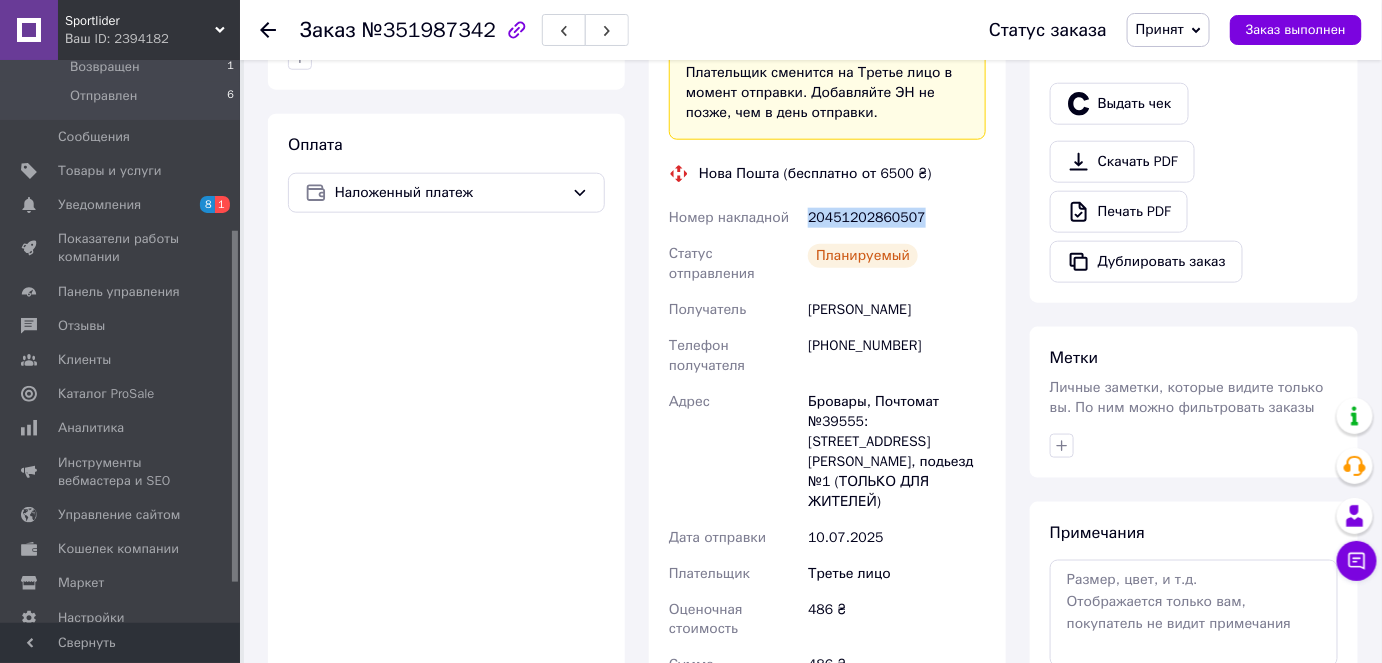copy on "20451202860507" 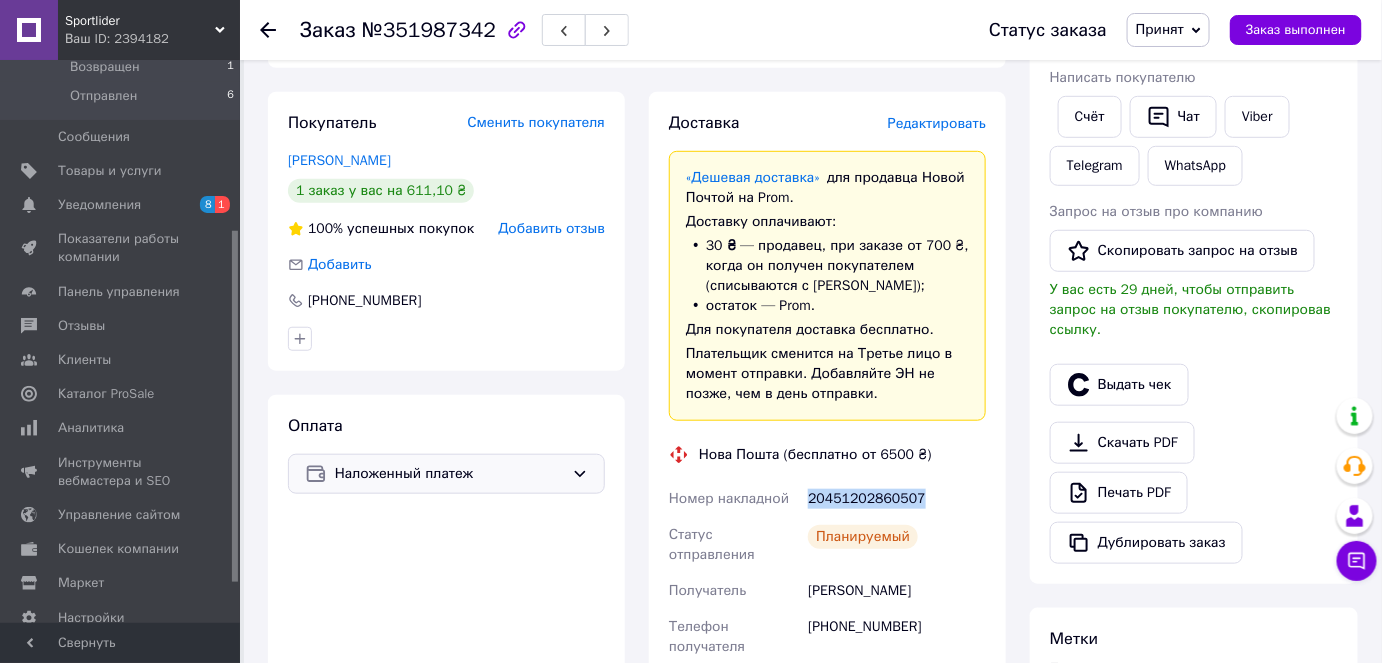 scroll, scrollTop: 90, scrollLeft: 0, axis: vertical 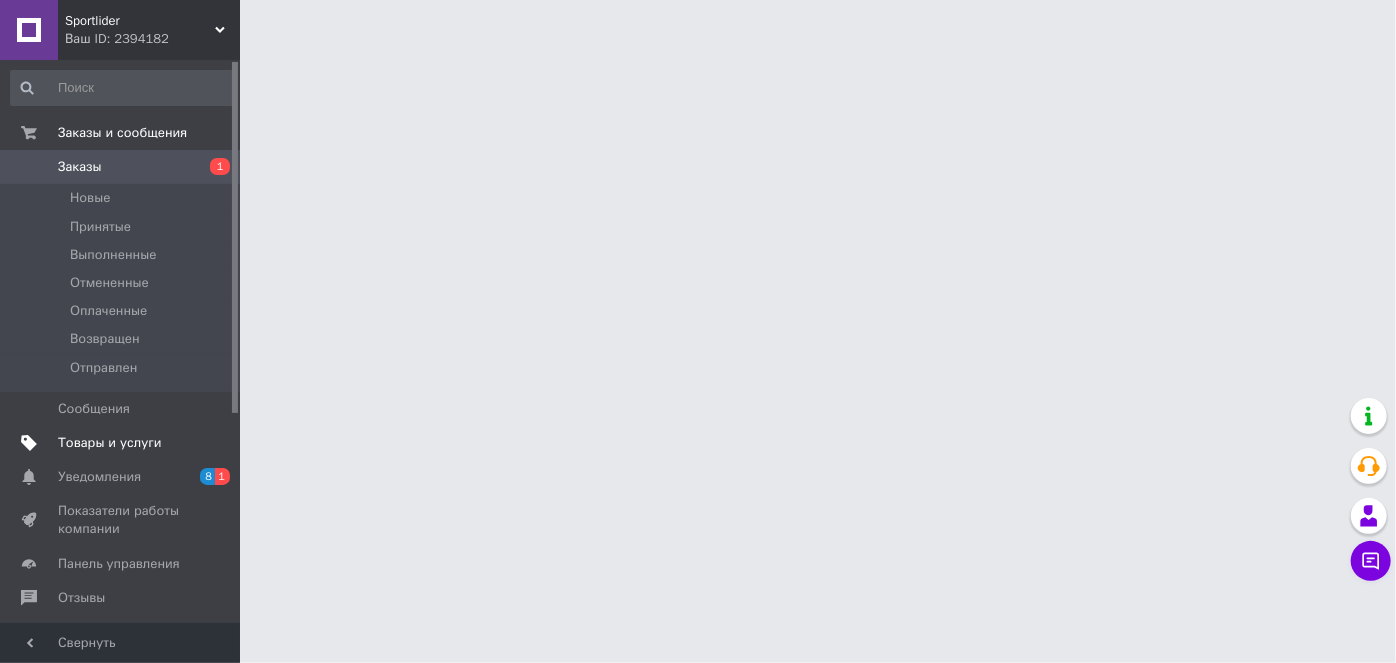 click on "Товары и услуги" at bounding box center (110, 443) 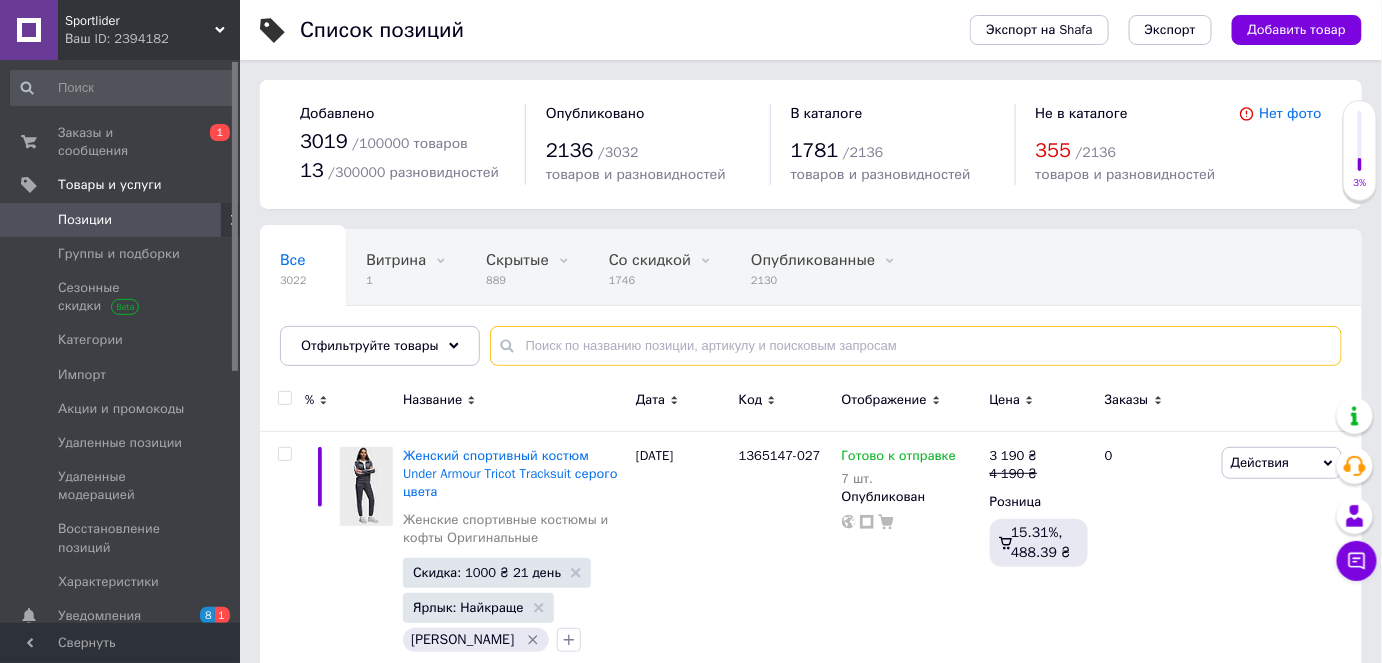 click at bounding box center (916, 346) 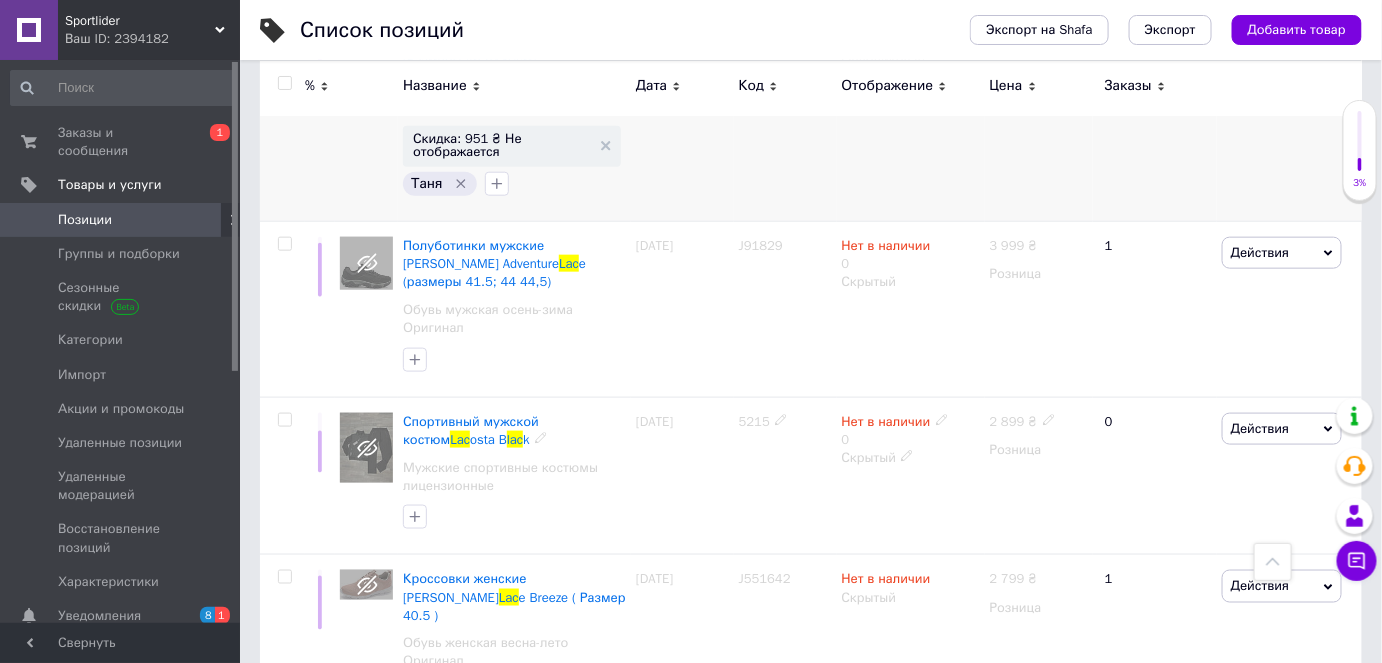 scroll, scrollTop: 0, scrollLeft: 0, axis: both 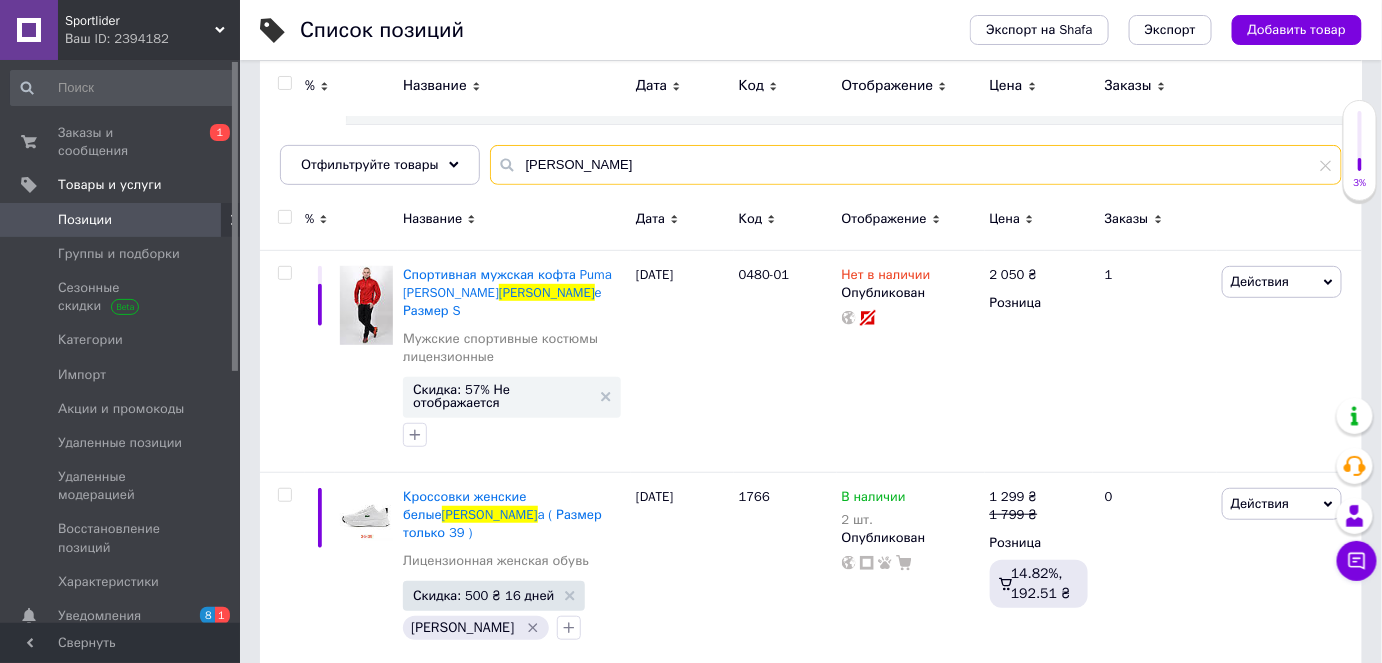 drag, startPoint x: 584, startPoint y: 170, endPoint x: 478, endPoint y: 152, distance: 107.51744 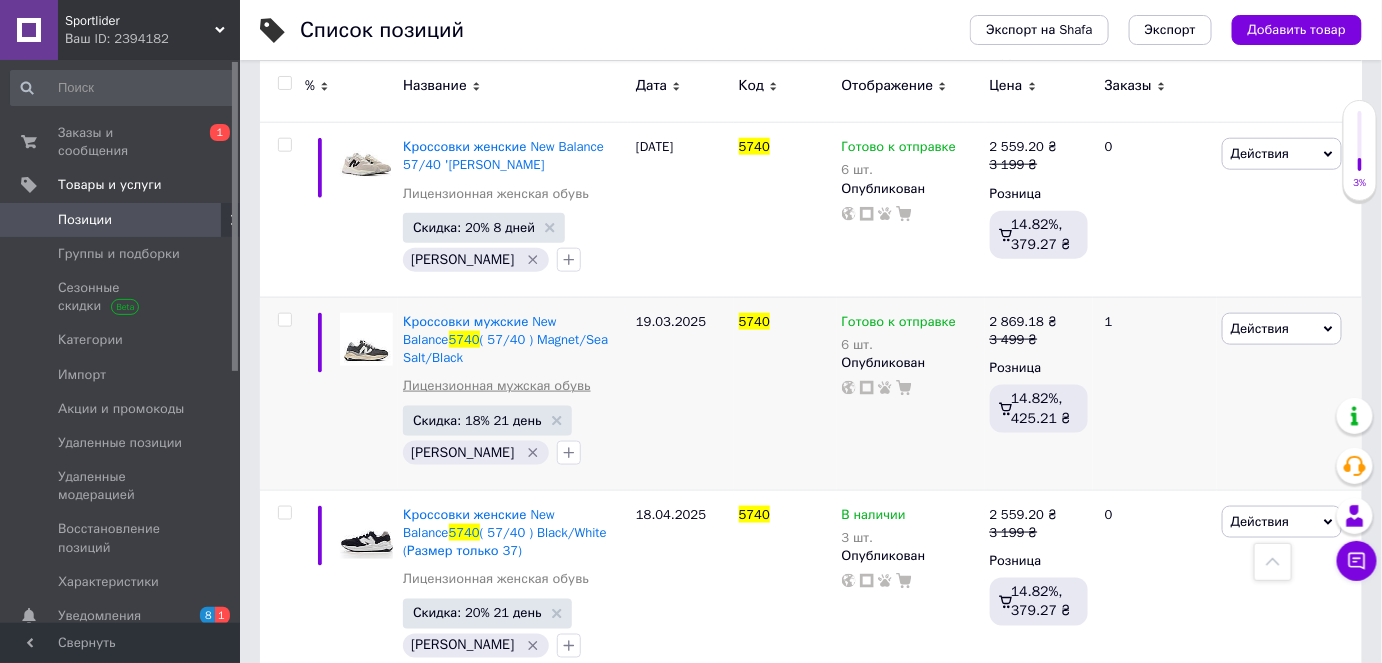 scroll, scrollTop: 727, scrollLeft: 0, axis: vertical 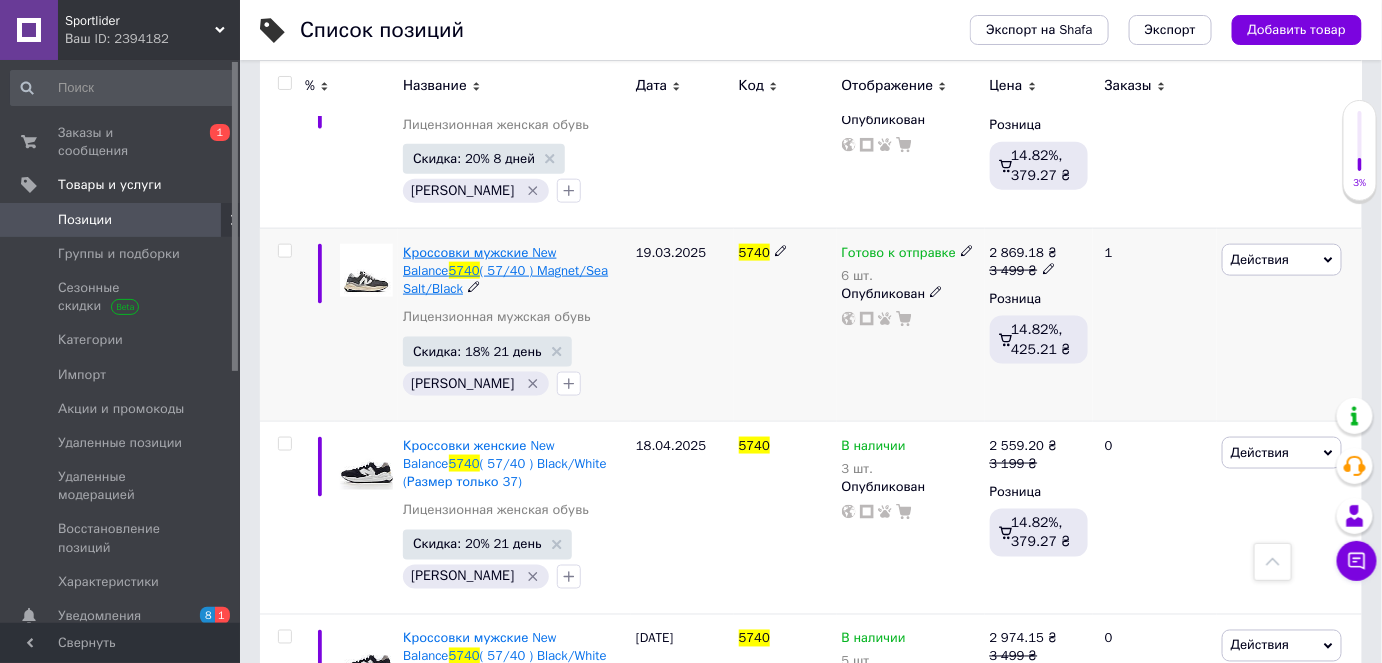 type on "5740" 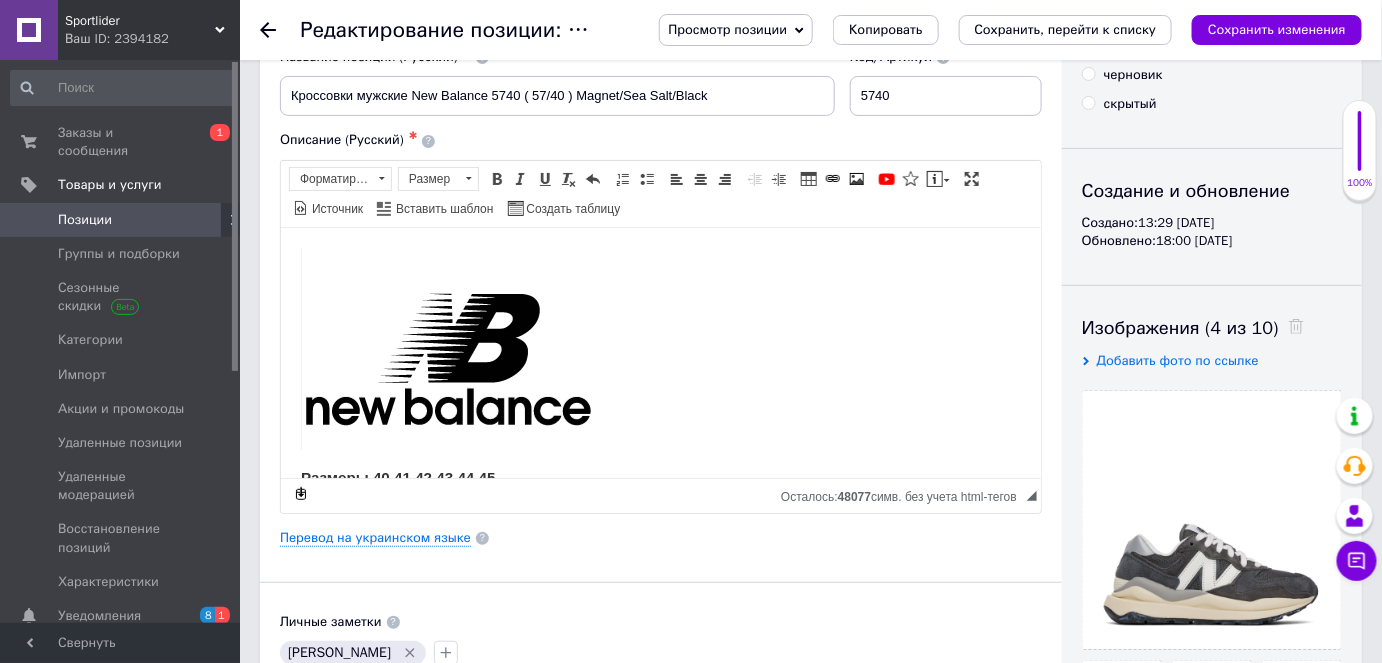scroll, scrollTop: 272, scrollLeft: 0, axis: vertical 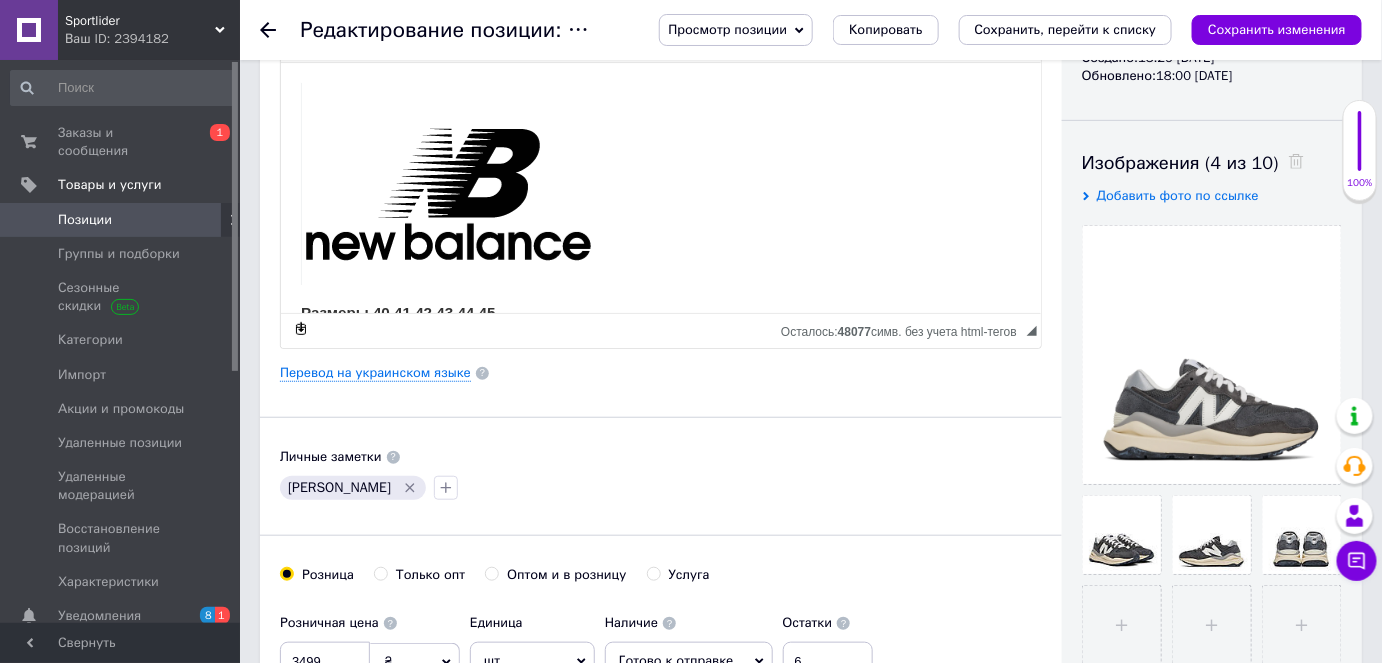 click on "Размеры 40 41 42 43 44 45 Краткое описание:  Кроссовки женские New Balance – это сочетание стильного дизайна, инновационных технологий и высочайшего комфорта. Эти кроссовки идеально подходят для повседневного ношения и занятий спортом, обеспечивая отличную поддержку и амортизацию. Основные преимущества: Стильный дизайн:  современные модели, которые подойдут к любому образу. Верх из качественных материалов:  дышащая сетка и прочные вставки. Амортизация:  технология EVA обеспечивает мягкость при ходьбе. Удобная посадка: Легкость: Поддержка свода стопы: Бренд: New Balance" at bounding box center (660, 576) 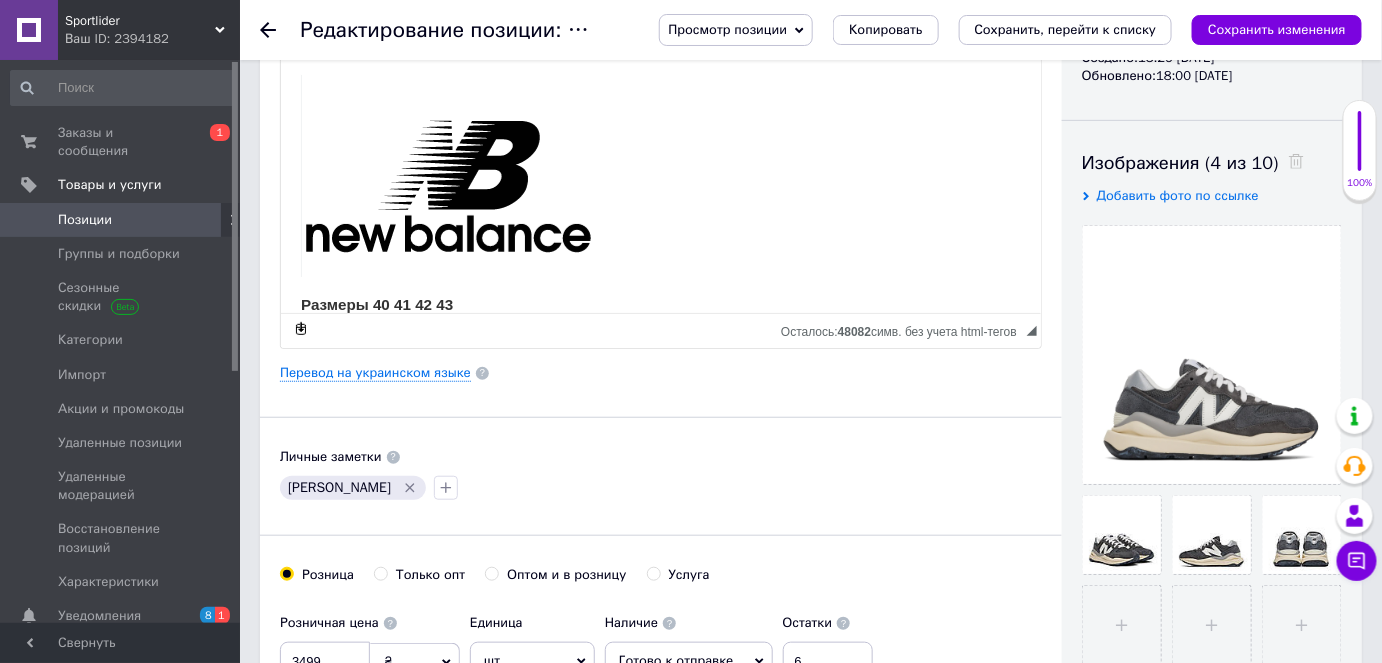 click on "Размеры 40 41 42 43" at bounding box center (376, 303) 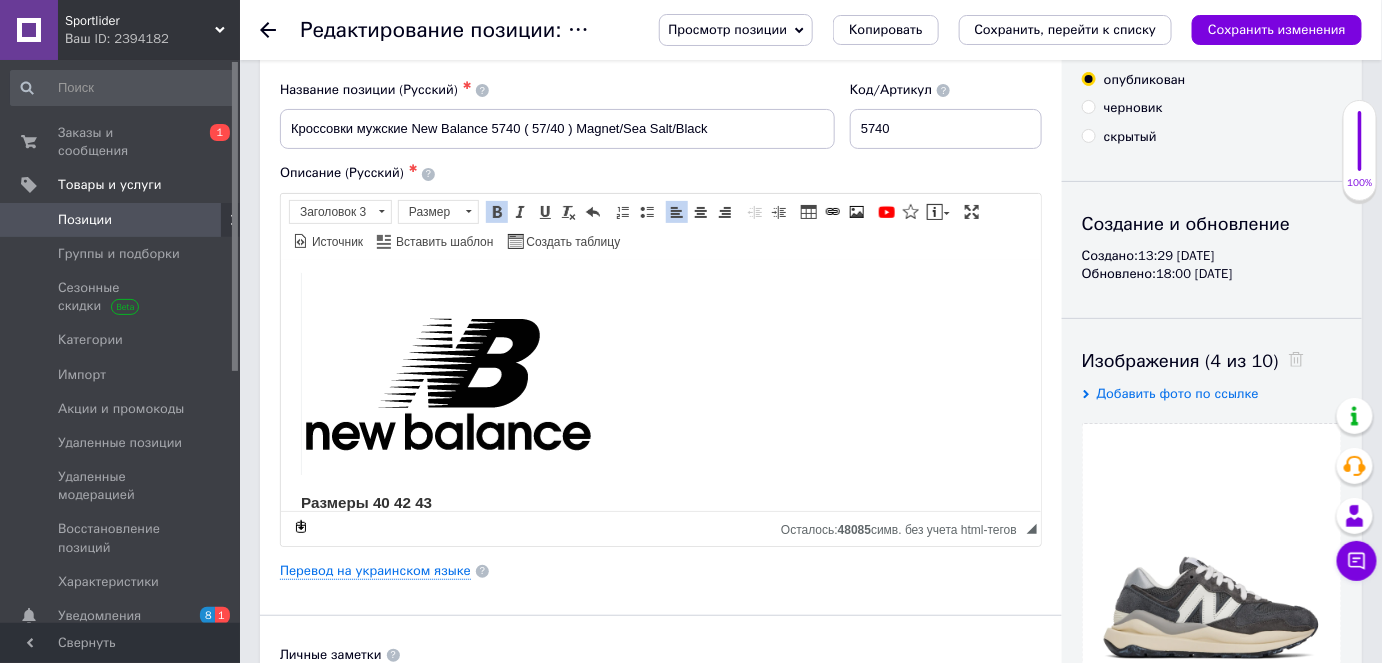 scroll, scrollTop: 0, scrollLeft: 0, axis: both 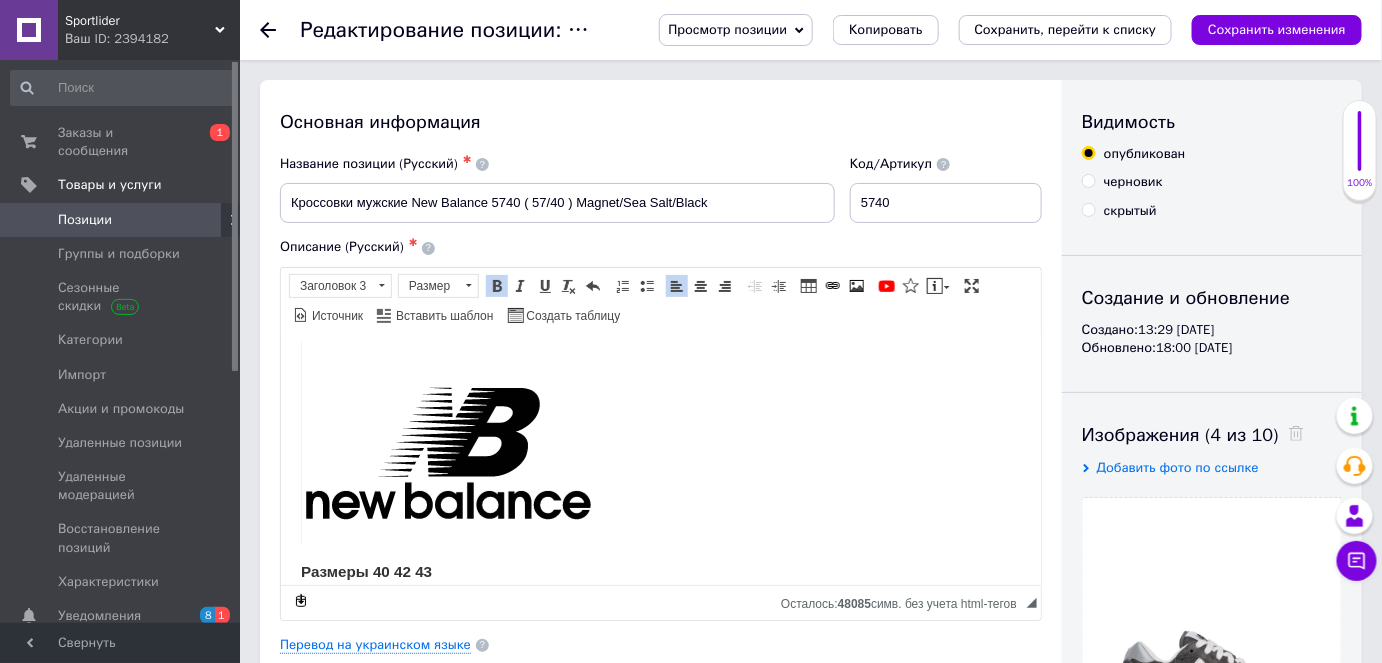 drag, startPoint x: 437, startPoint y: 570, endPoint x: 280, endPoint y: 549, distance: 158.39824 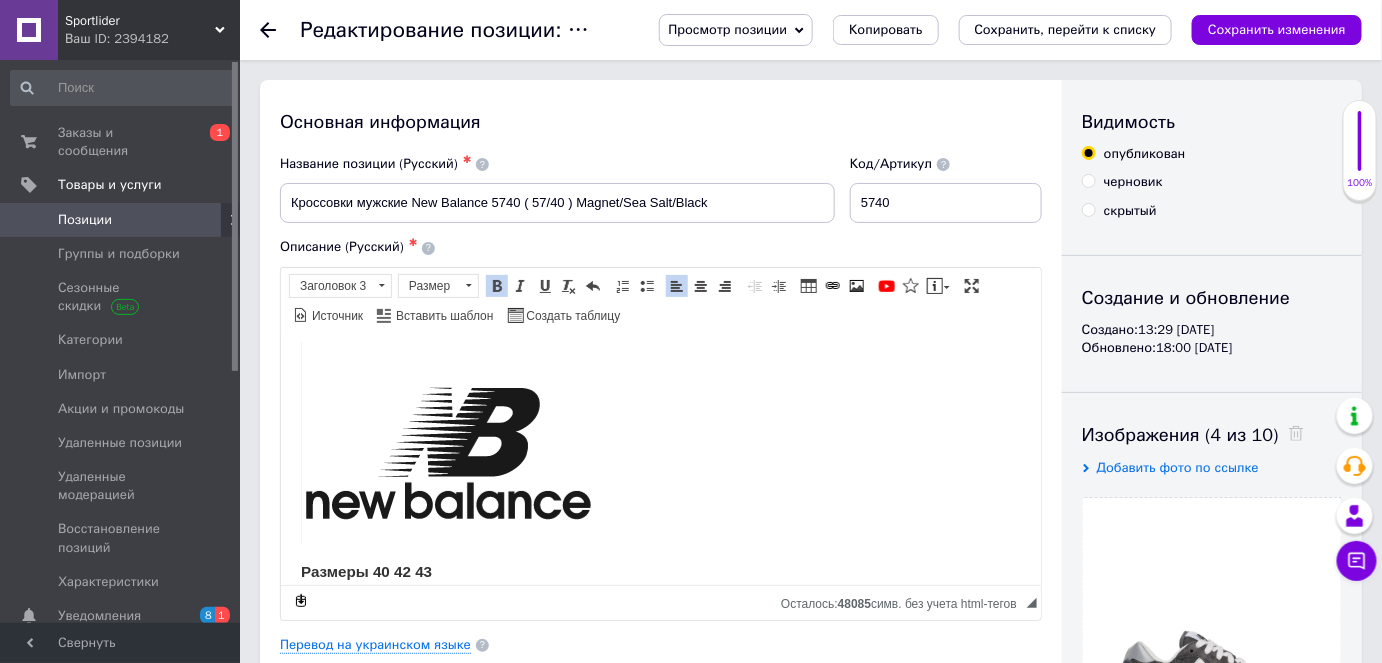 copy on "Размеры 40 42 43" 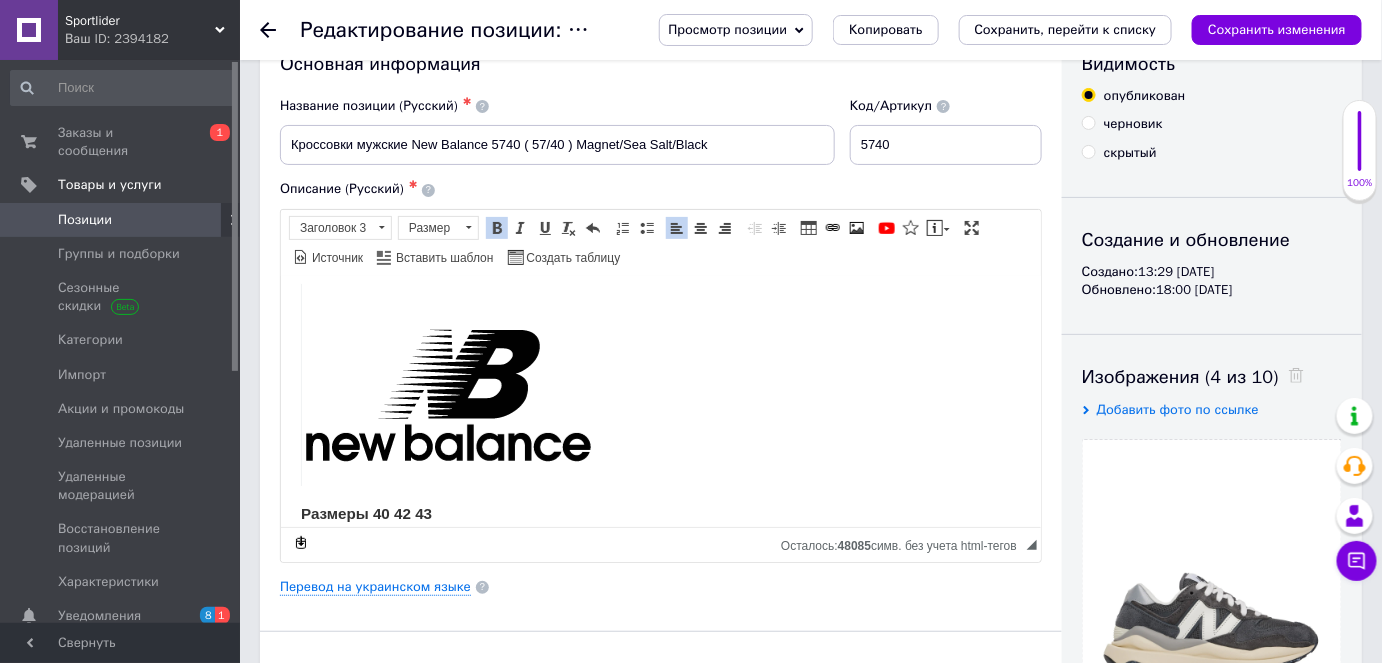 scroll, scrollTop: 90, scrollLeft: 0, axis: vertical 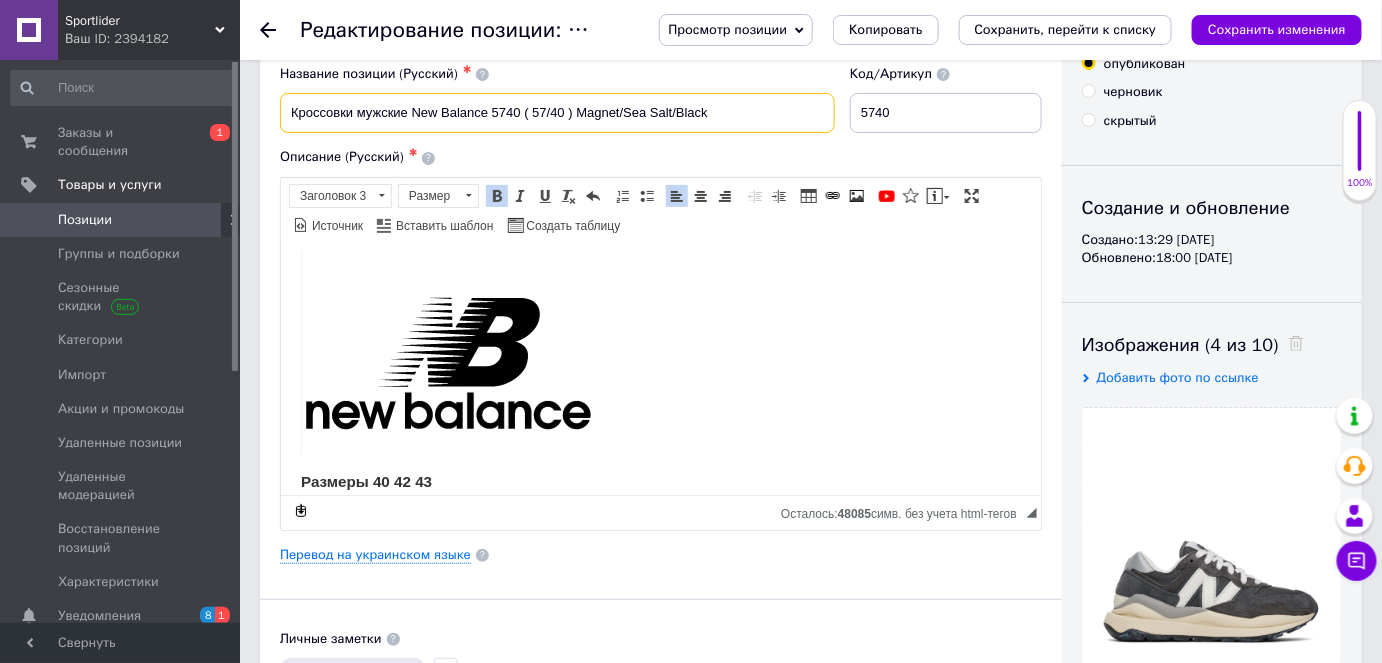 click on "Кроссовки мужские New Balance 5740 ( 57/40 ) Magnet/Sea Salt/Black" at bounding box center (557, 113) 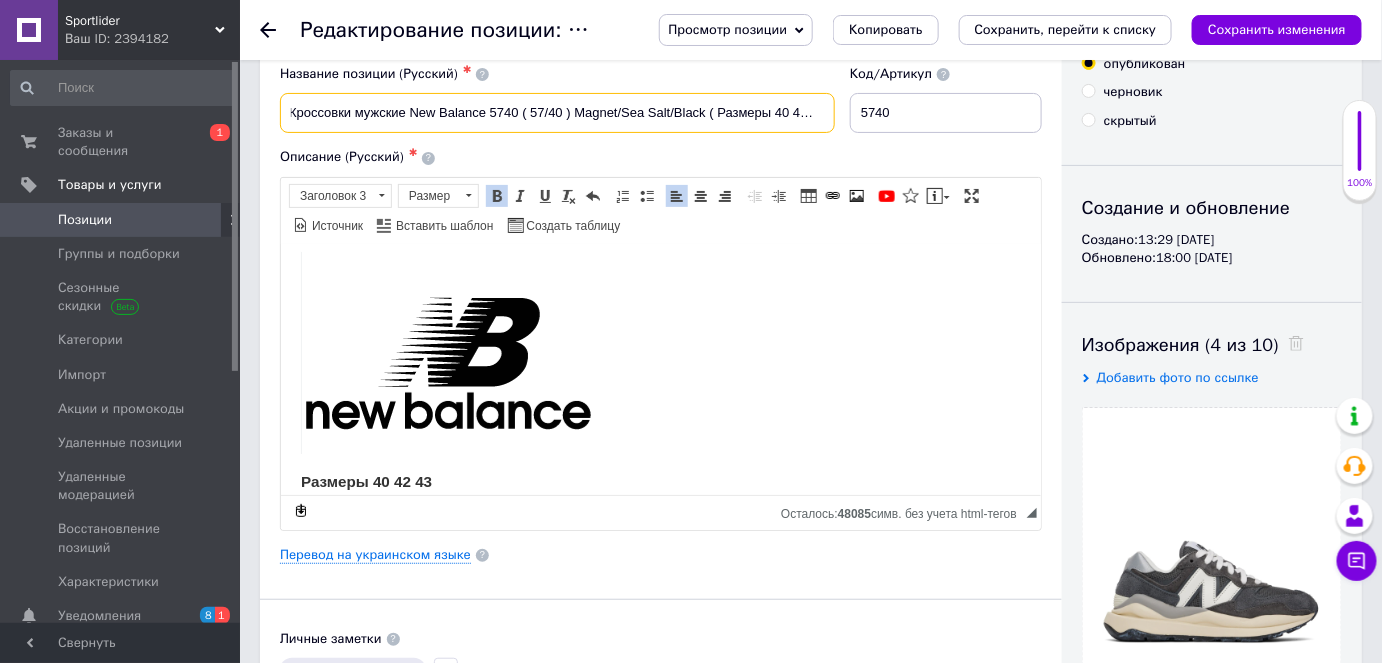 scroll, scrollTop: 0, scrollLeft: 6, axis: horizontal 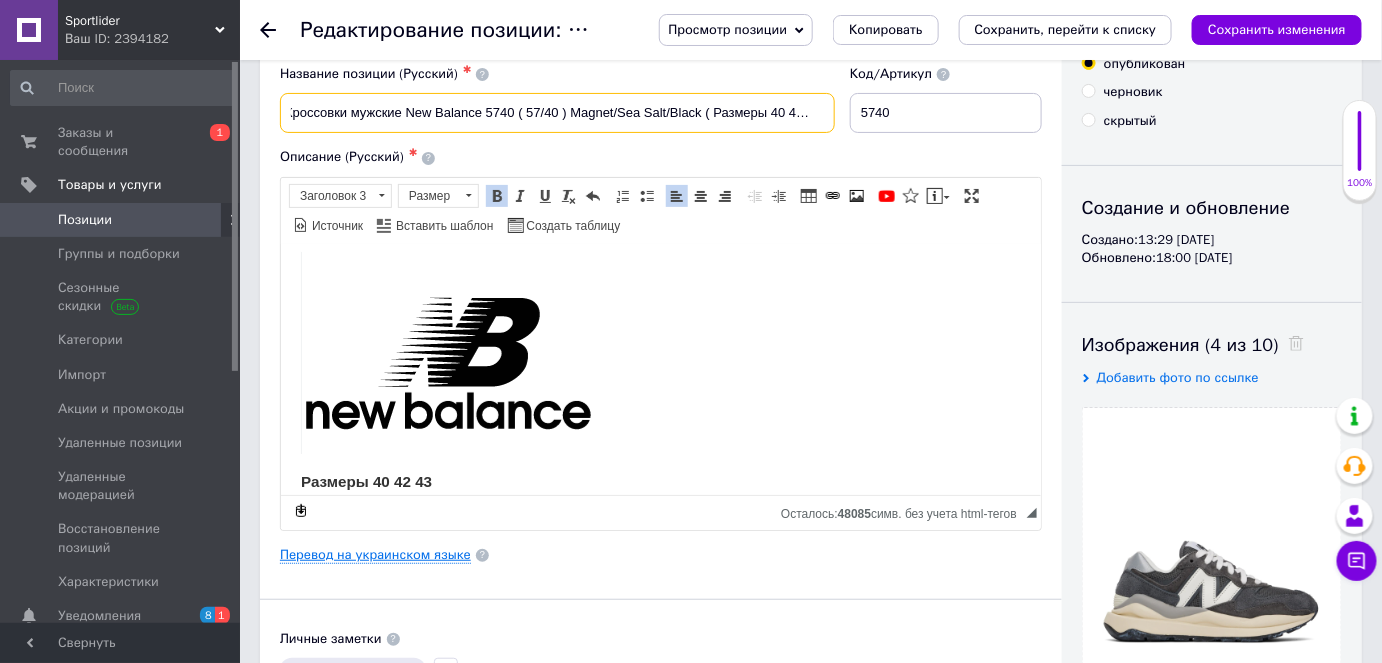 type on "Кроссовки мужские New Balance 5740 ( 57/40 ) Magnet/Sea Salt/Black ( Размеры 40 42 43  )" 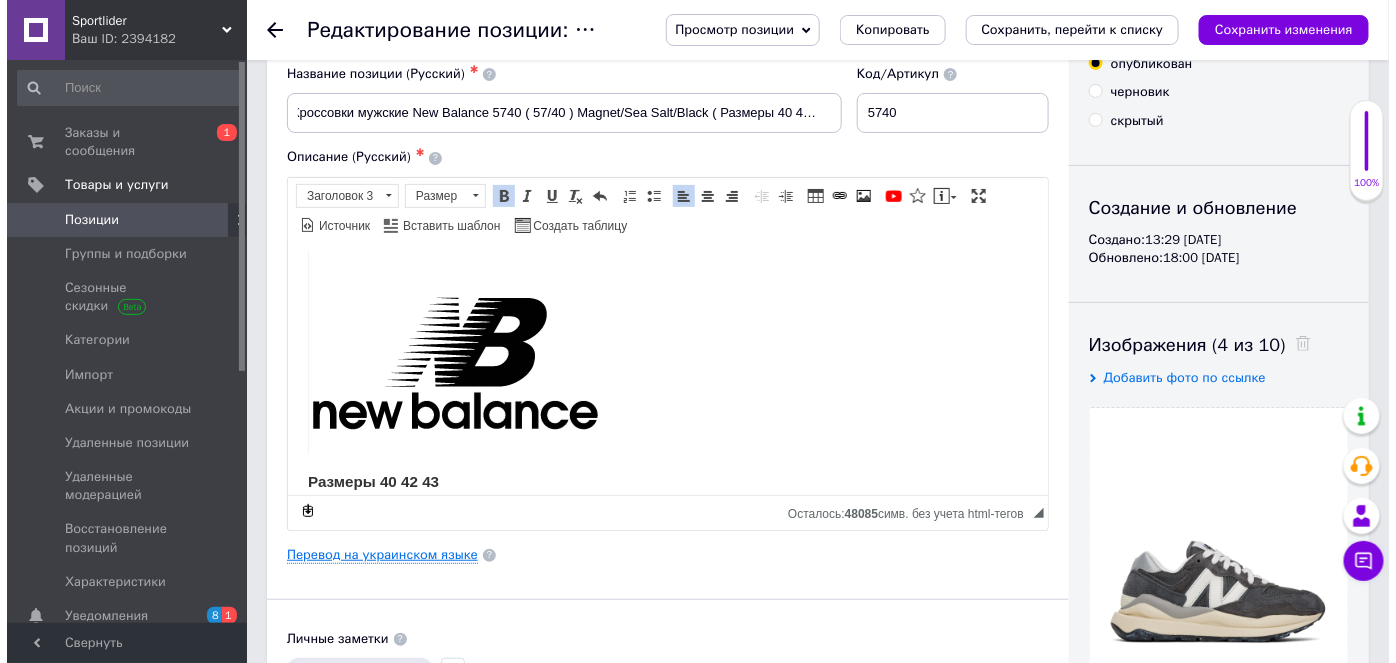 scroll, scrollTop: 0, scrollLeft: 0, axis: both 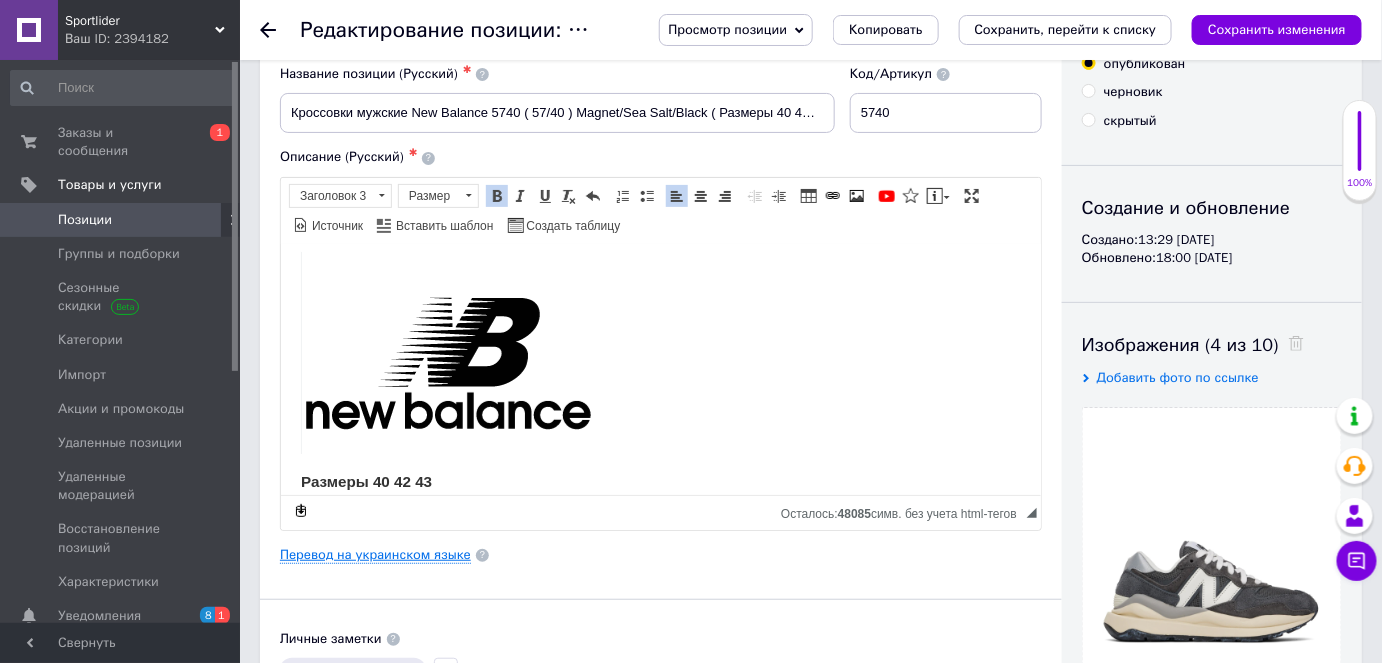 click on "Перевод на украинском языке" at bounding box center [375, 555] 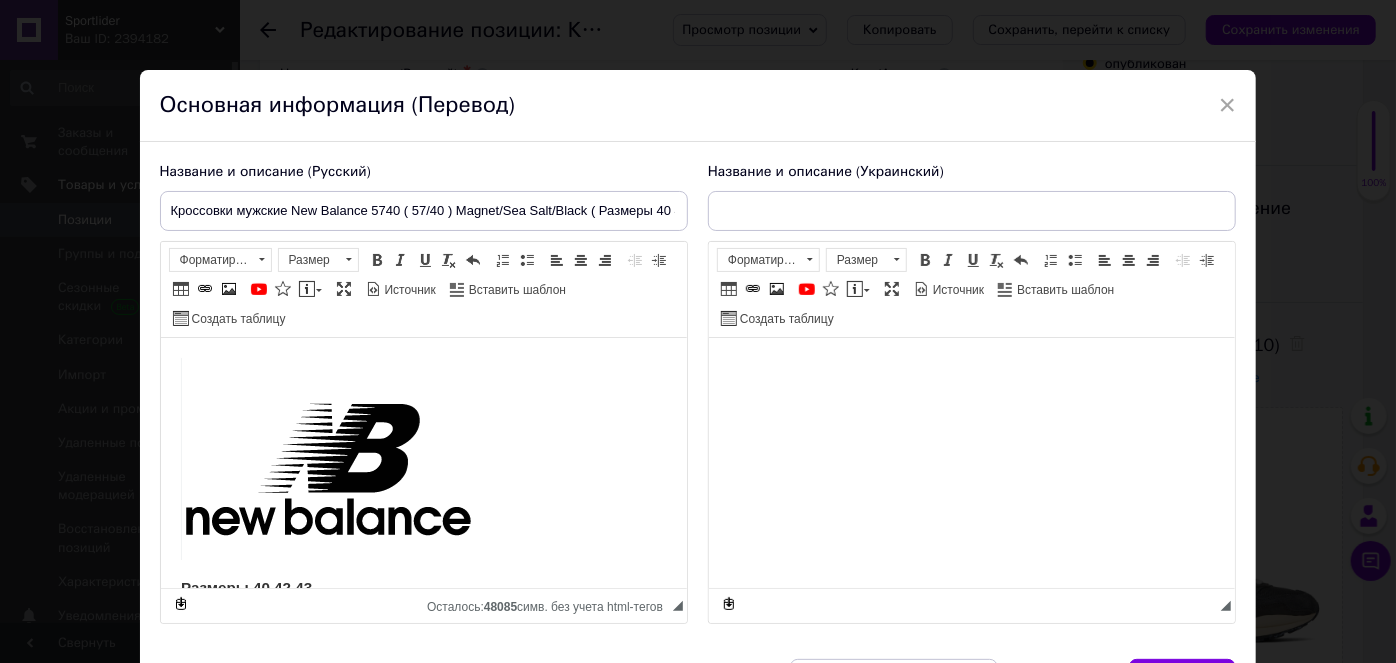 scroll, scrollTop: 0, scrollLeft: 0, axis: both 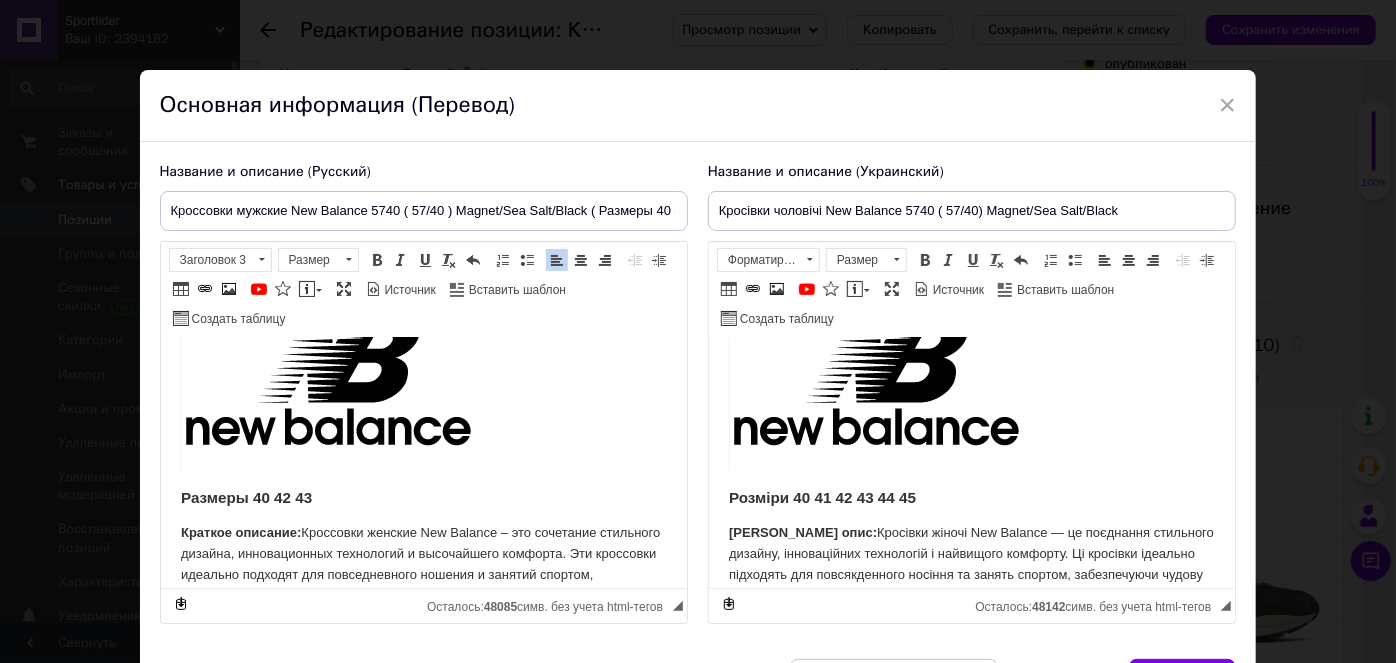 drag, startPoint x: 253, startPoint y: 495, endPoint x: 331, endPoint y: 495, distance: 78 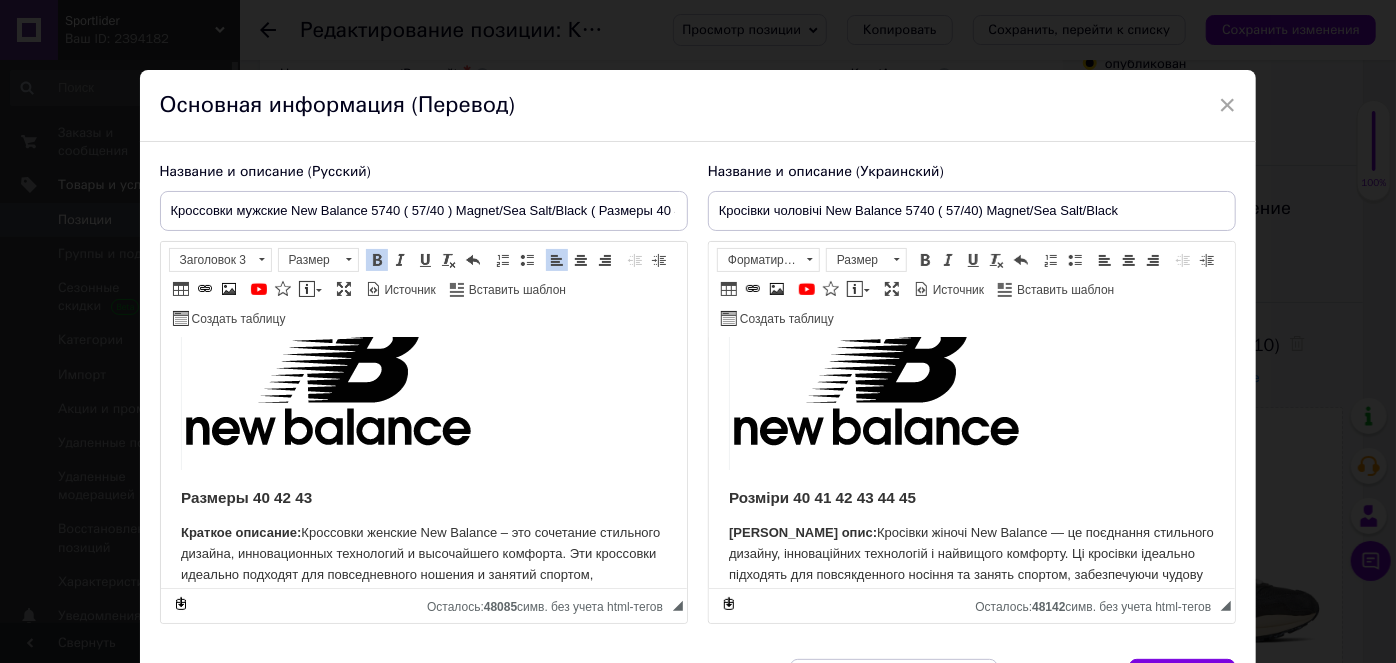 copy on "40 42 43" 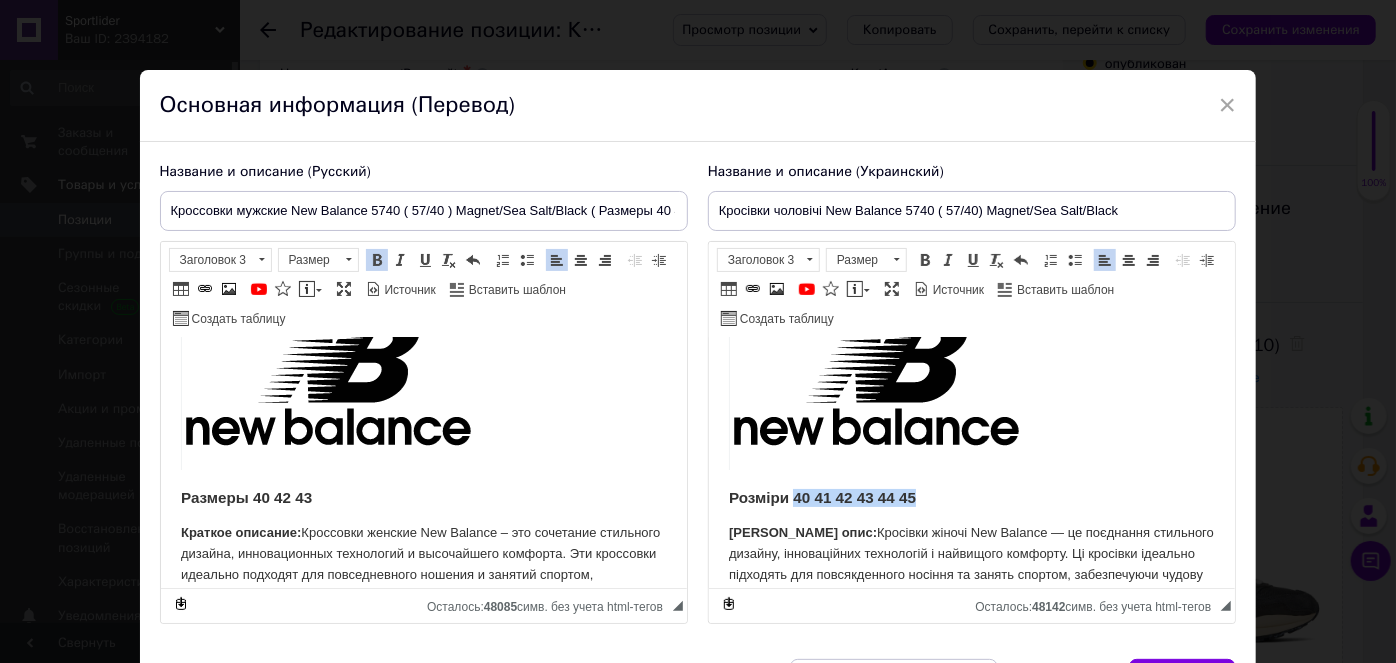 drag, startPoint x: 795, startPoint y: 489, endPoint x: 979, endPoint y: 482, distance: 184.1331 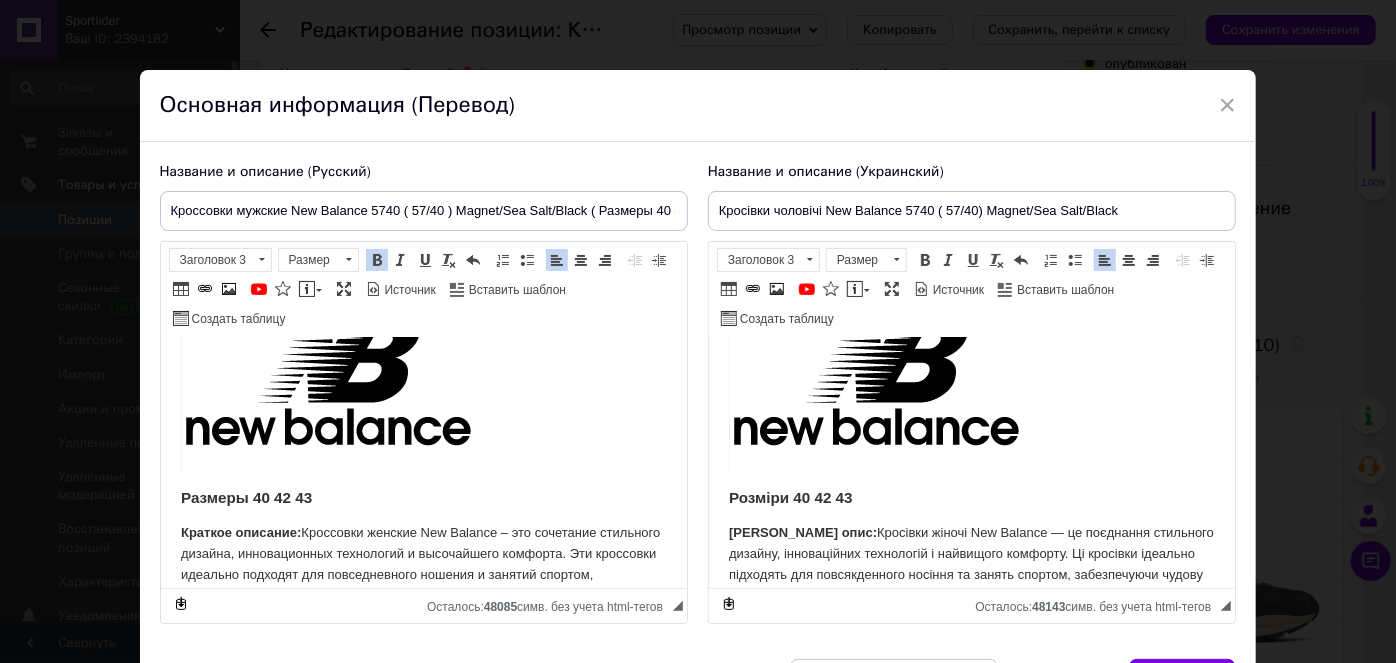 drag, startPoint x: 858, startPoint y: 498, endPoint x: 1211, endPoint y: 502, distance: 353.02267 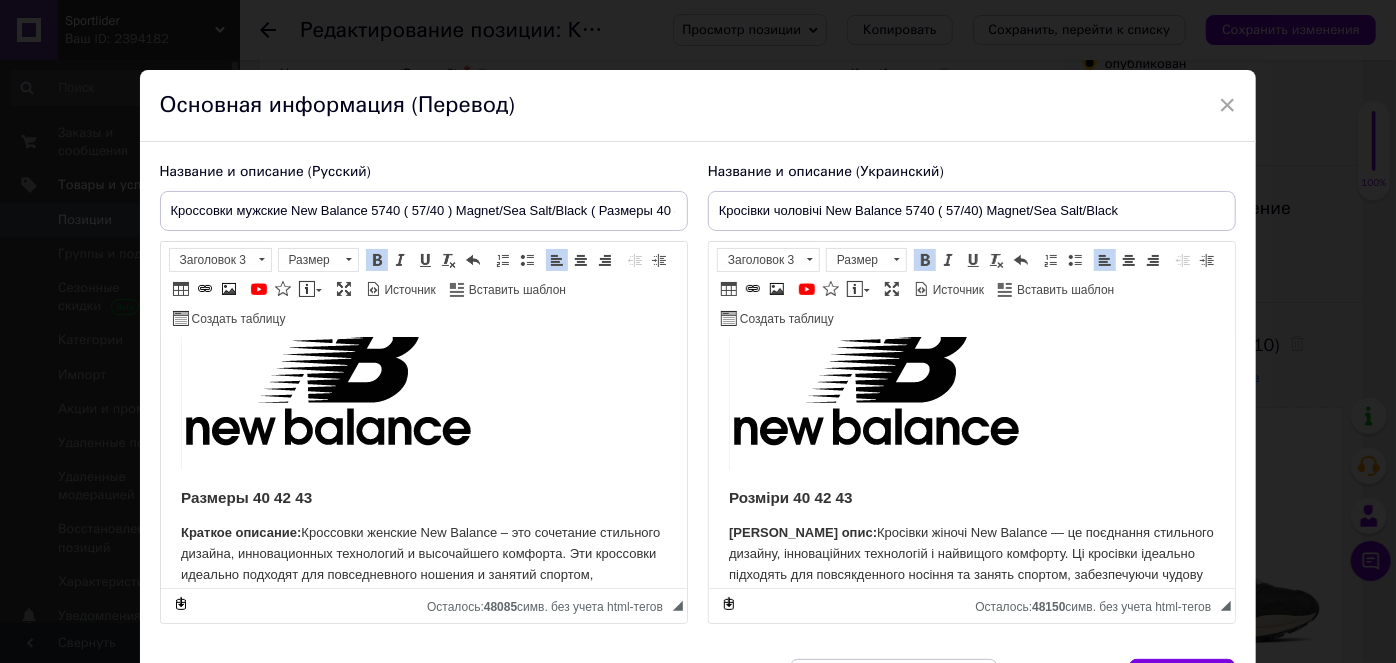 copy on "Розміри 40 42 43" 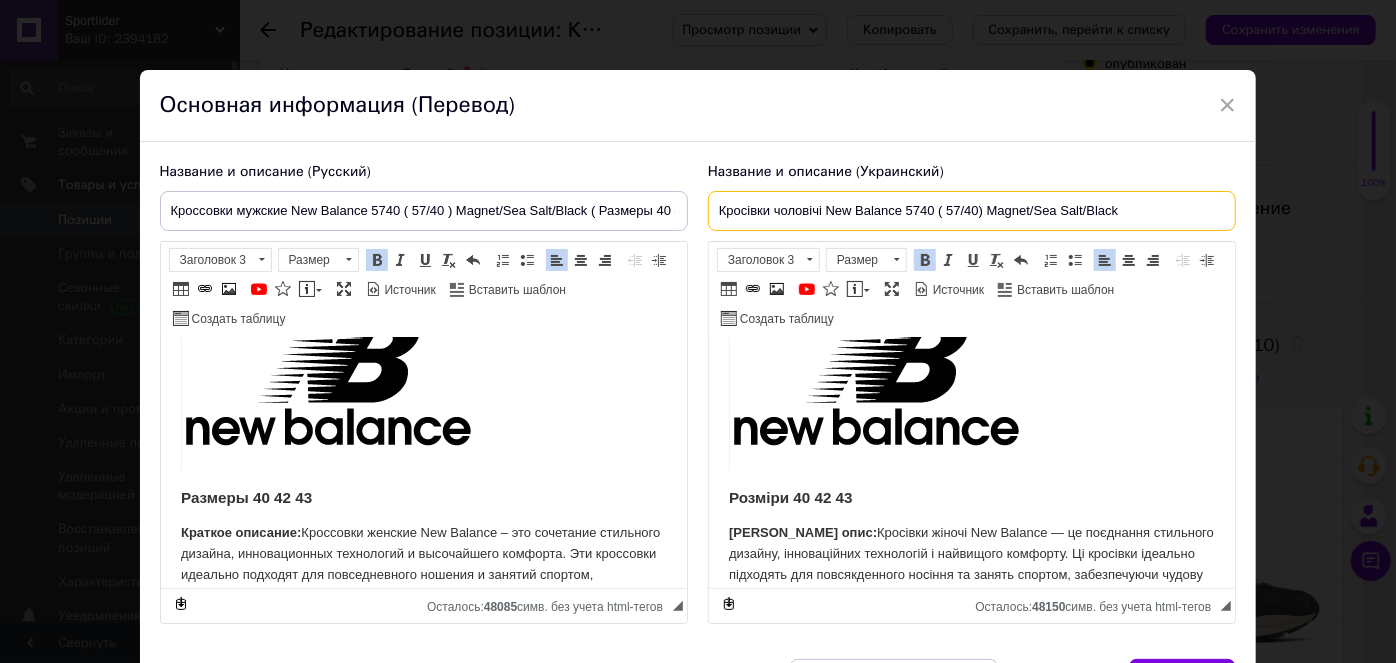 click on "Кросівки чоловічі New Balance 5740 ( 57/40) Magnet/Sea Salt/Black" at bounding box center (972, 211) 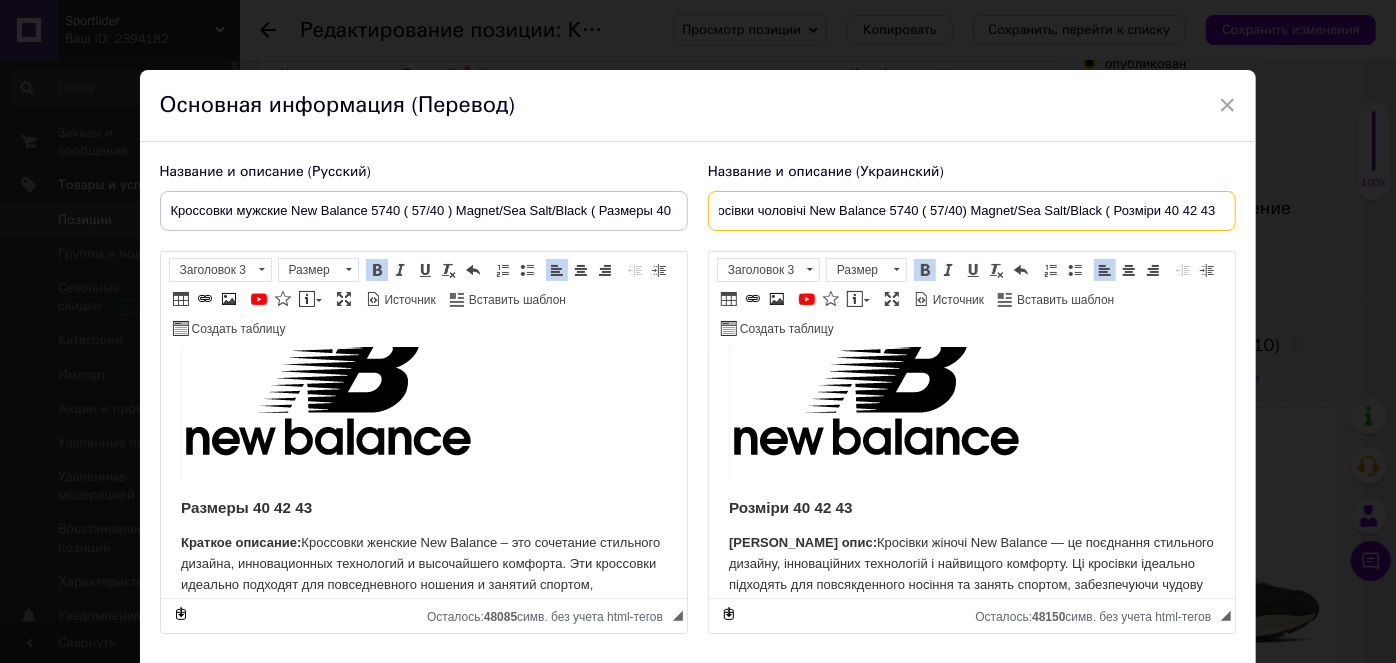 scroll, scrollTop: 0, scrollLeft: 21, axis: horizontal 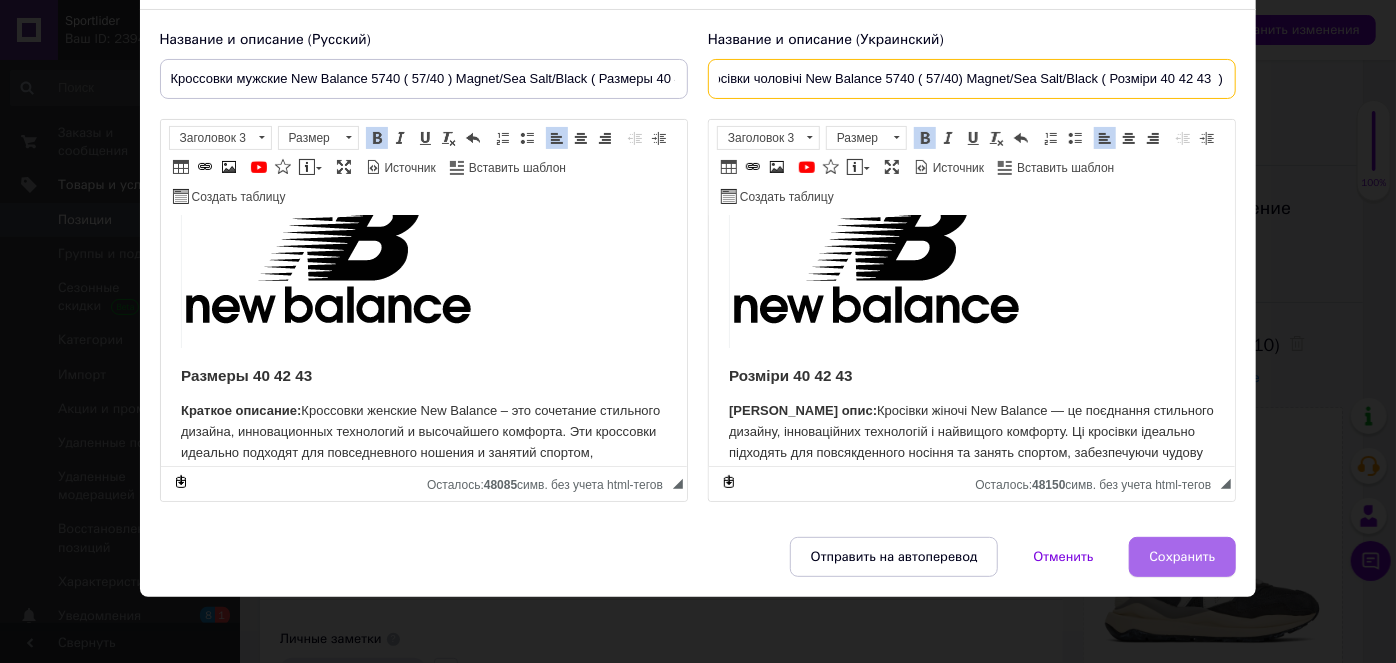 type on "Кросівки чоловічі New Balance 5740 ( 57/40) Magnet/Sea Salt/Black ( Розміри 40 42 43  )" 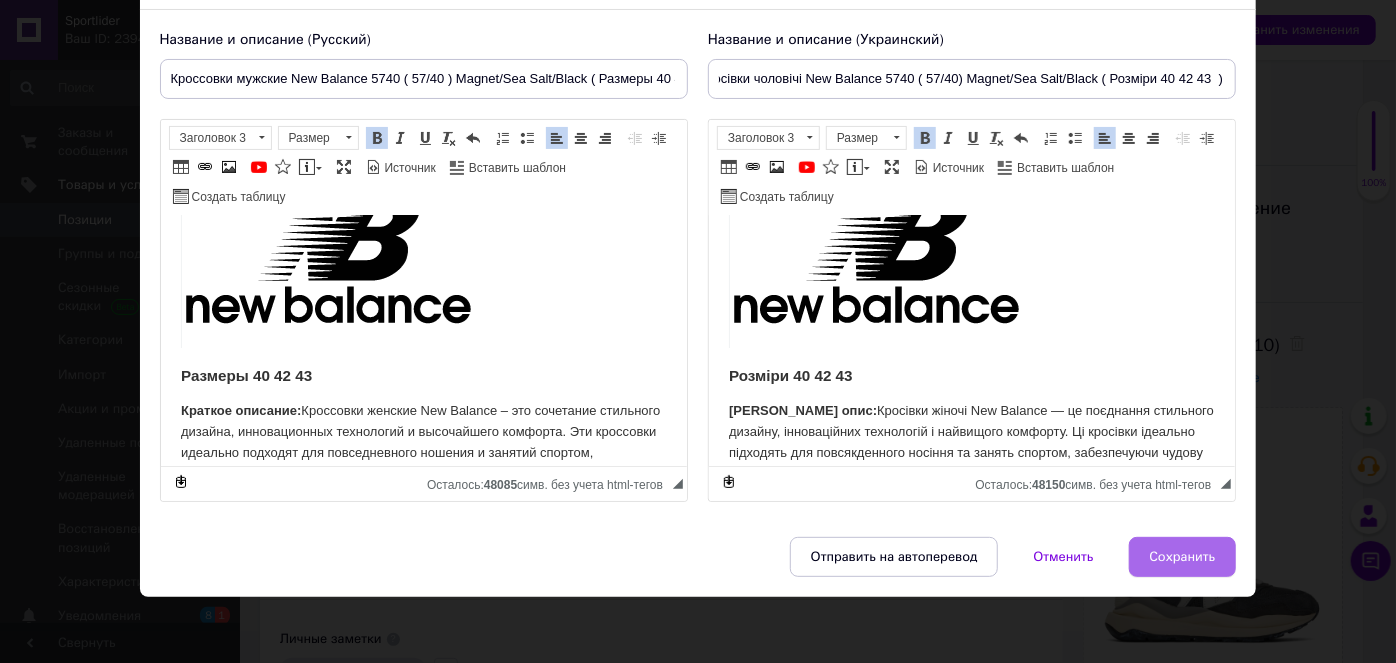 click on "Сохранить" at bounding box center [1183, 557] 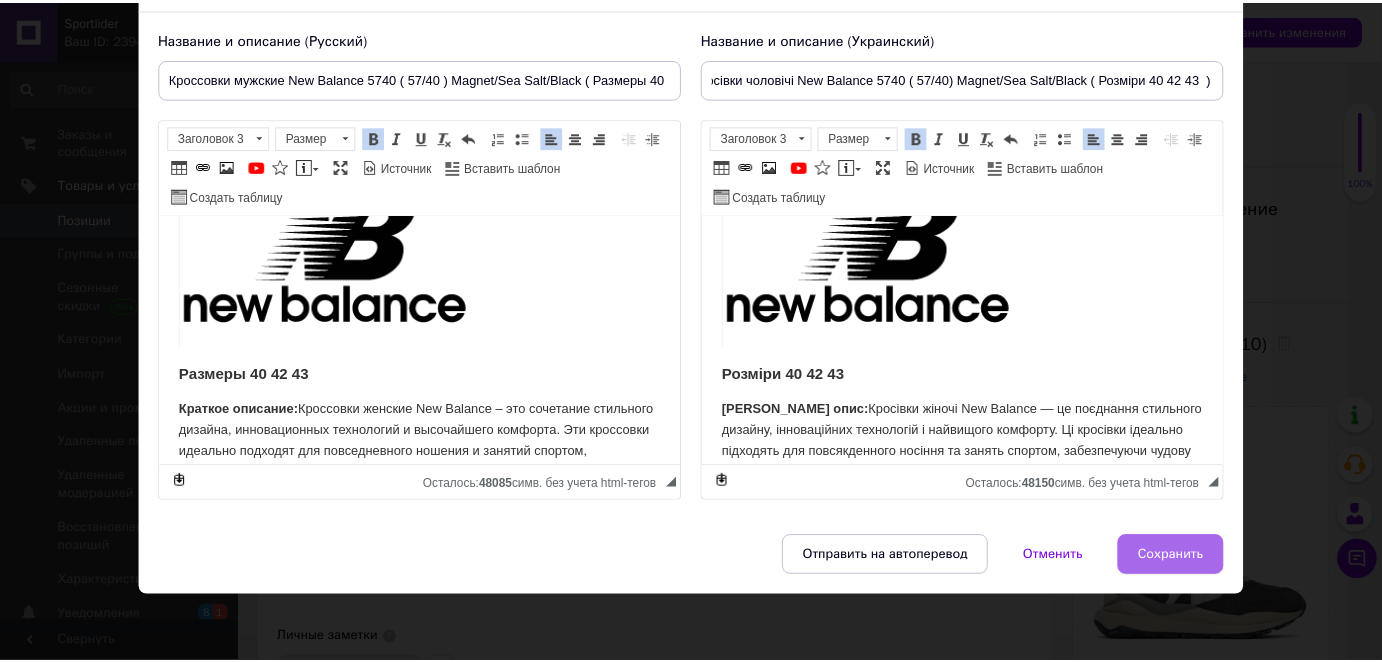 scroll, scrollTop: 0, scrollLeft: 0, axis: both 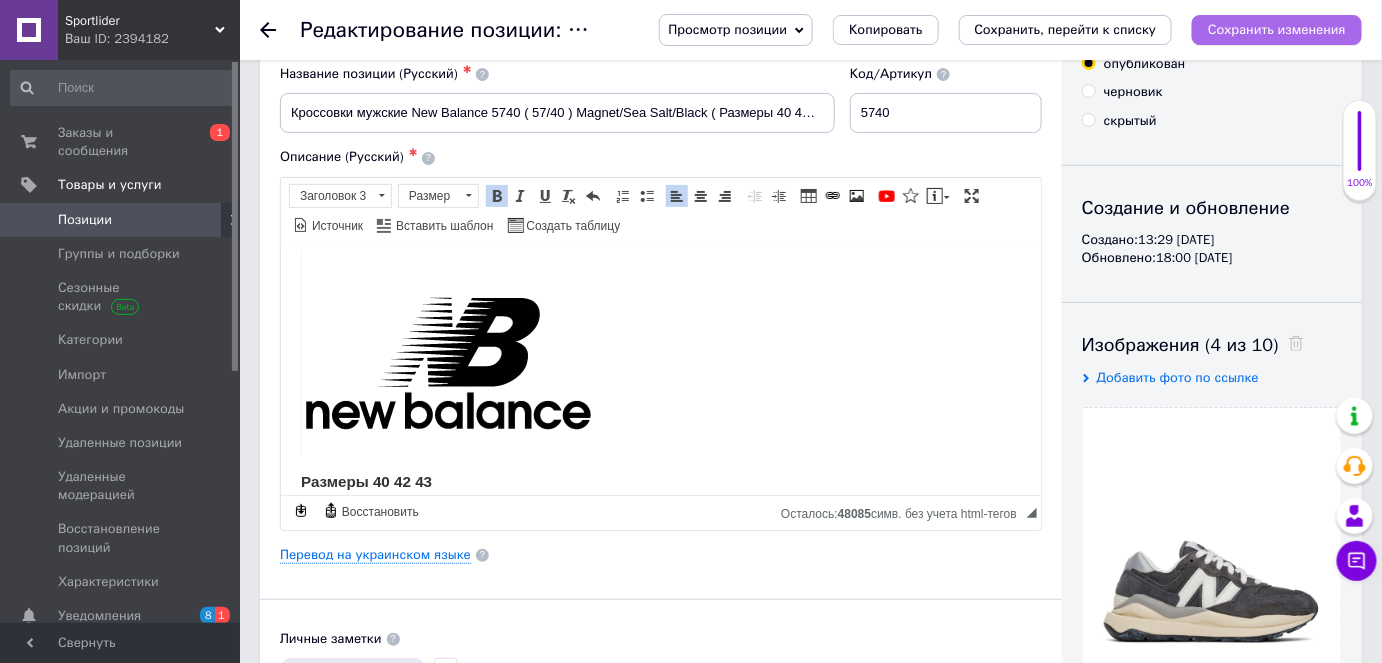 click on "Сохранить изменения" at bounding box center (1277, 29) 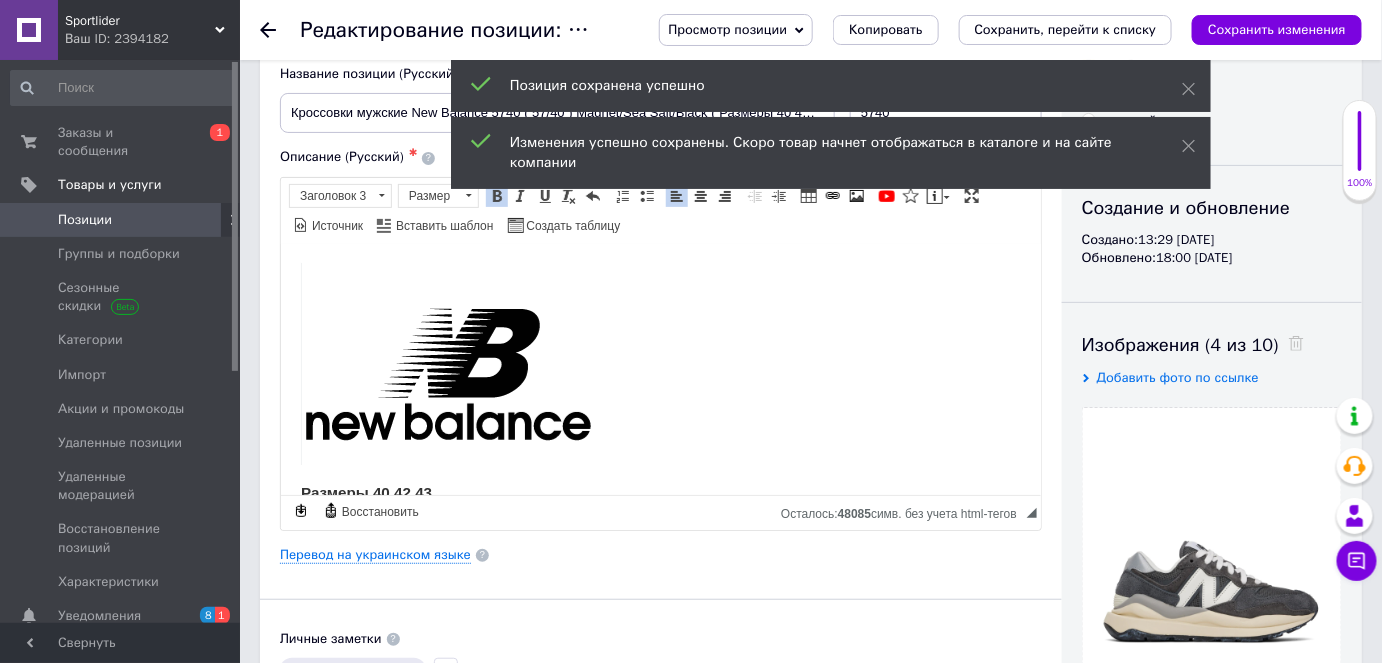 scroll, scrollTop: 0, scrollLeft: 0, axis: both 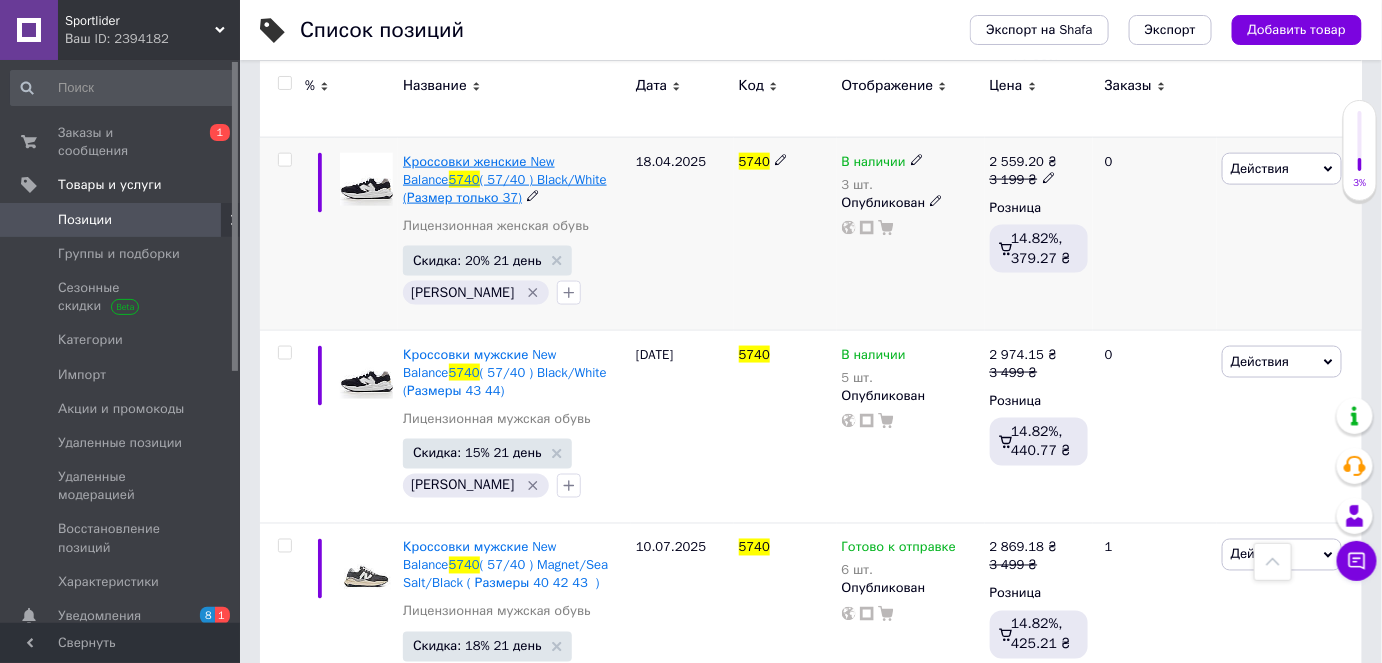 click on "( 57/40 ) Black/White (Размер только 37)" at bounding box center [505, 188] 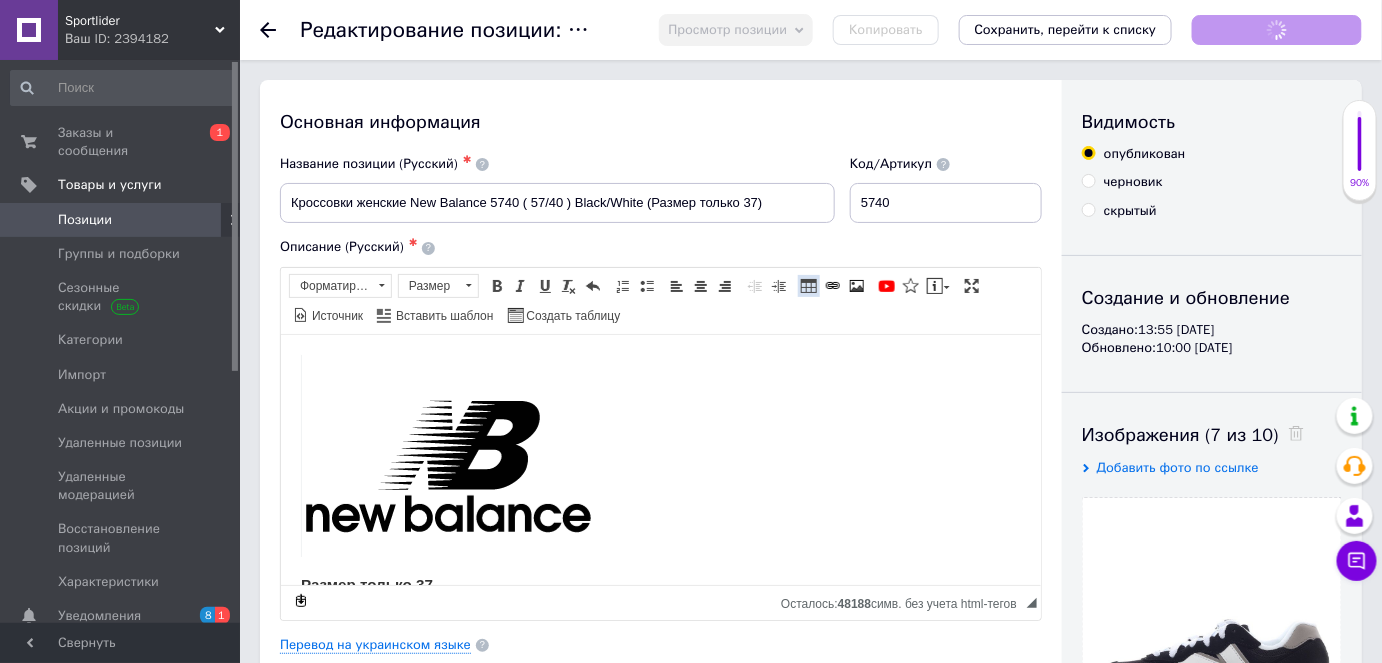 scroll, scrollTop: 0, scrollLeft: 0, axis: both 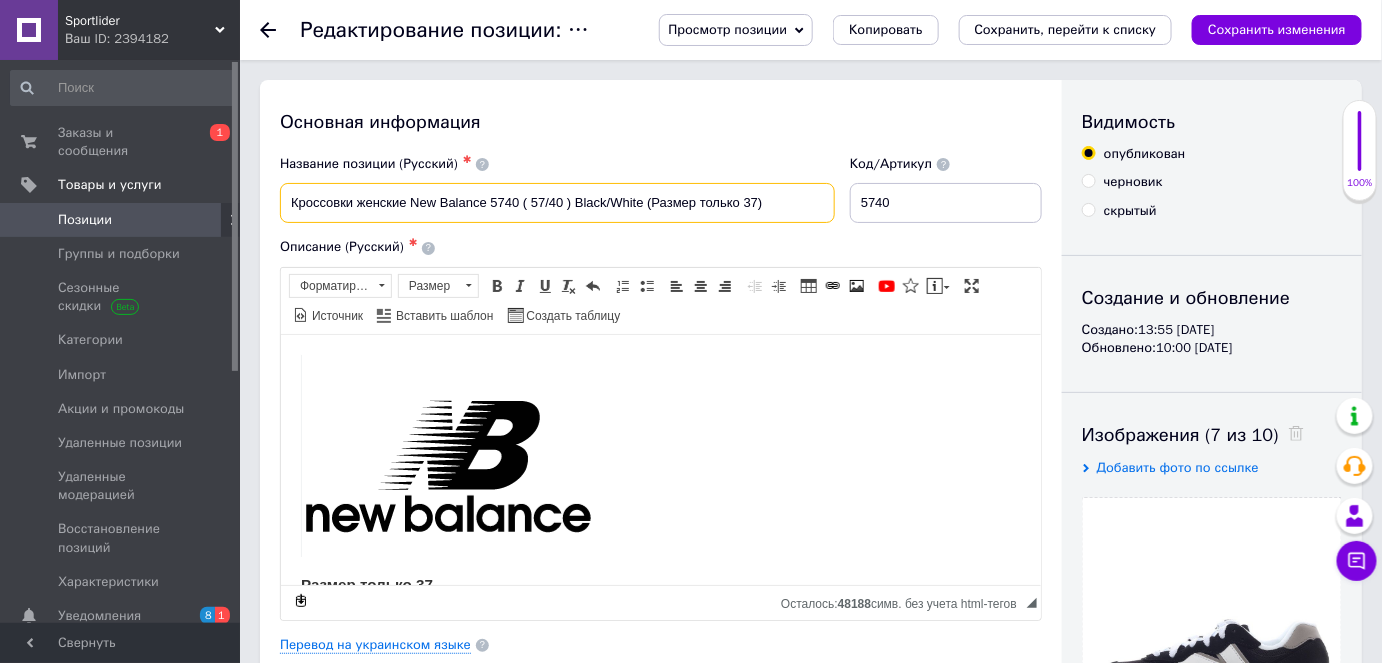 click on "Кроссовки женские New Balance 5740 ( 57/40 ) Black/White (Размер только 37)" at bounding box center (557, 203) 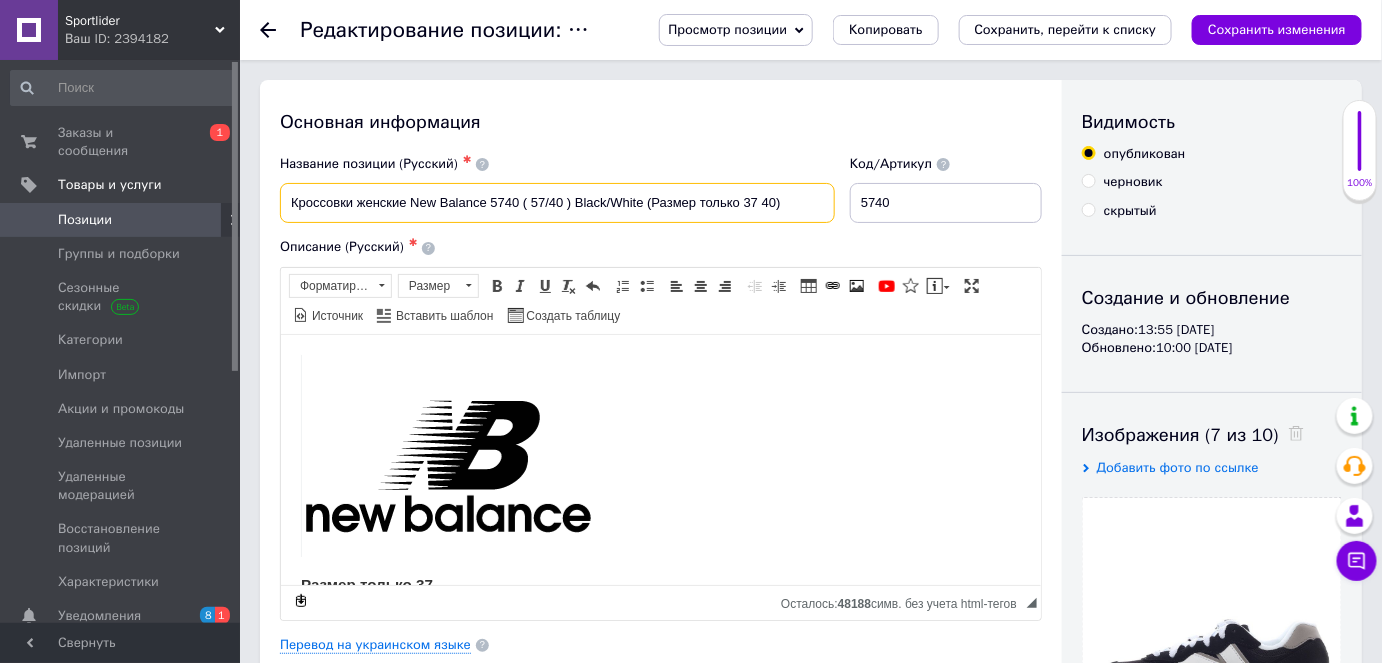 click on "Кроссовки женские New Balance 5740 ( 57/40 ) Black/White (Размер только 37 40)" at bounding box center [557, 203] 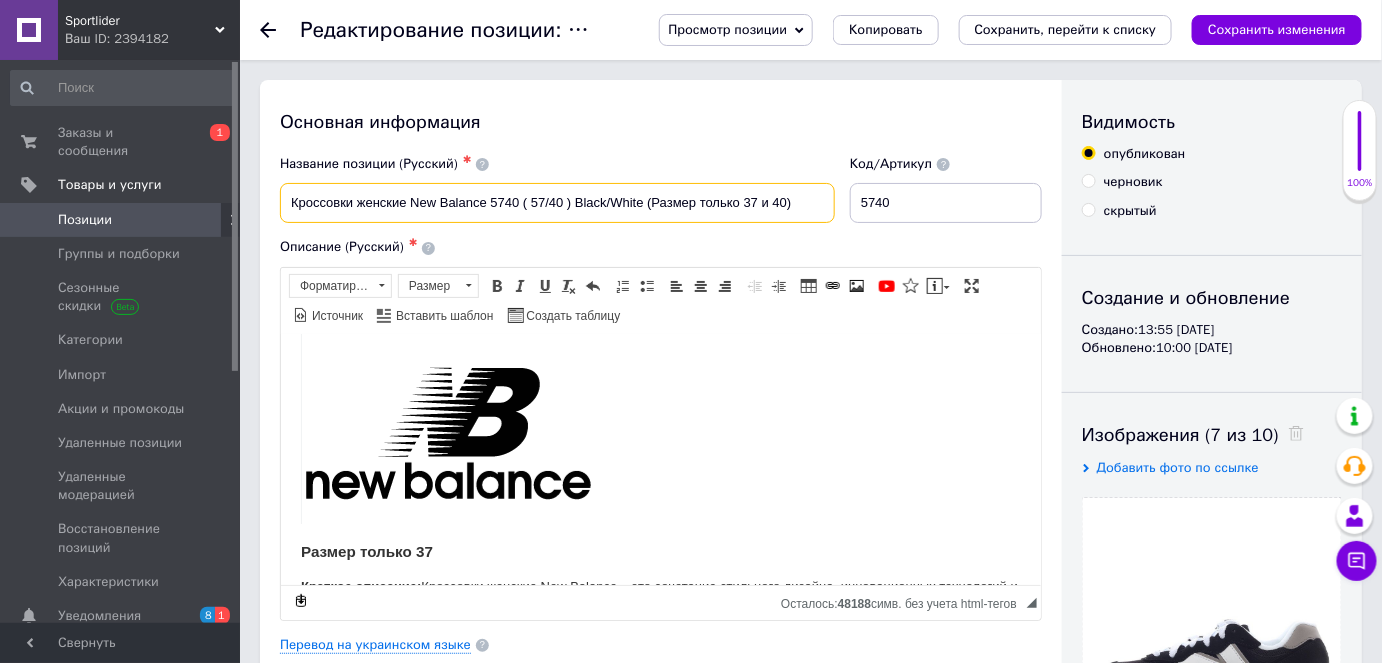 scroll, scrollTop: 90, scrollLeft: 0, axis: vertical 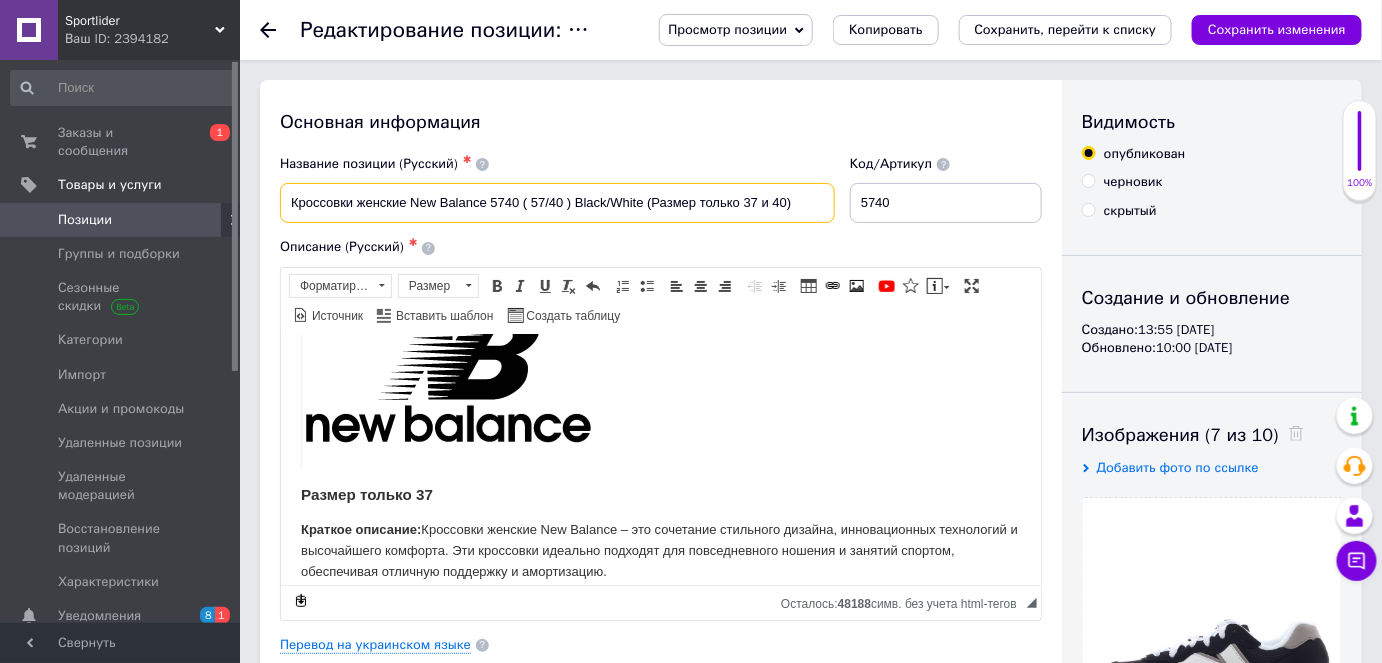 type on "Кроссовки женские New Balance 5740 ( 57/40 ) Black/White (Размер только 37 и 40)" 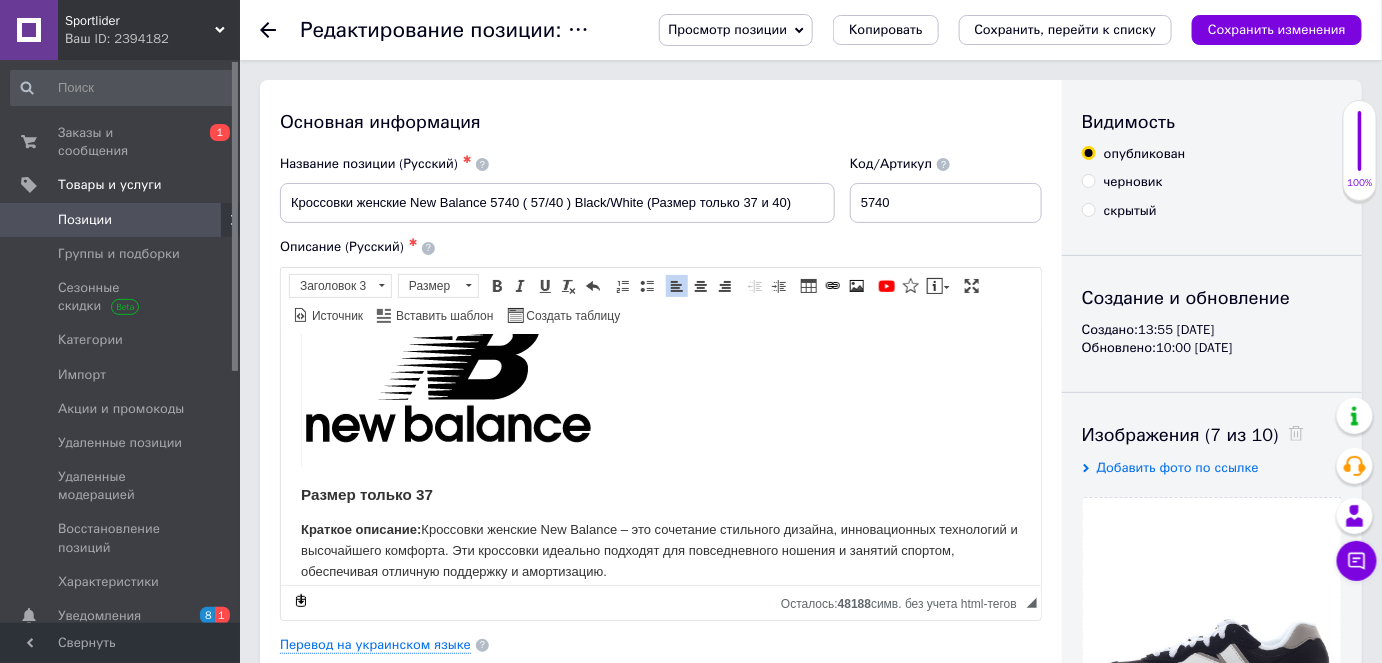 click on "Размер только 37" at bounding box center [366, 493] 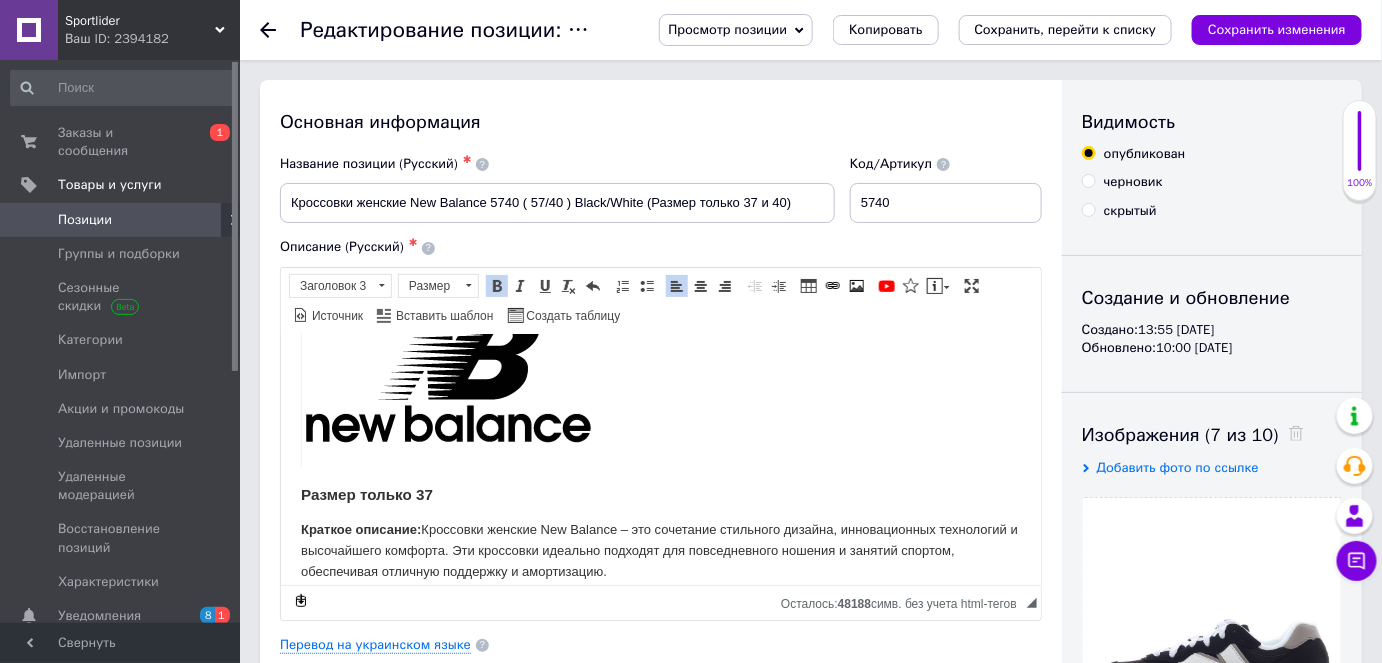type 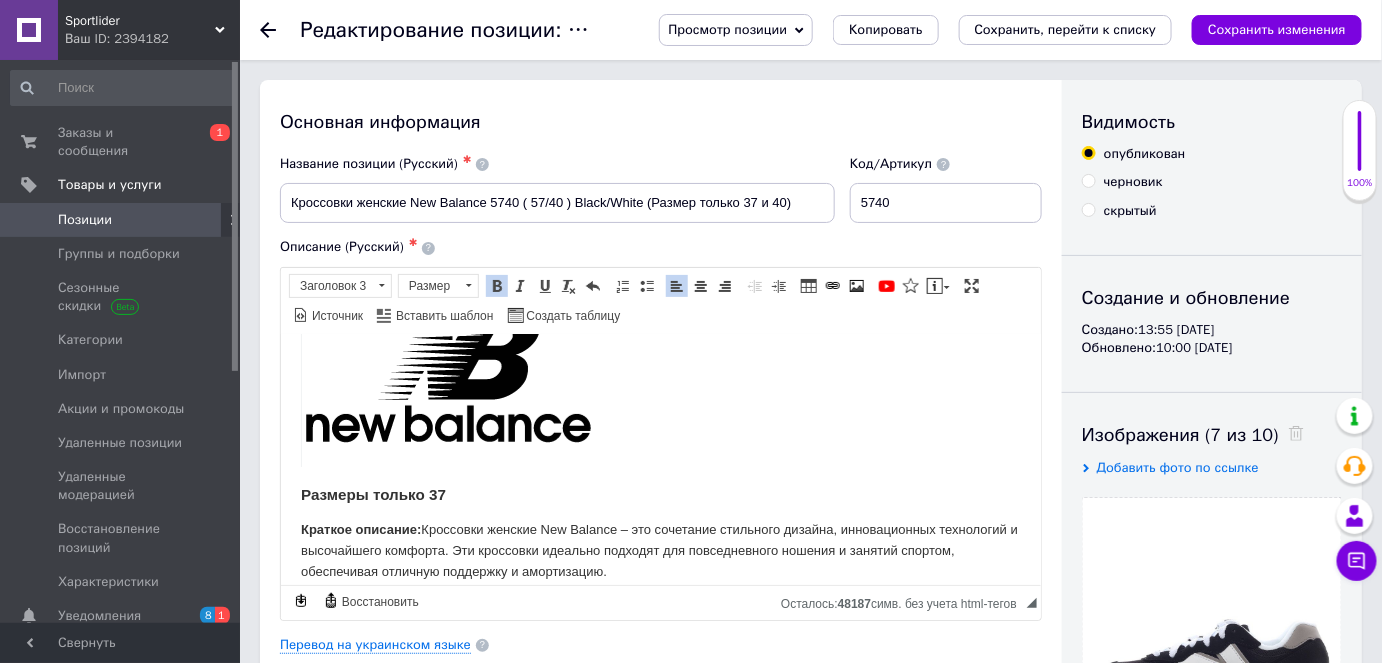click on "Размеры только 37" at bounding box center [660, 494] 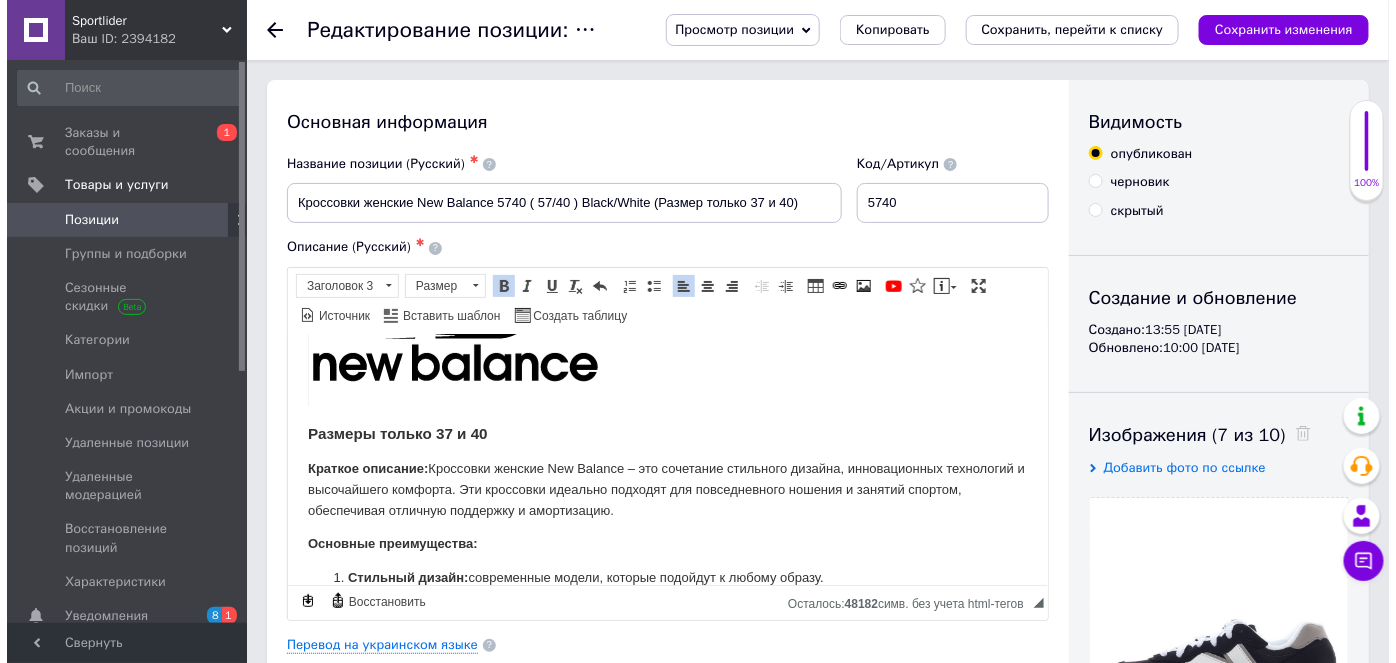 scroll, scrollTop: 181, scrollLeft: 0, axis: vertical 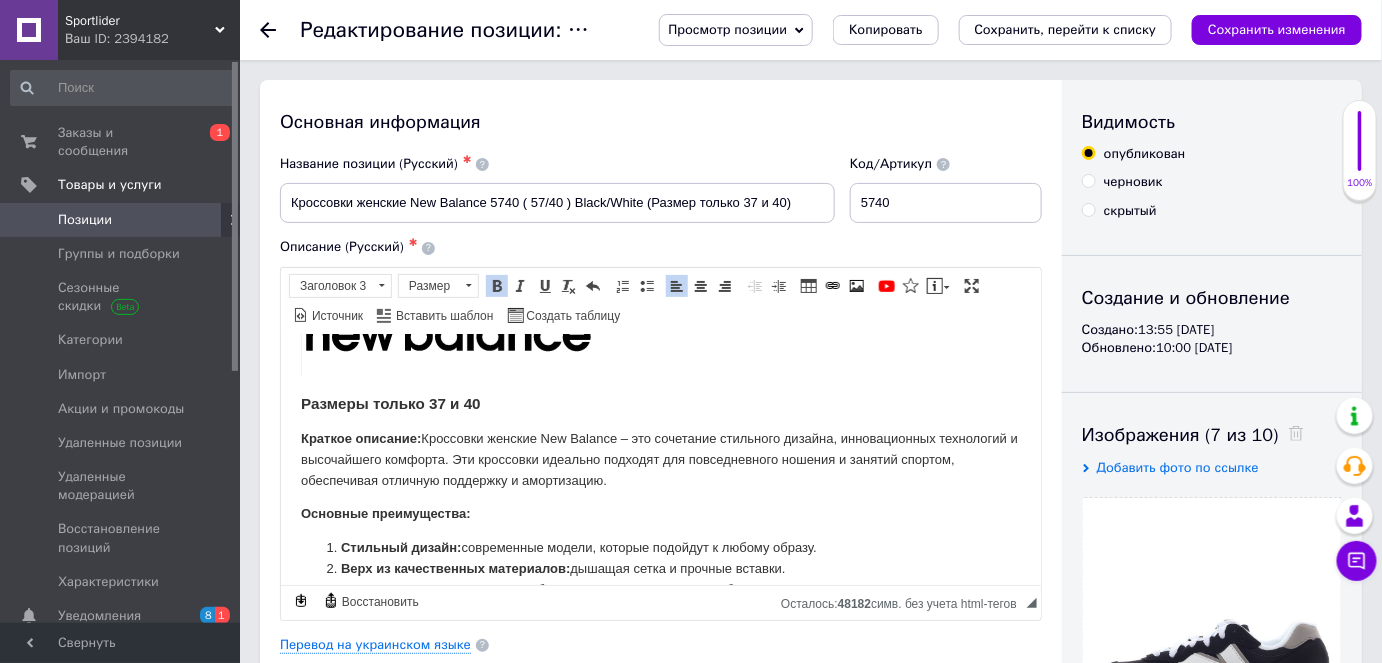 click on "Основная информация Название позиции (Русский) ✱ Кроссовки женские New Balance 5740 ( 57/40 ) Black/White (Размер только 37 и 40) Код/Артикул 5740 Описание (Русский) ✱
Размеры только 37 и 40
Краткое описание:  Кроссовки женские New Balance – это сочетание стильного дизайна, инновационных технологий и высочайшего комфорта. Эти кроссовки идеально подходят для повседневного ношения и занятий спортом, обеспечивая отличную поддержку и амортизацию.
Основные преимущества:
Стильный дизайн:  современные модели, которые подойдут к любому образу.
Верх из качественных материалов:" at bounding box center (661, 638) 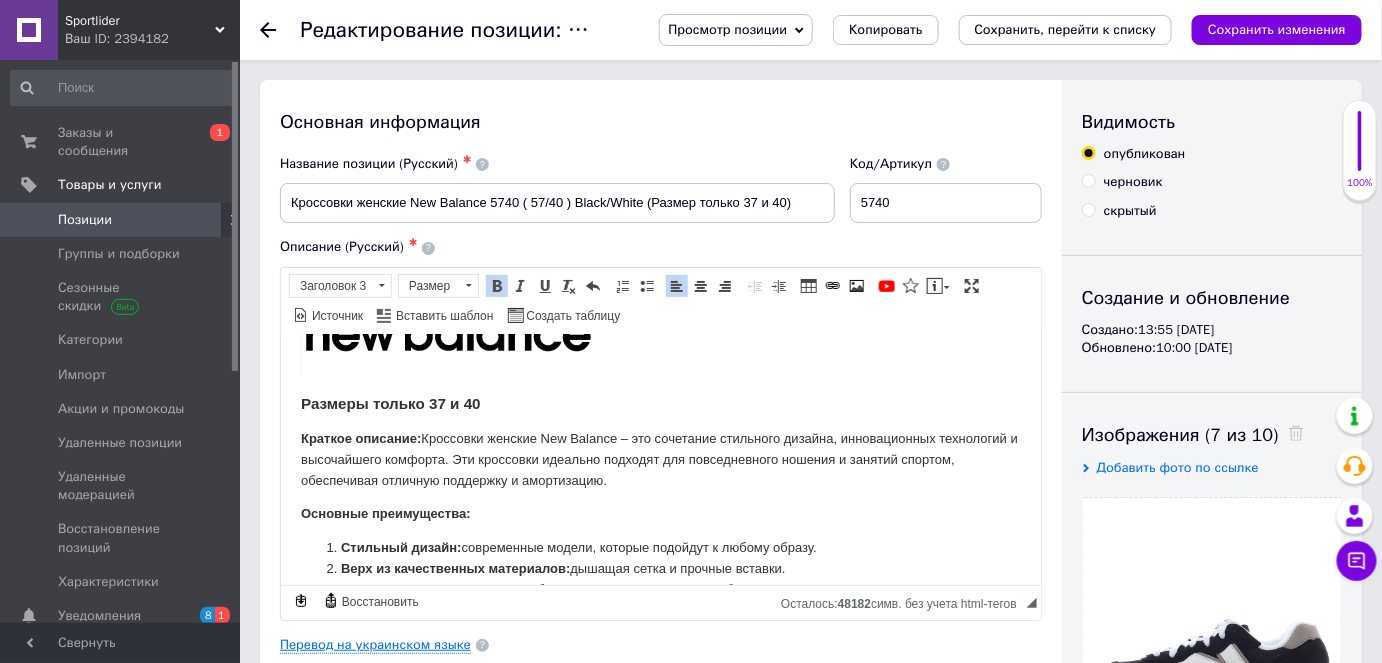 click on "Перевод на украинском языке" at bounding box center [375, 645] 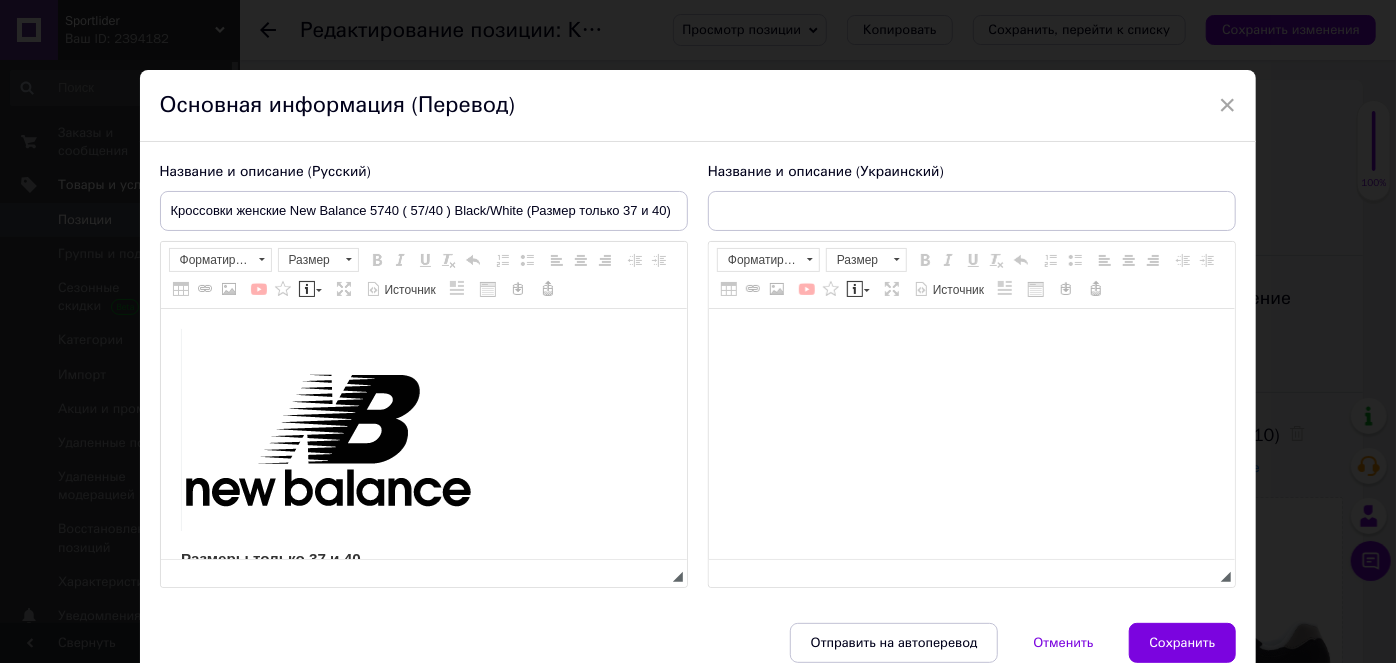 scroll, scrollTop: 0, scrollLeft: 0, axis: both 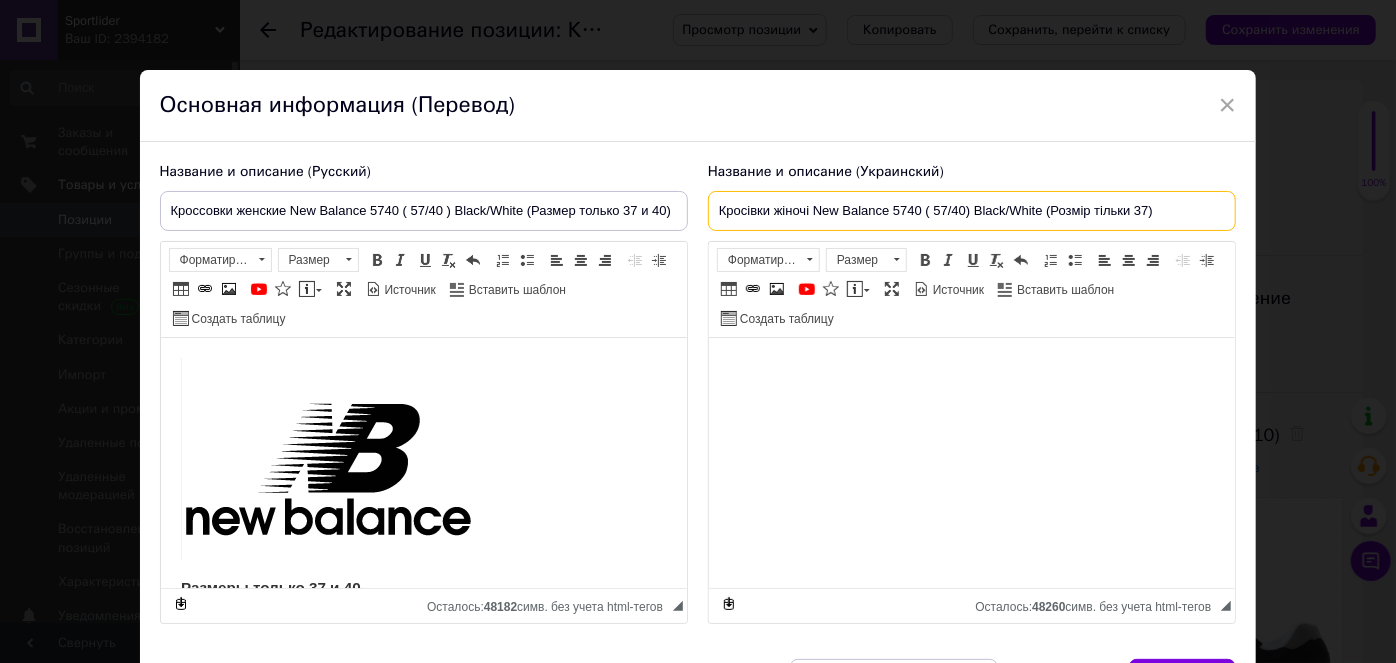 click on "Кросівки жіночі New Balance 5740 ( 57/40) Black/White (Розмір тільки 37)" at bounding box center (972, 211) 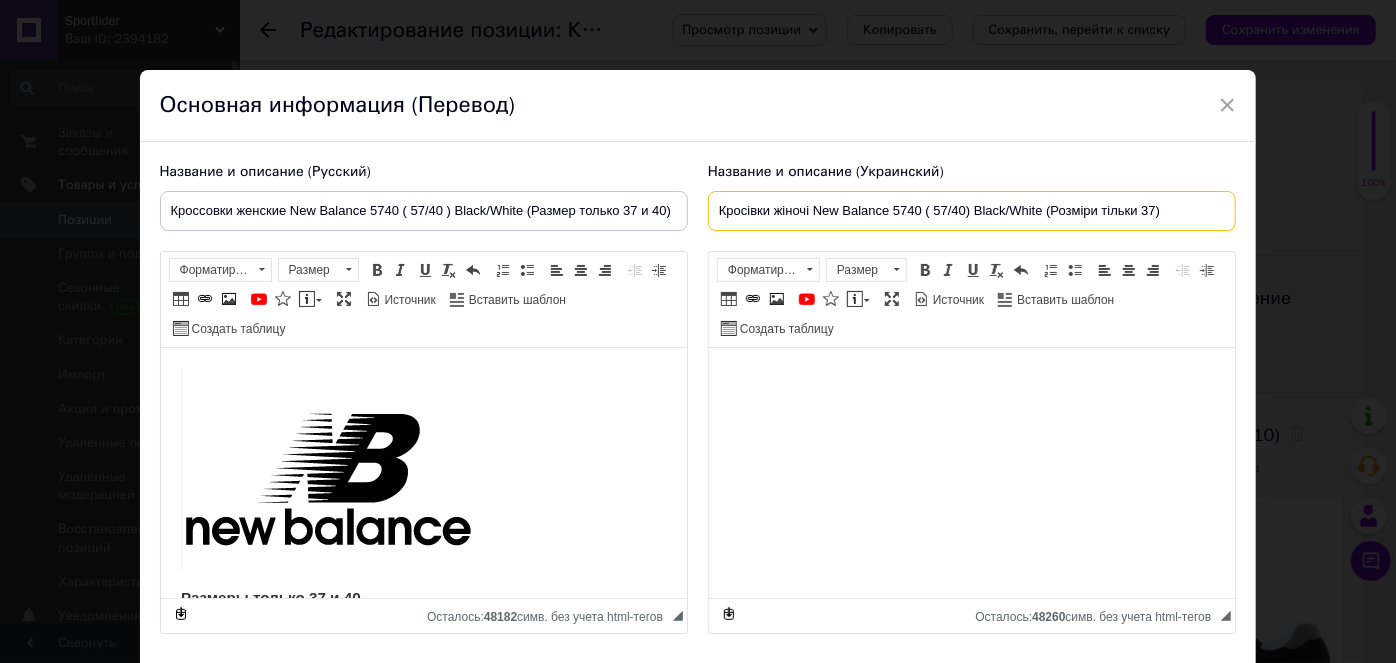drag, startPoint x: 1100, startPoint y: 210, endPoint x: 1134, endPoint y: 214, distance: 34.234486 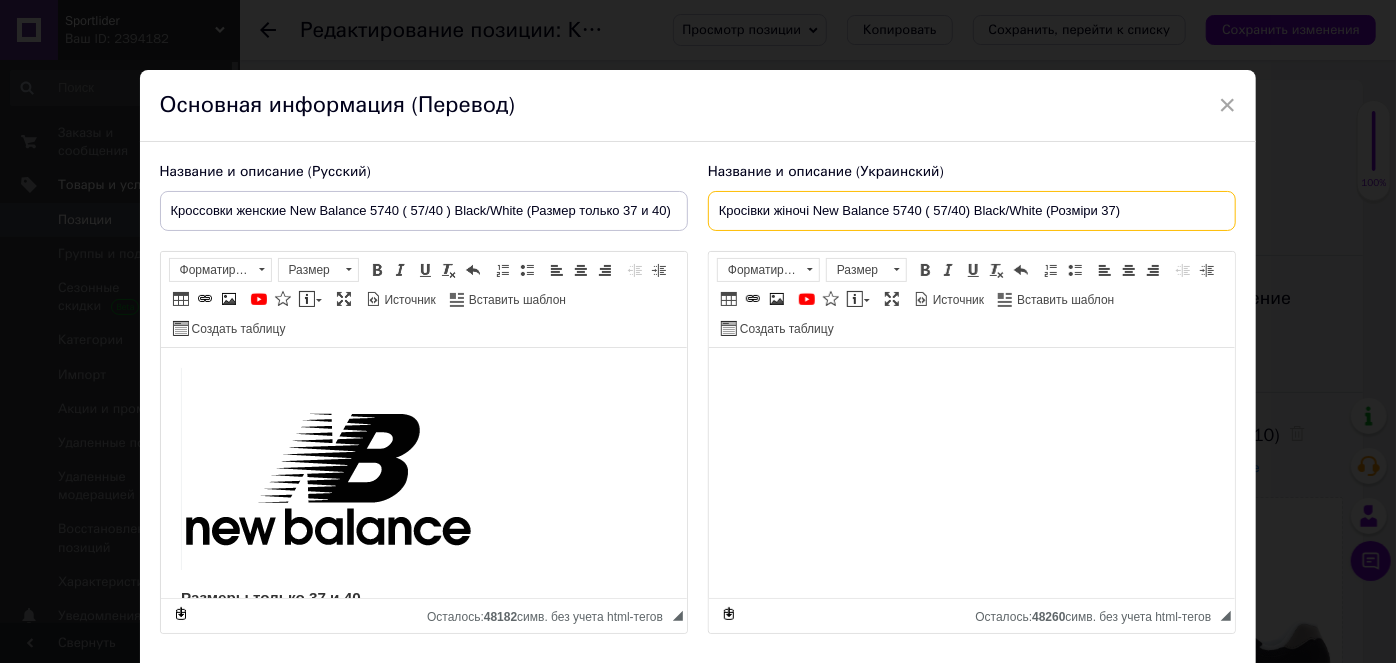 click on "Кросівки жіночі New Balance 5740 ( 57/40) Black/White (Розміри 37)" at bounding box center [972, 211] 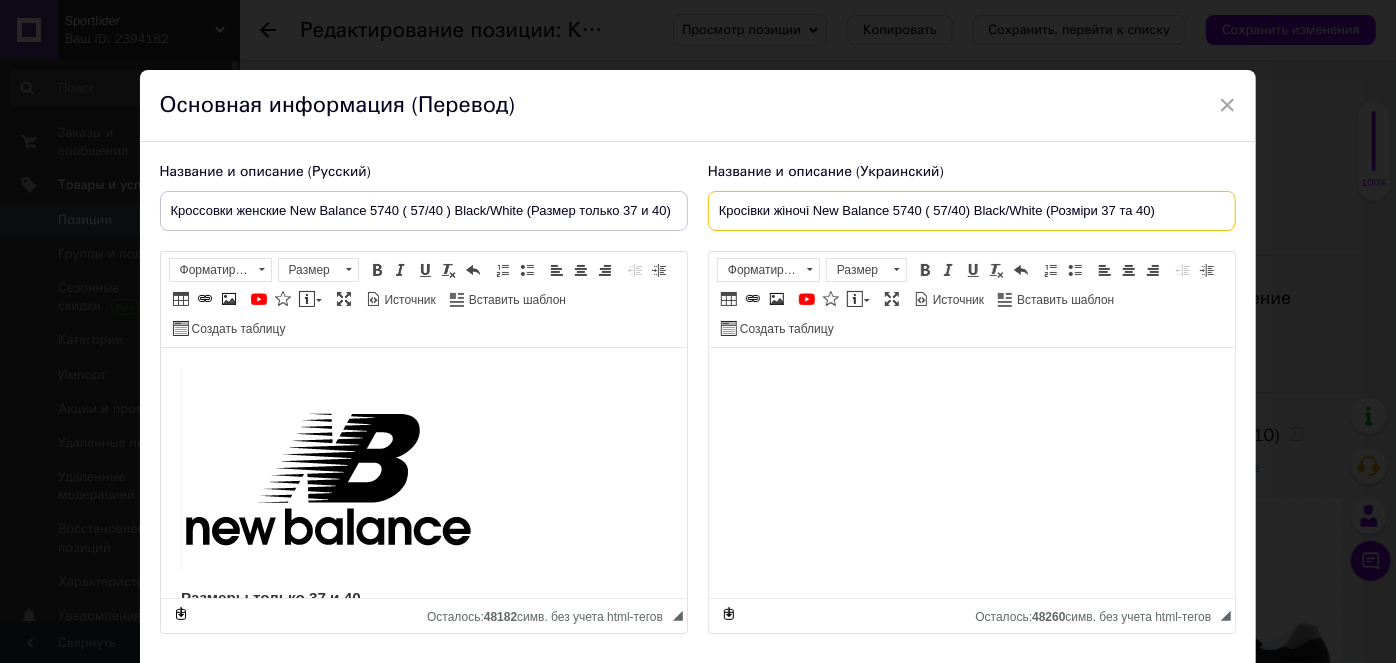 type on "Кросівки жіночі New Balance 5740 ( 57/40) Black/White (Розміри 37 та 40)" 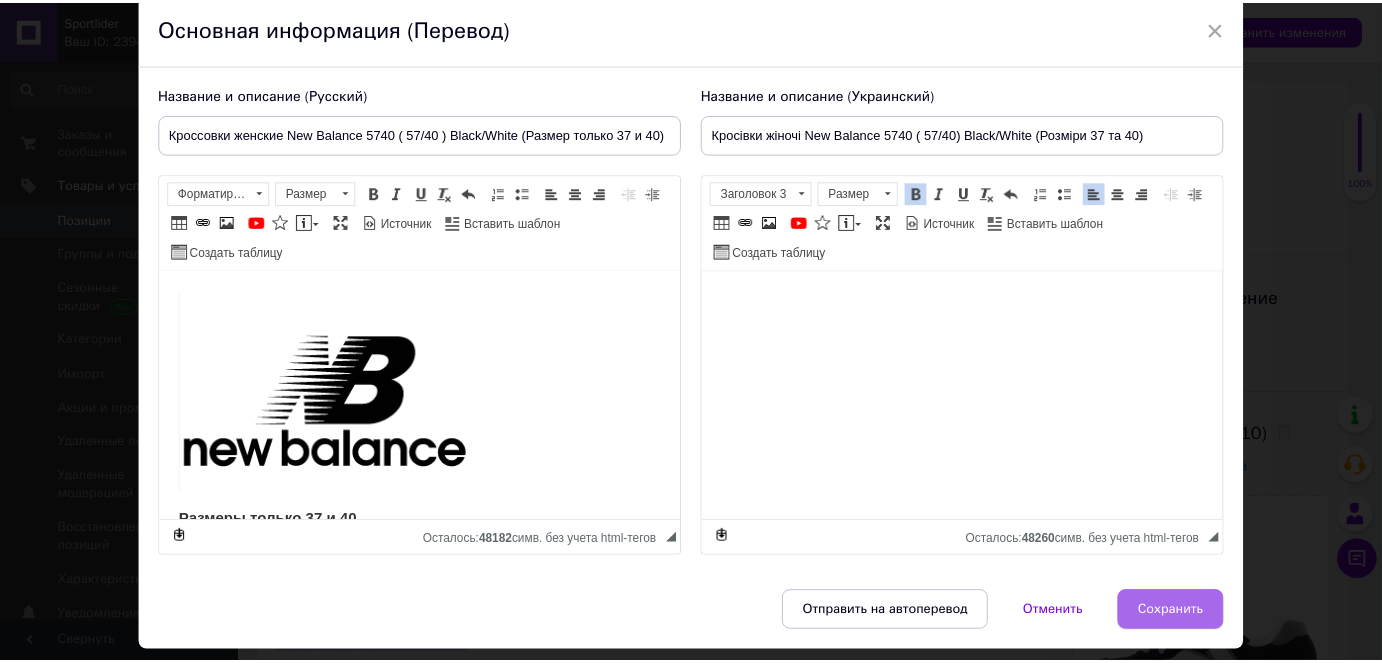 scroll, scrollTop: 132, scrollLeft: 0, axis: vertical 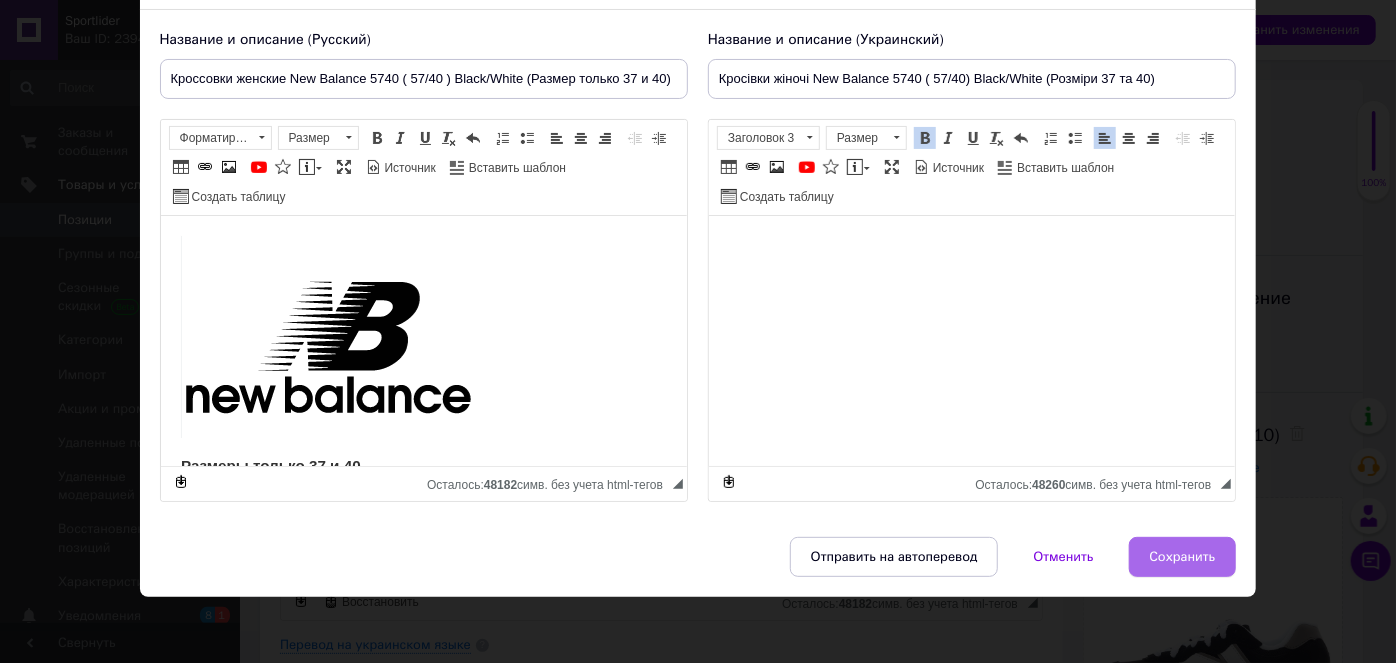 click on "Сохранить" at bounding box center [1183, 557] 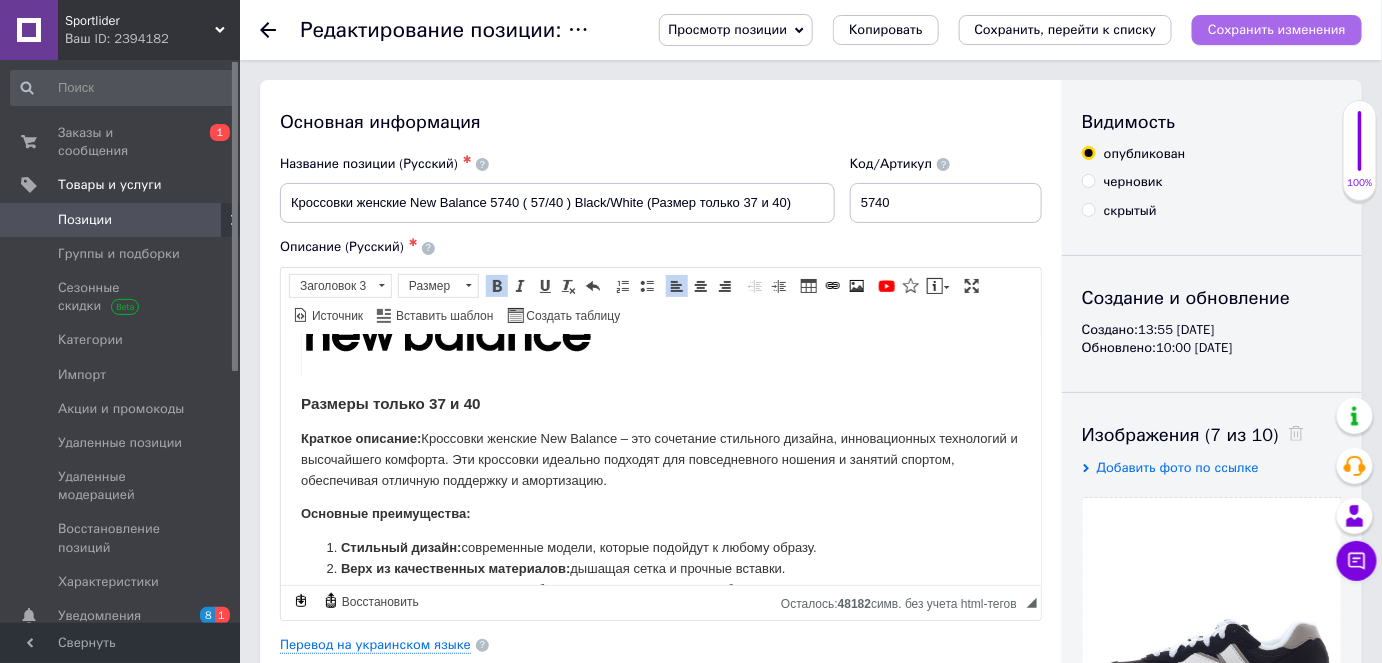 click on "Сохранить изменения" at bounding box center (1277, 29) 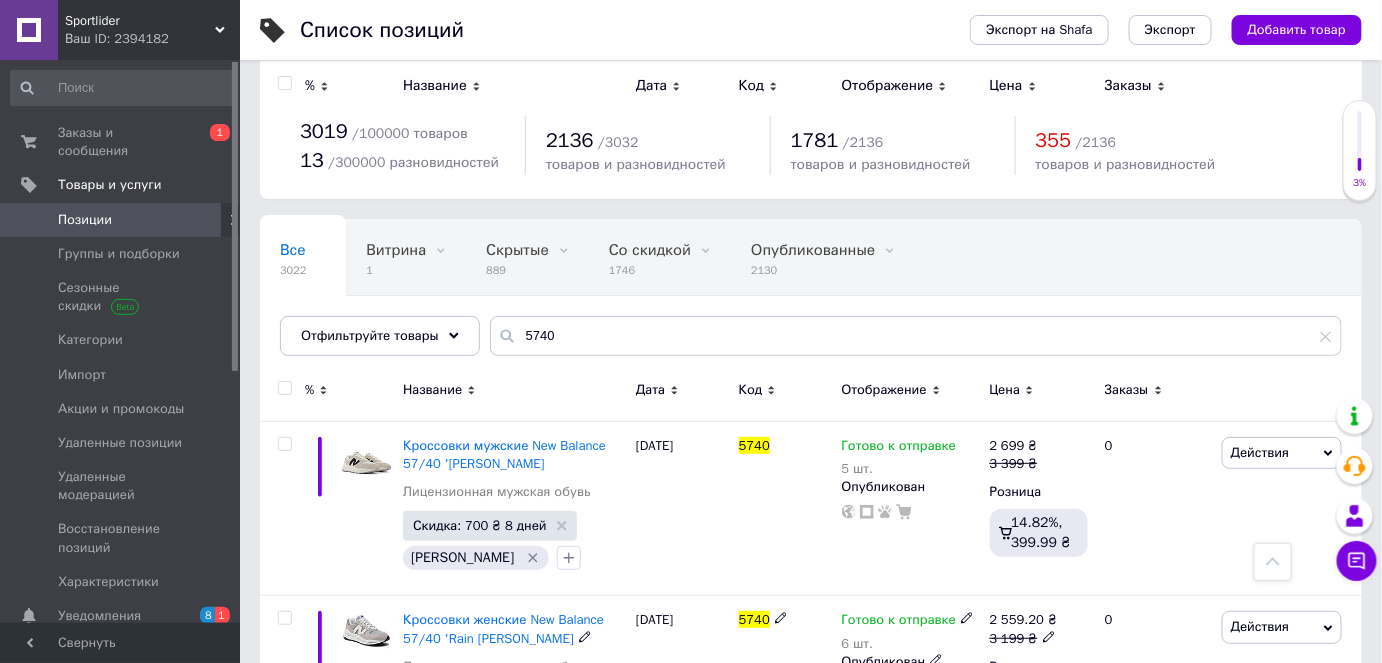scroll, scrollTop: 0, scrollLeft: 0, axis: both 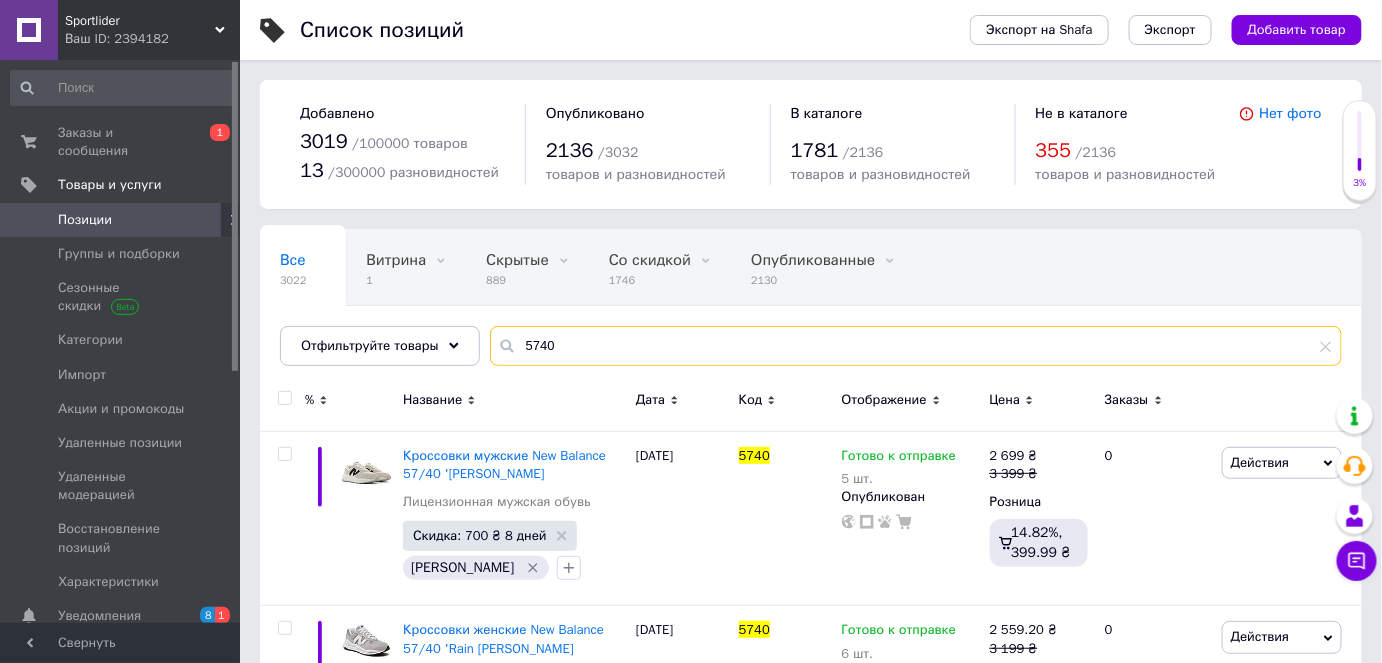 click on "5740" at bounding box center (916, 346) 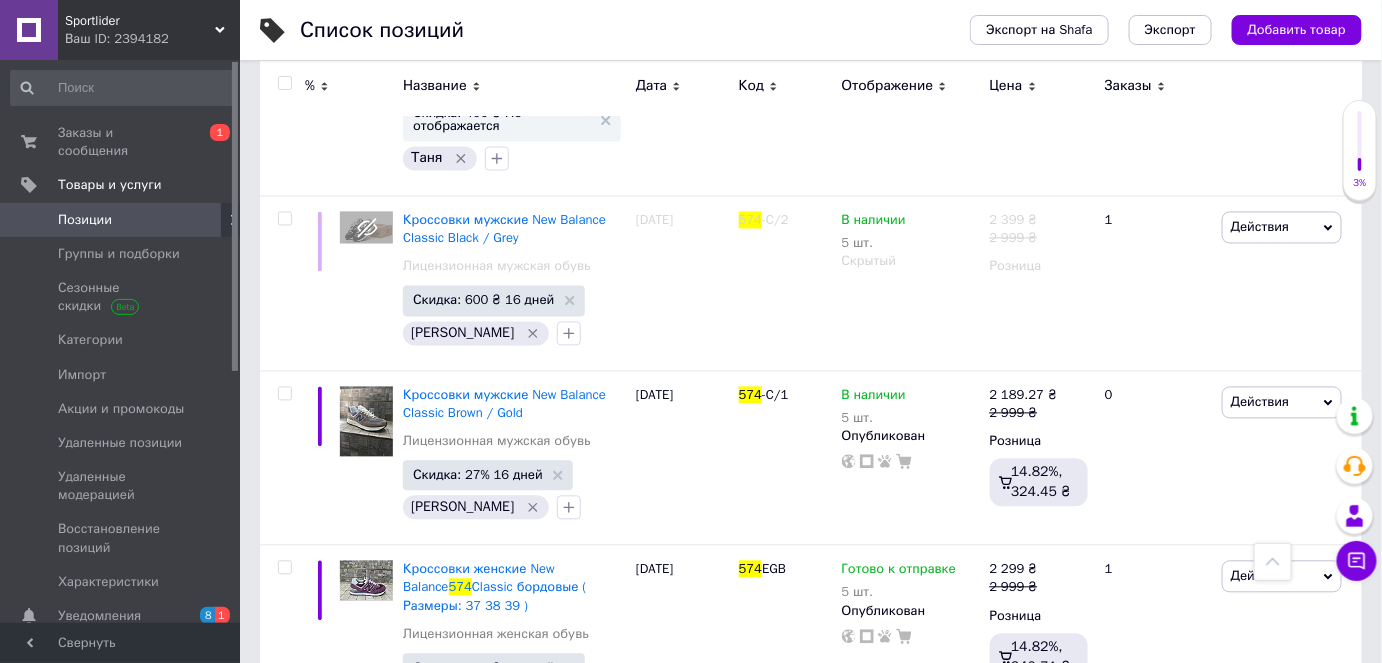 scroll, scrollTop: 1181, scrollLeft: 0, axis: vertical 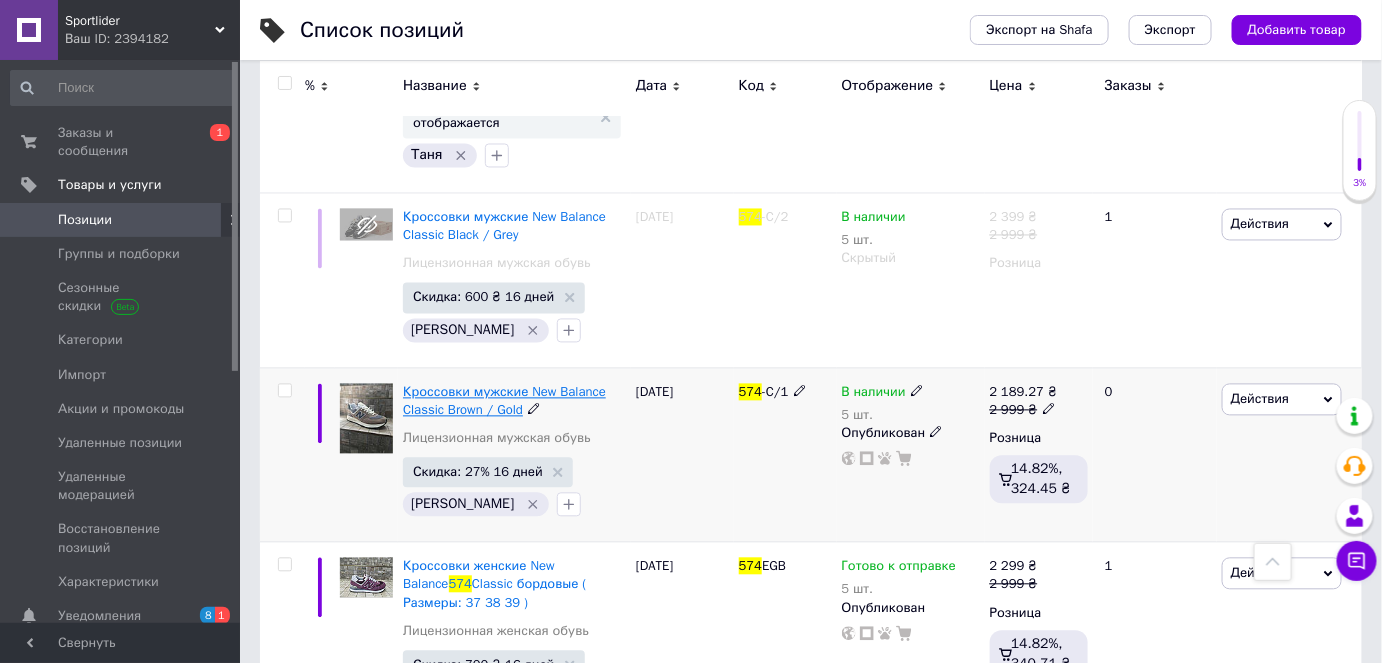 type on "574" 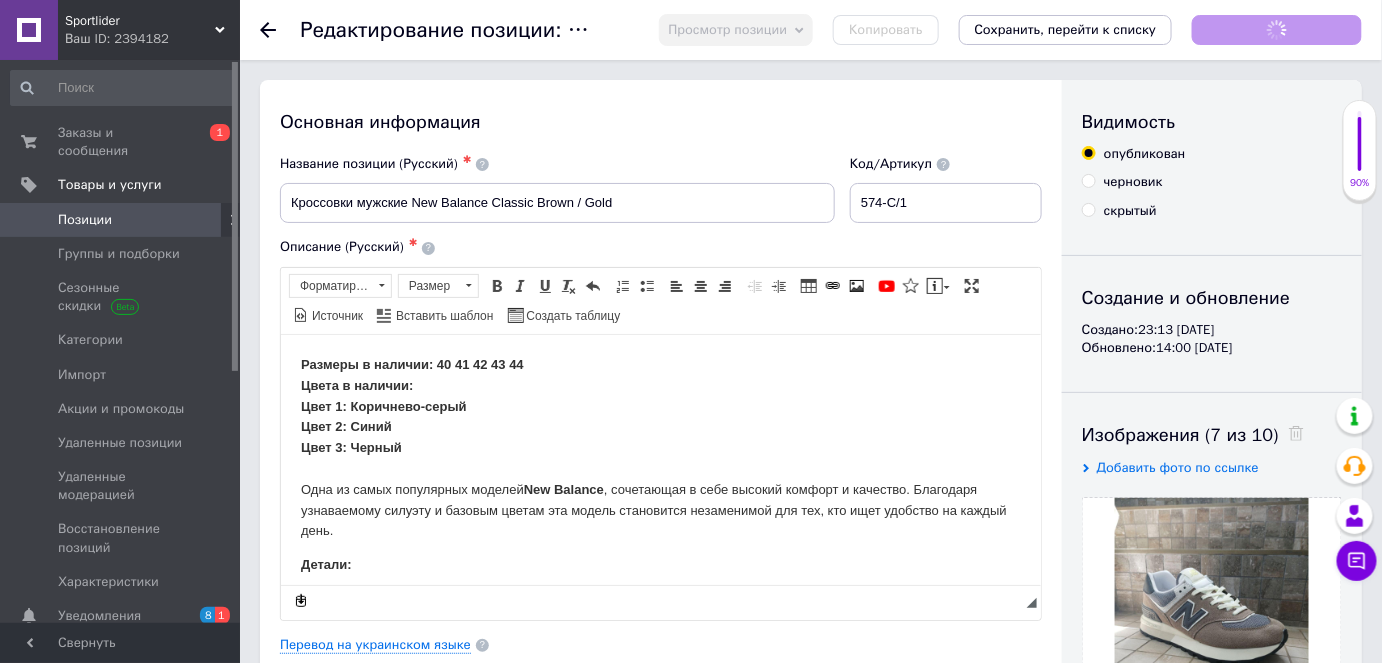 scroll, scrollTop: 0, scrollLeft: 0, axis: both 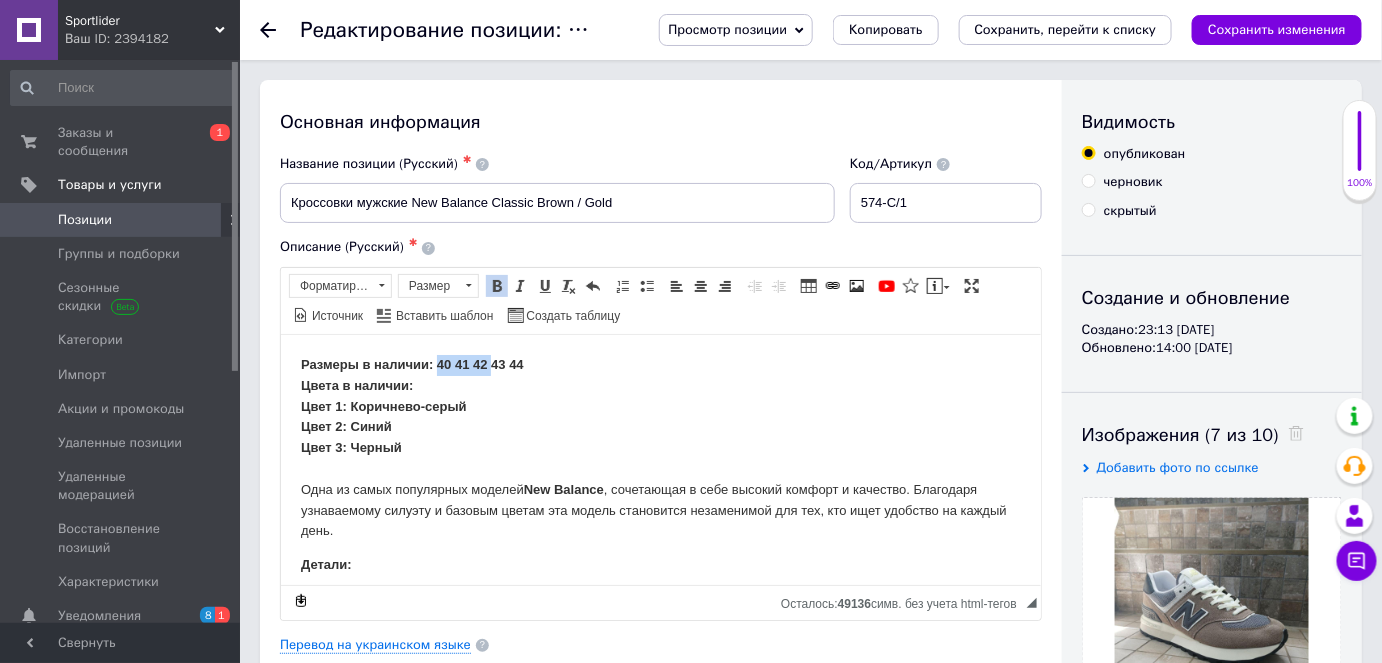 drag, startPoint x: 488, startPoint y: 363, endPoint x: 437, endPoint y: 369, distance: 51.351727 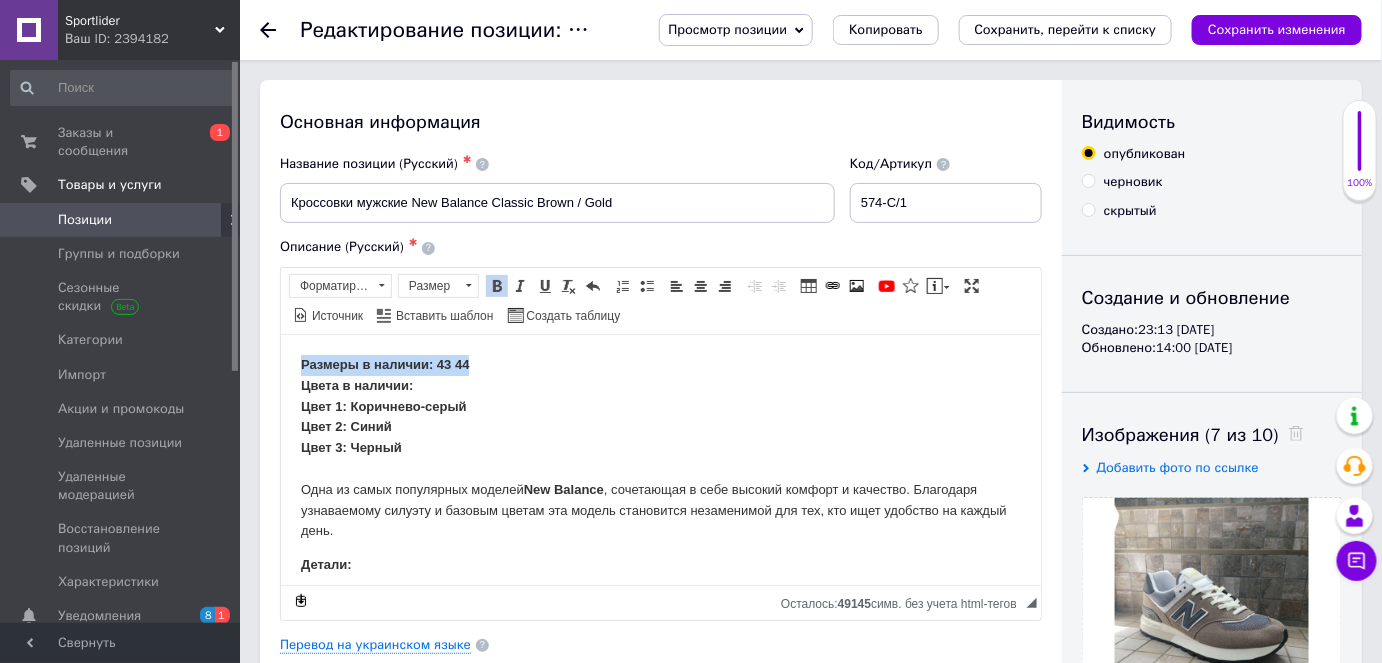 drag, startPoint x: 471, startPoint y: 365, endPoint x: 287, endPoint y: 368, distance: 184.02446 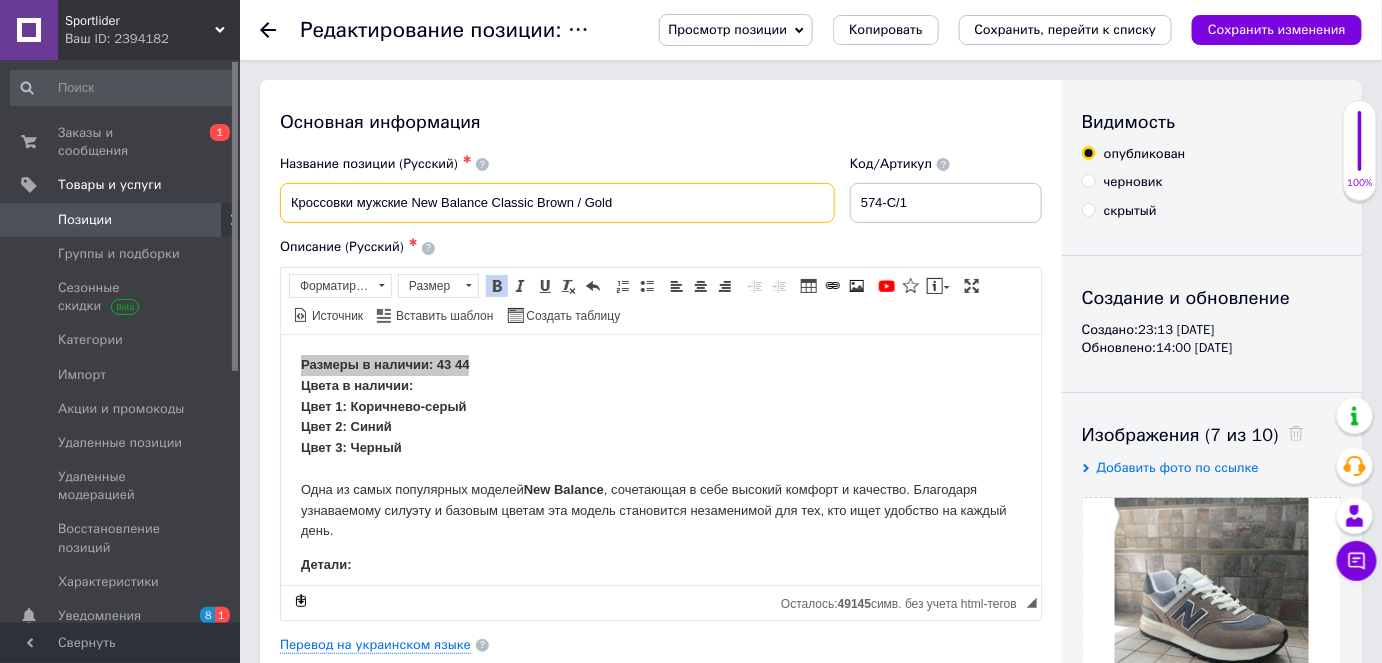 click on "Кроссовки мужские New Balance Classic Brown / Gold" at bounding box center (557, 203) 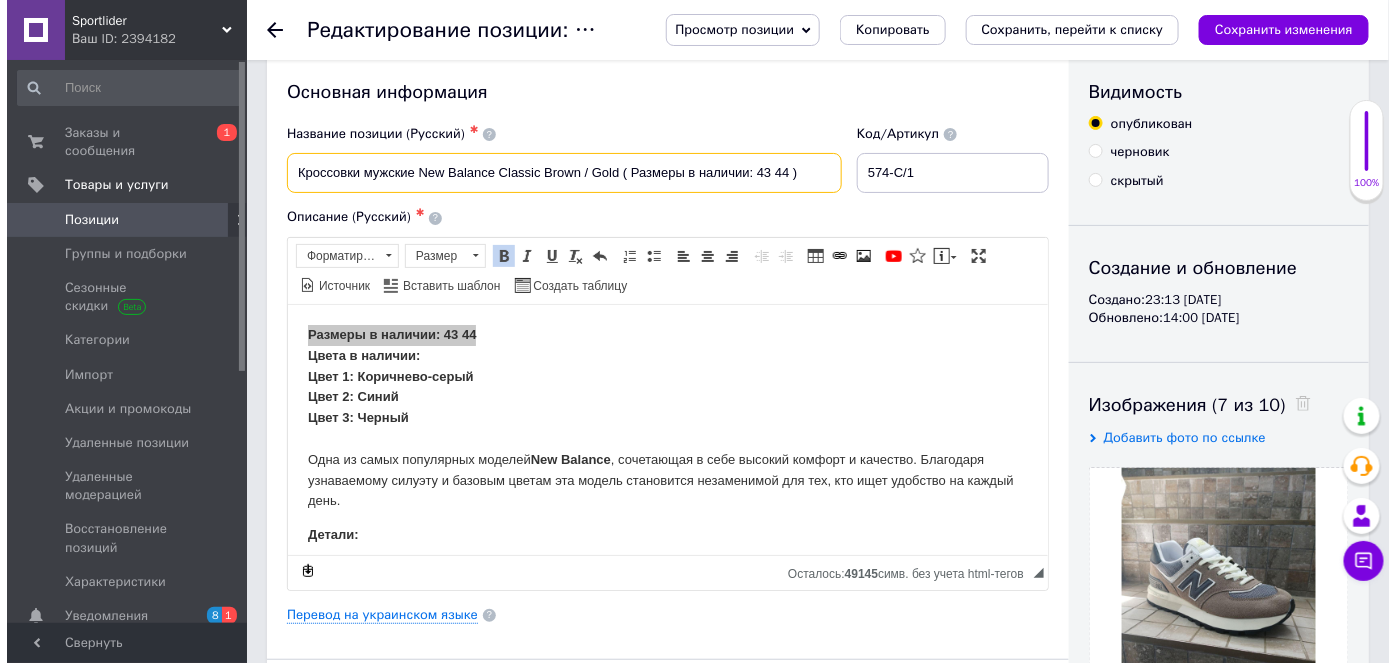 scroll, scrollTop: 0, scrollLeft: 0, axis: both 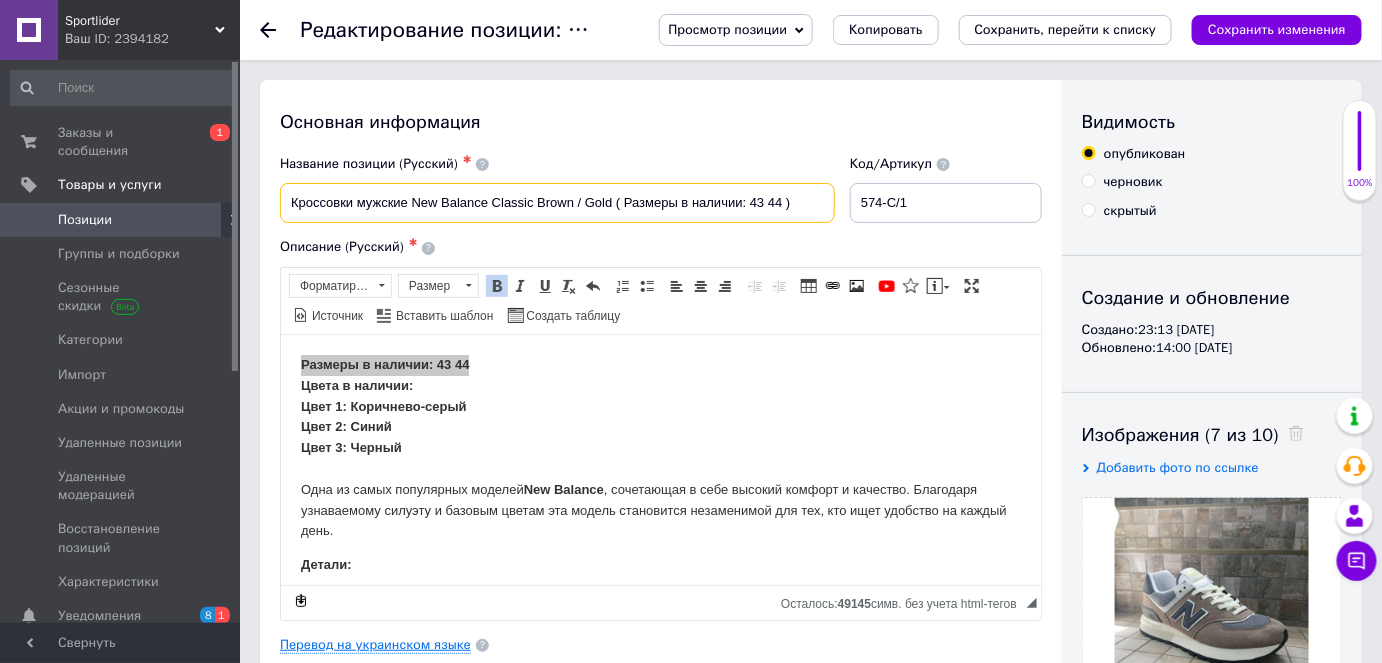 type on "Кроссовки мужские New Balance Classic Brown / Gold ( Размеры в наличии: 43 44 )" 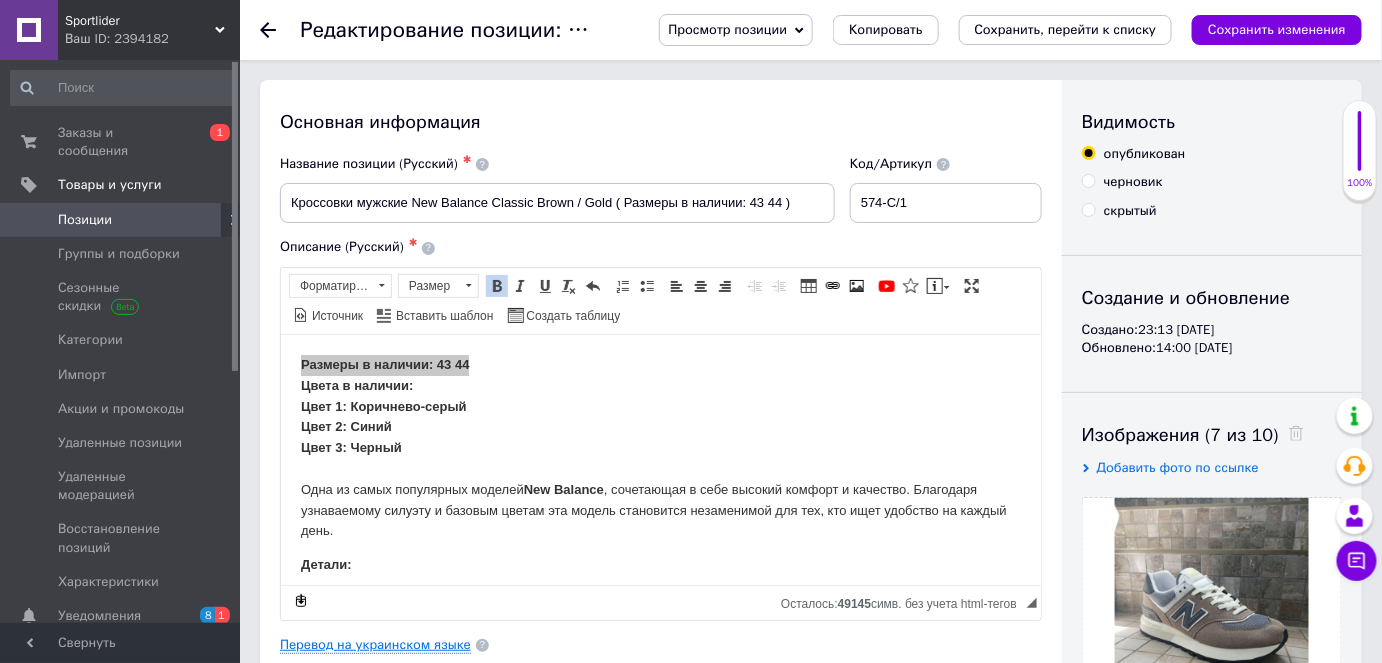 click on "Перевод на украинском языке" at bounding box center [375, 645] 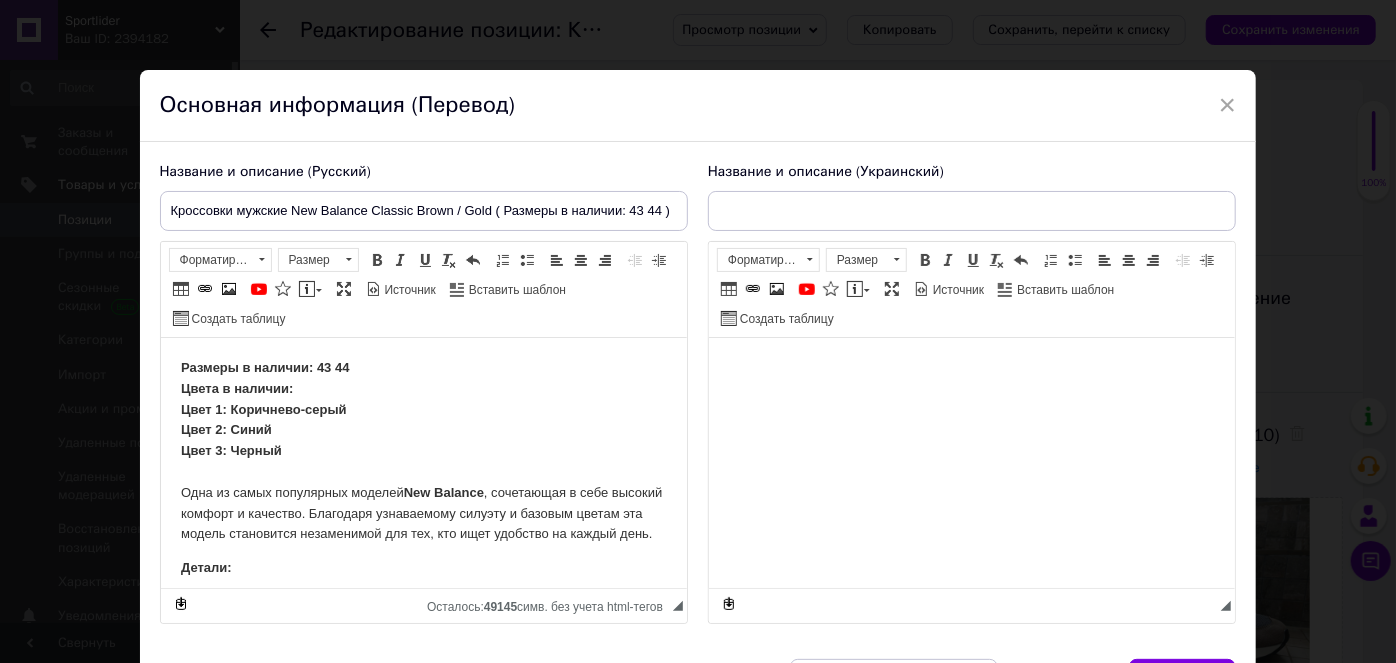 scroll, scrollTop: 0, scrollLeft: 0, axis: both 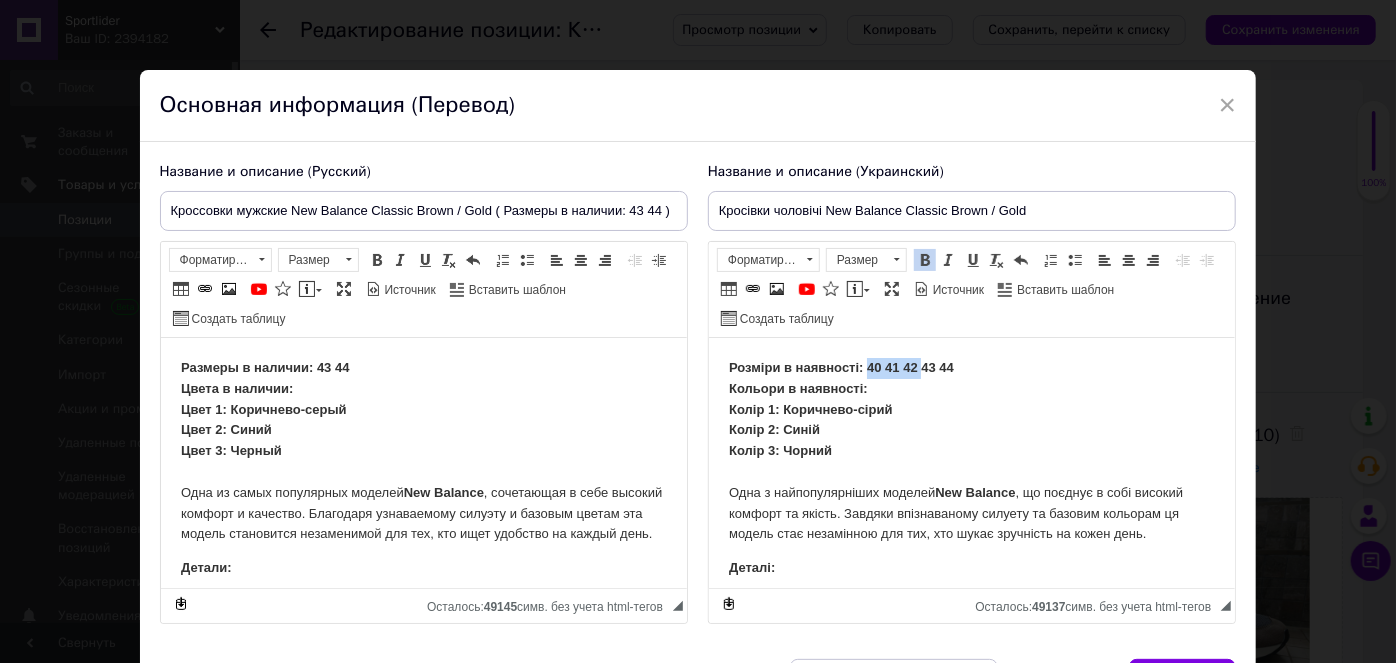drag, startPoint x: 917, startPoint y: 364, endPoint x: 869, endPoint y: 369, distance: 48.259712 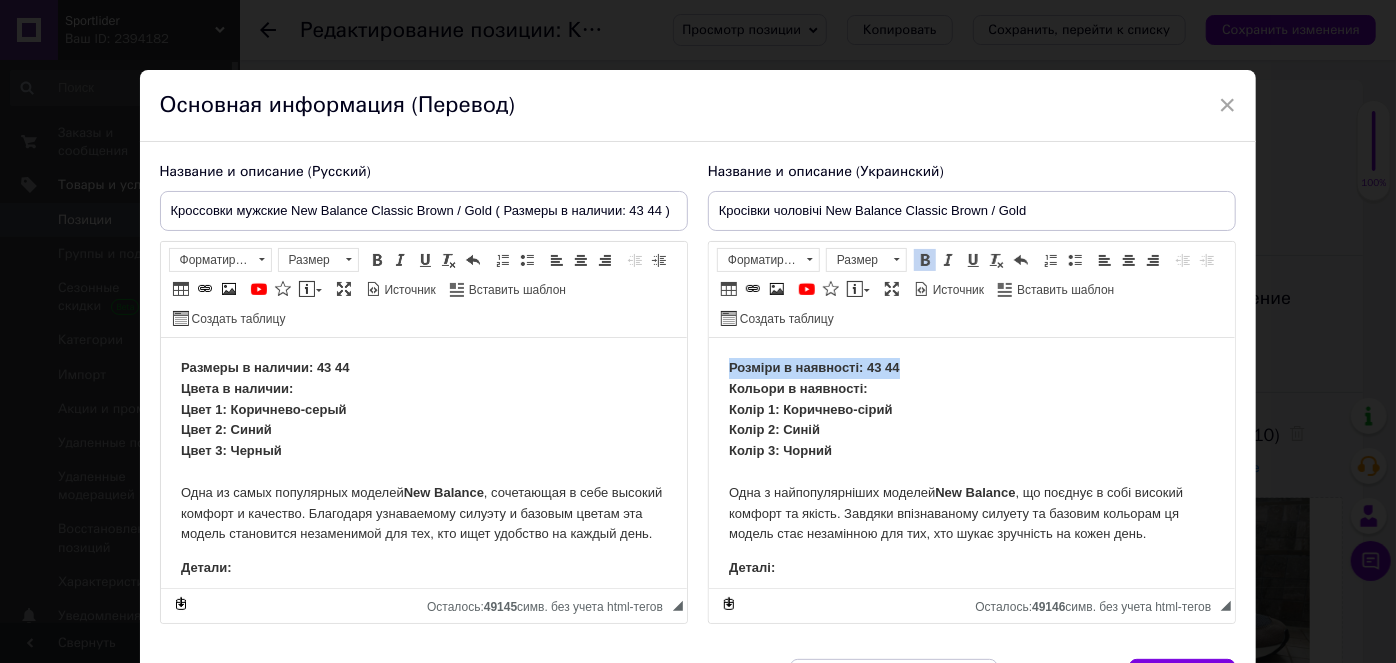 drag, startPoint x: 767, startPoint y: 366, endPoint x: 988, endPoint y: 363, distance: 221.02036 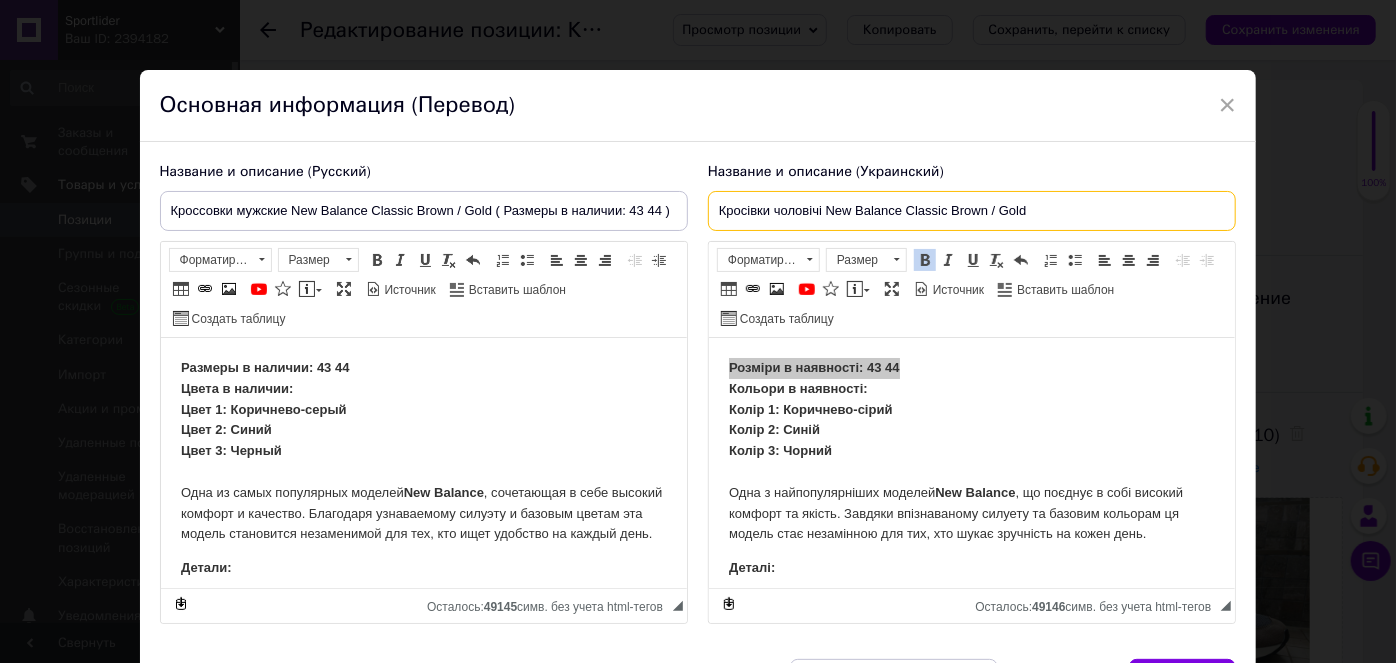 click on "Кросівки чоловічі New Balance Classic Brown / Gold" at bounding box center [972, 211] 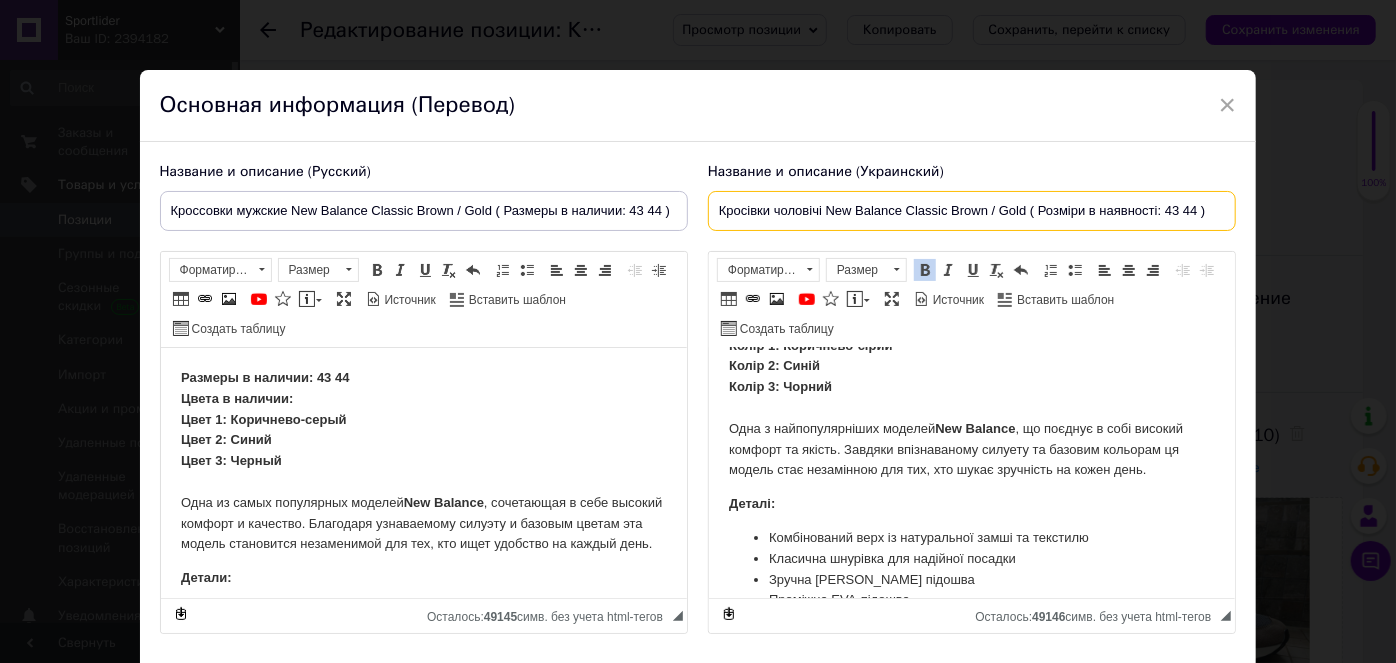 scroll, scrollTop: 361, scrollLeft: 0, axis: vertical 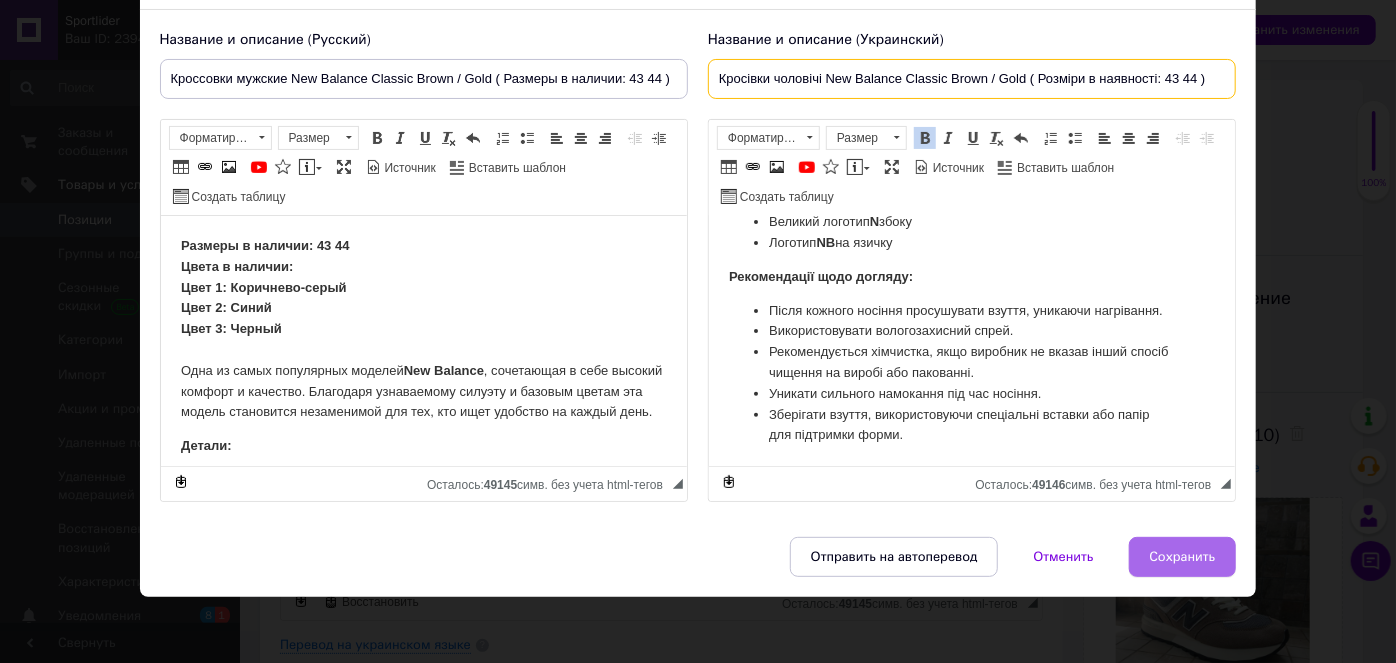 type on "Кросівки чоловічі New Balance Classic Brown / Gold ( Розміри в наявності: 43 44 )" 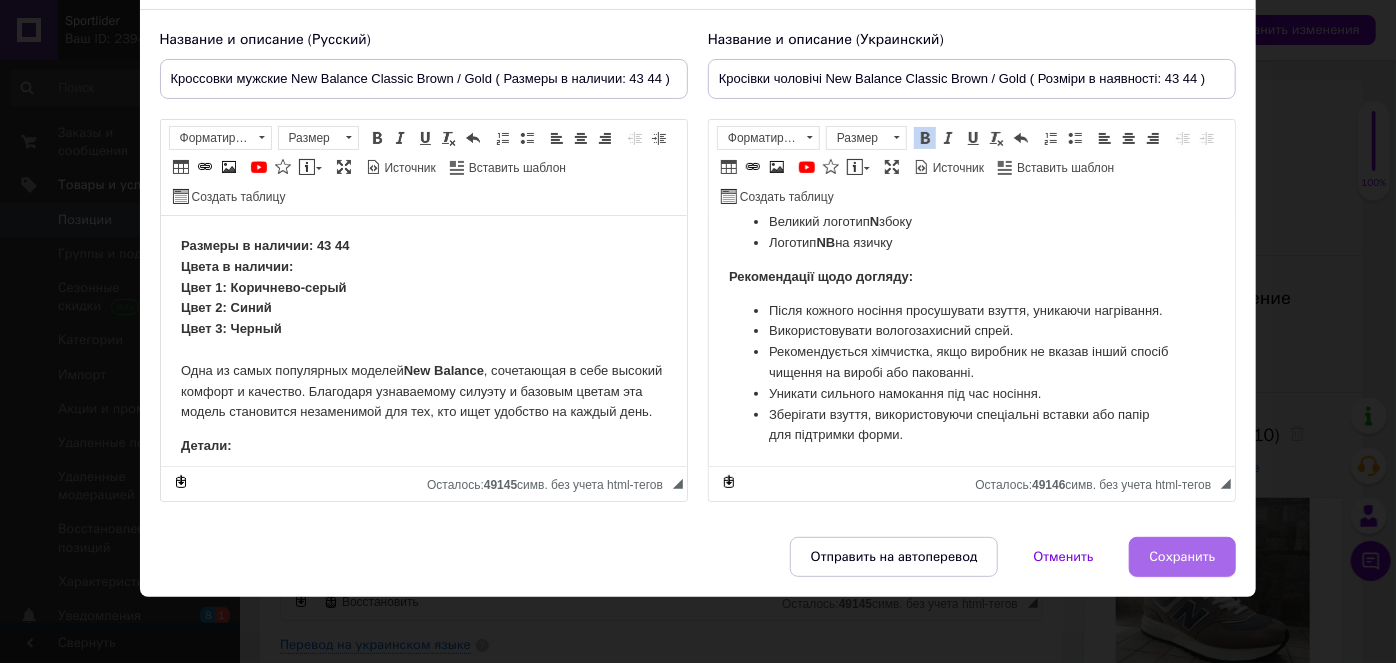 click on "Сохранить" at bounding box center [1183, 557] 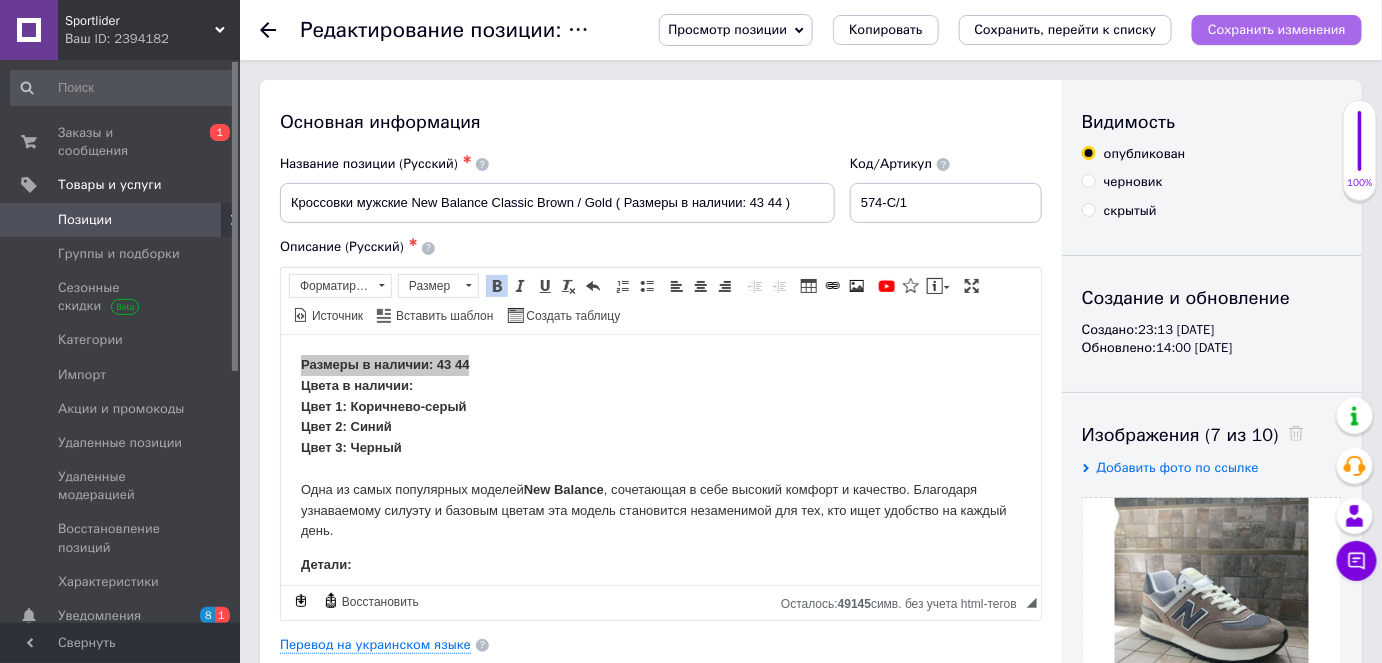 click on "Сохранить изменения" at bounding box center (1277, 29) 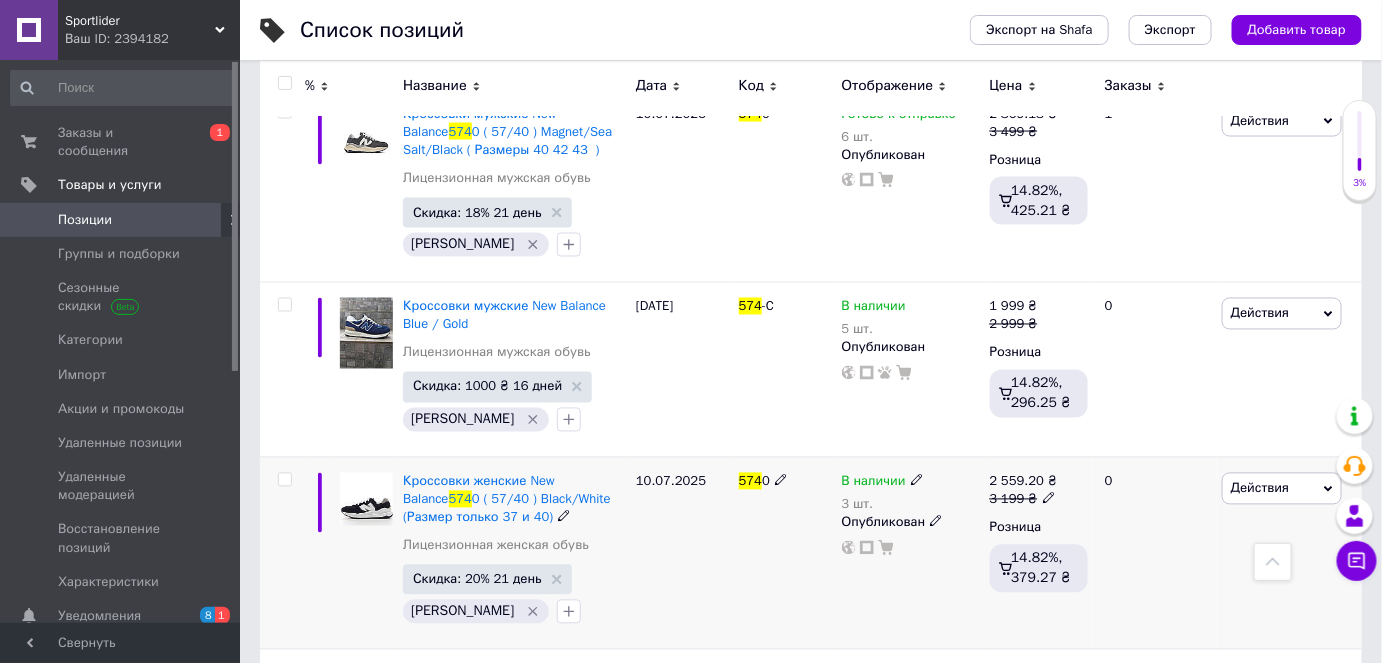 scroll, scrollTop: 3545, scrollLeft: 0, axis: vertical 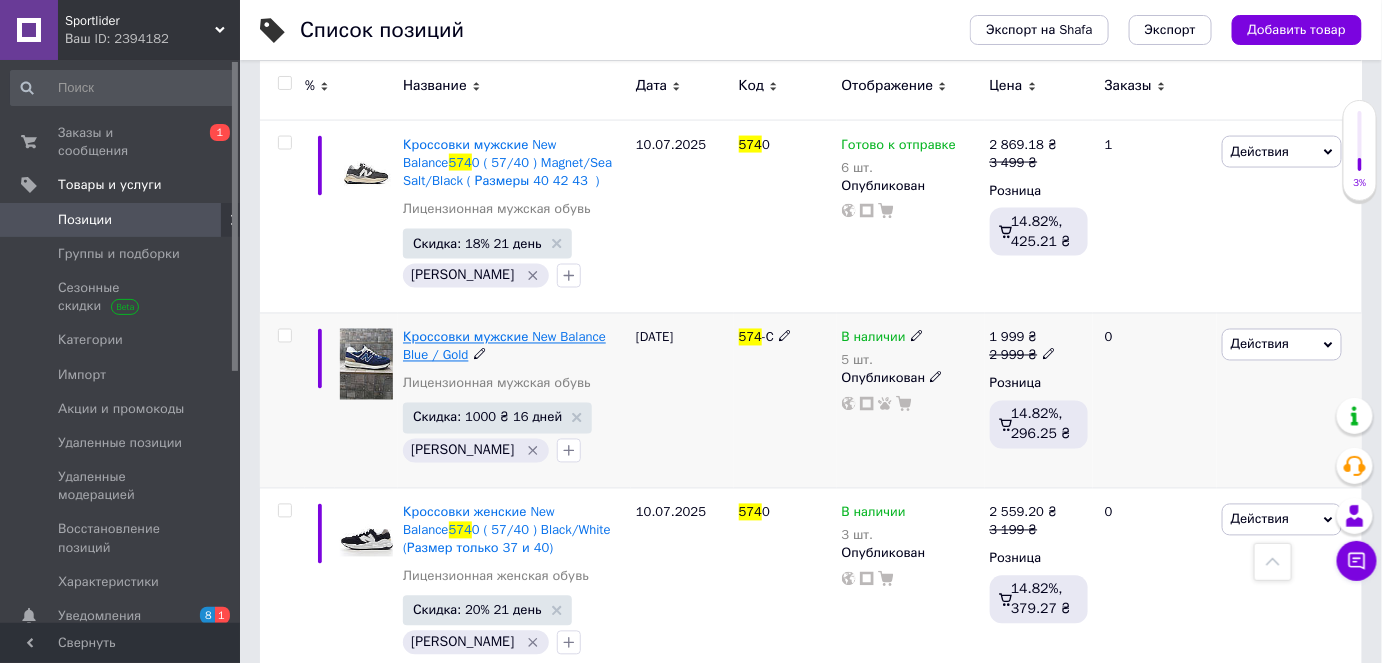 click on "Кроссовки мужские New Balance Blue / Gold" at bounding box center (504, 346) 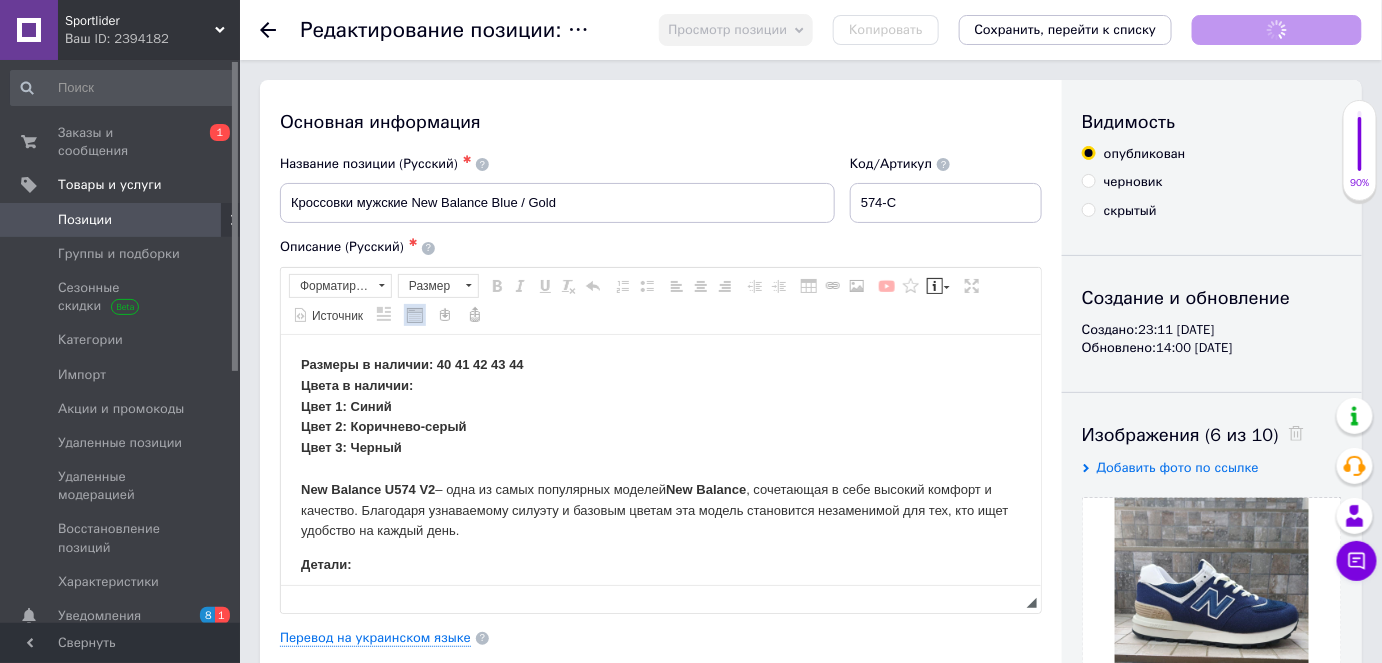 scroll, scrollTop: 0, scrollLeft: 0, axis: both 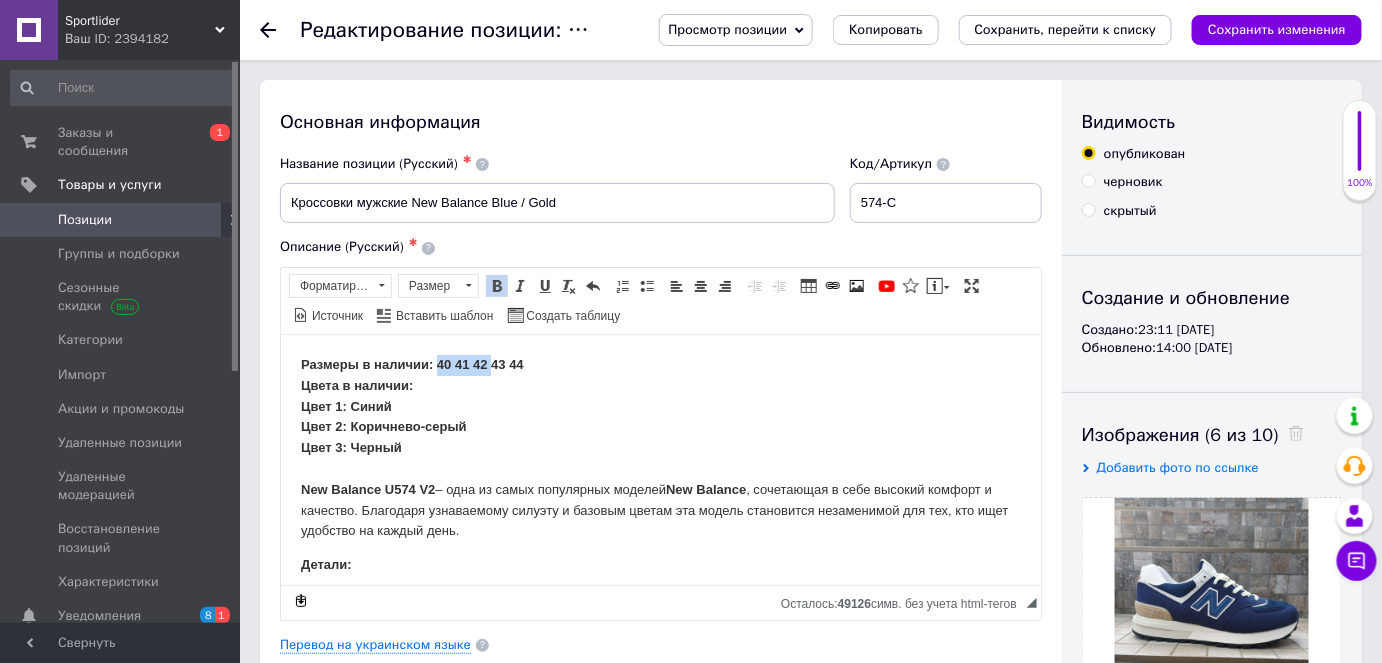 drag, startPoint x: 487, startPoint y: 361, endPoint x: 435, endPoint y: 366, distance: 52.23983 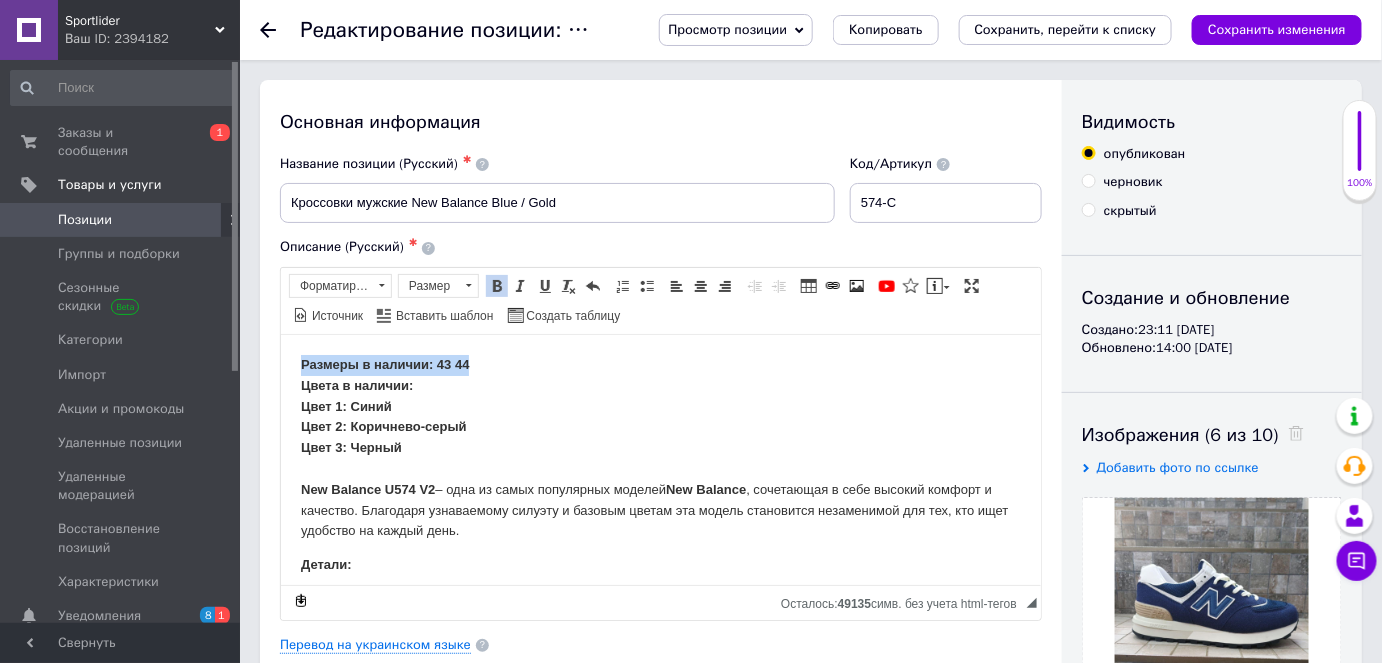 drag, startPoint x: 480, startPoint y: 360, endPoint x: 292, endPoint y: 362, distance: 188.01064 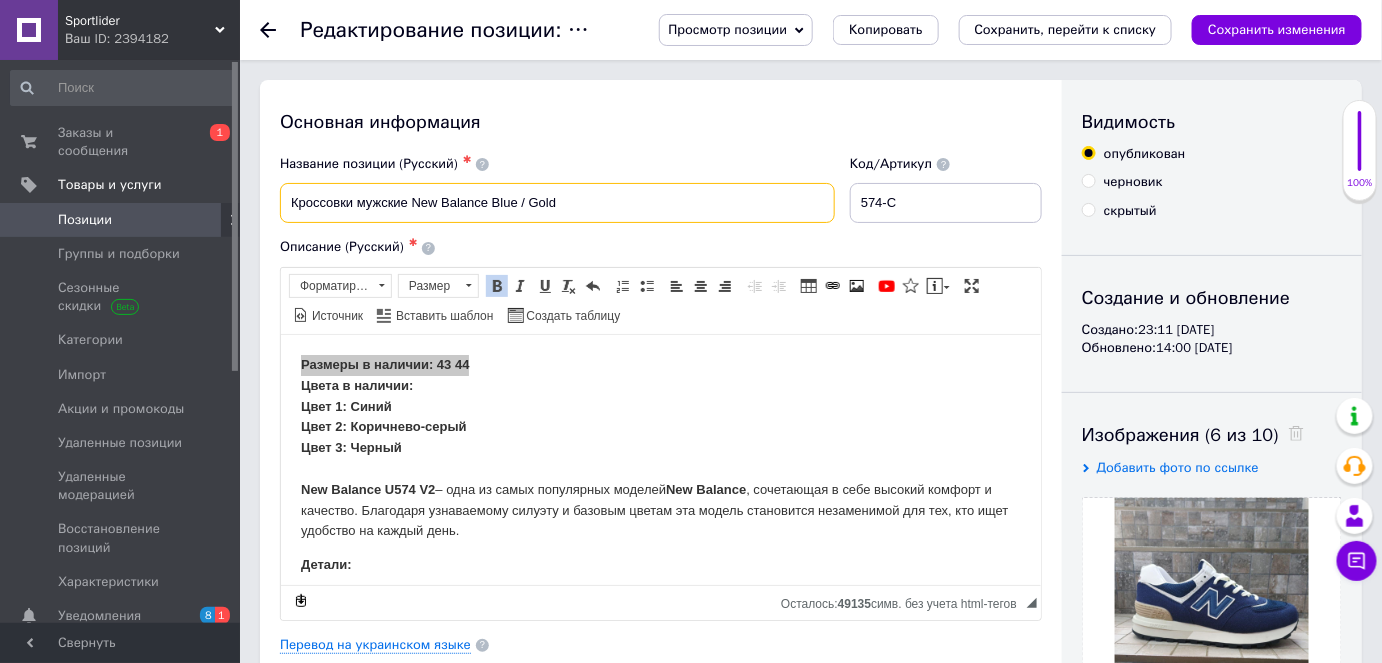 click on "Название позиции (Русский) ✱ Кроссовки мужские New Balance Blue / Gold" at bounding box center [557, 189] 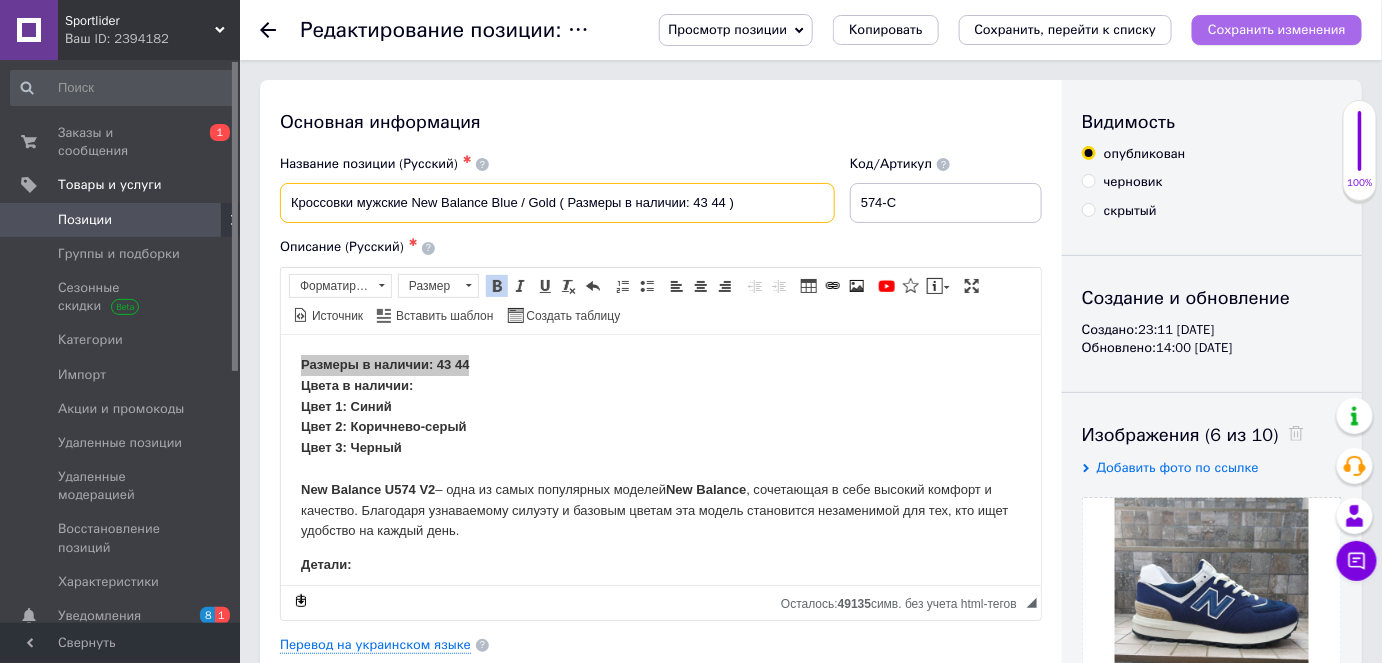 type on "Кроссовки мужские New Balance Blue / Gold ( Размеры в наличии: 43 44 )" 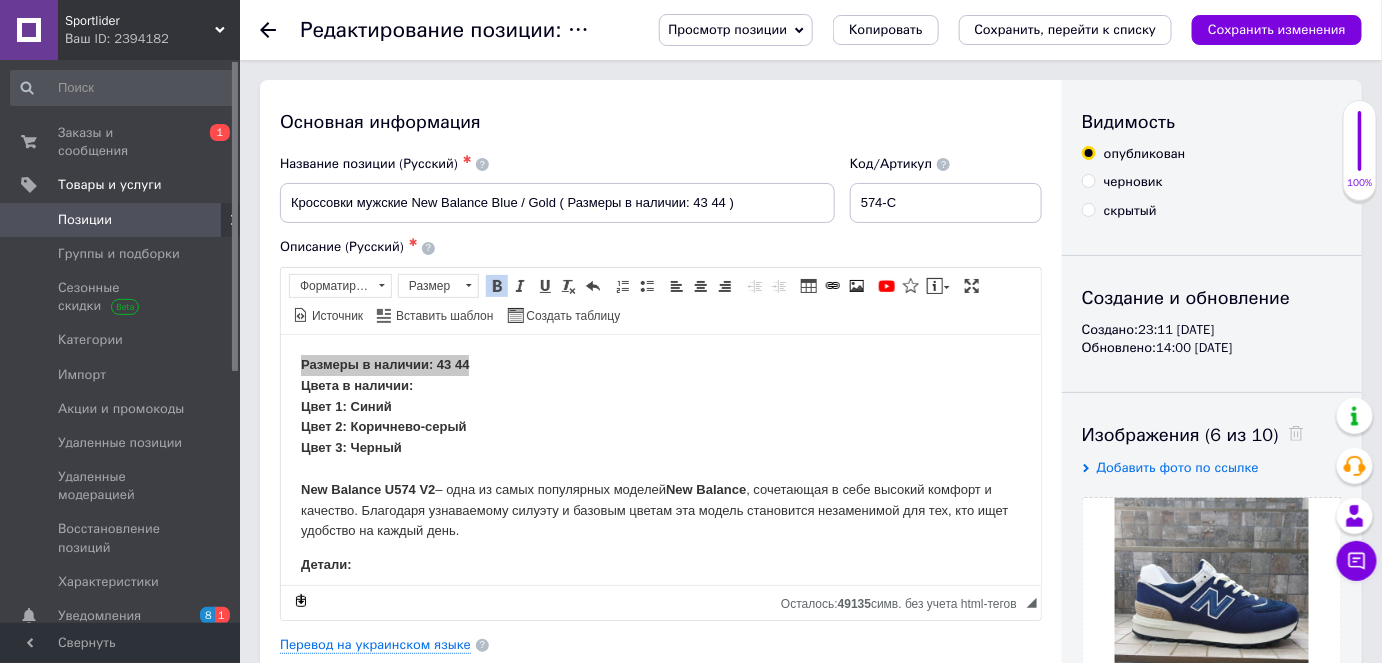 drag, startPoint x: 1229, startPoint y: 21, endPoint x: 962, endPoint y: 153, distance: 297.8473 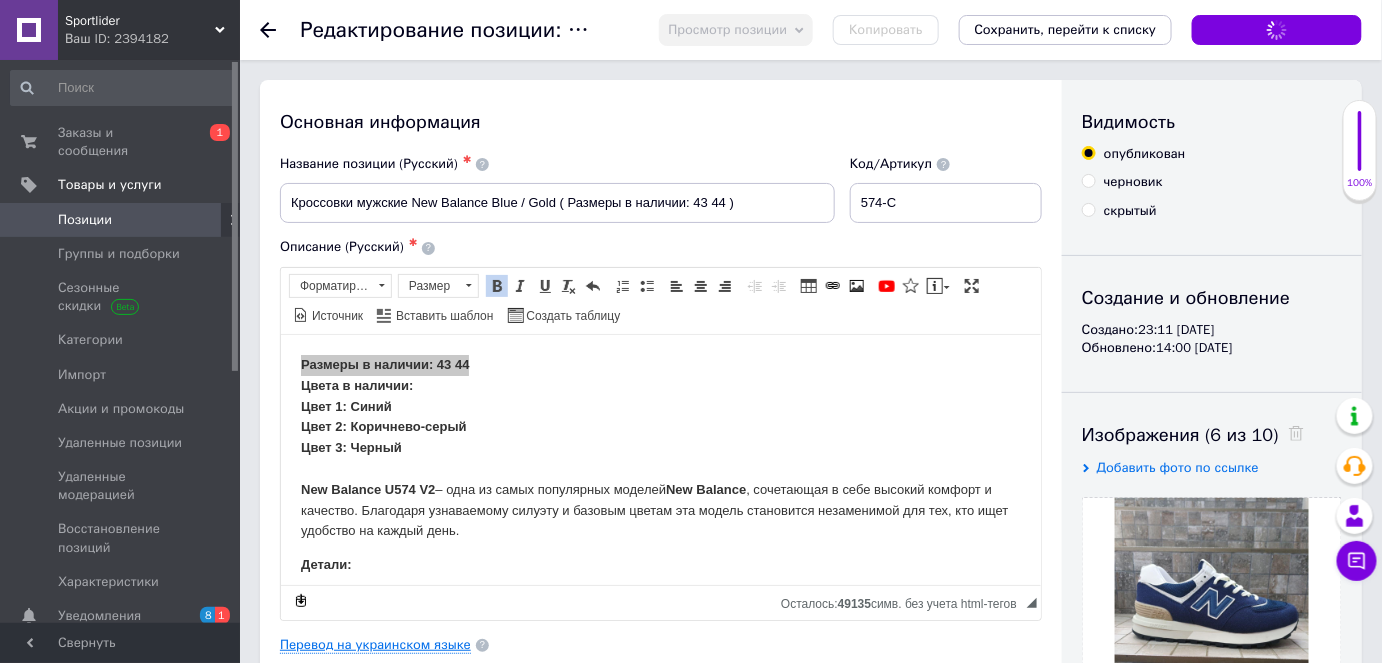 click on "Перевод на украинском языке" at bounding box center (375, 645) 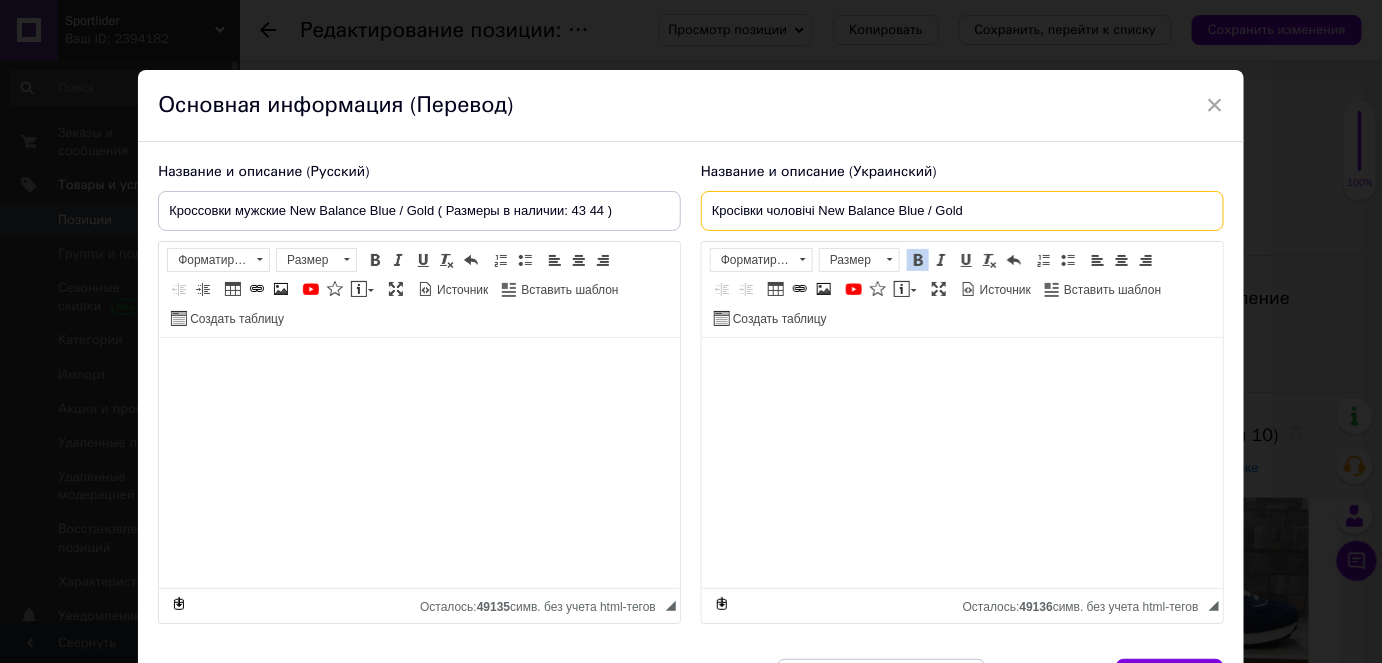 click on "Кросівки чоловічі New Balance Blue / Gold" at bounding box center [962, 211] 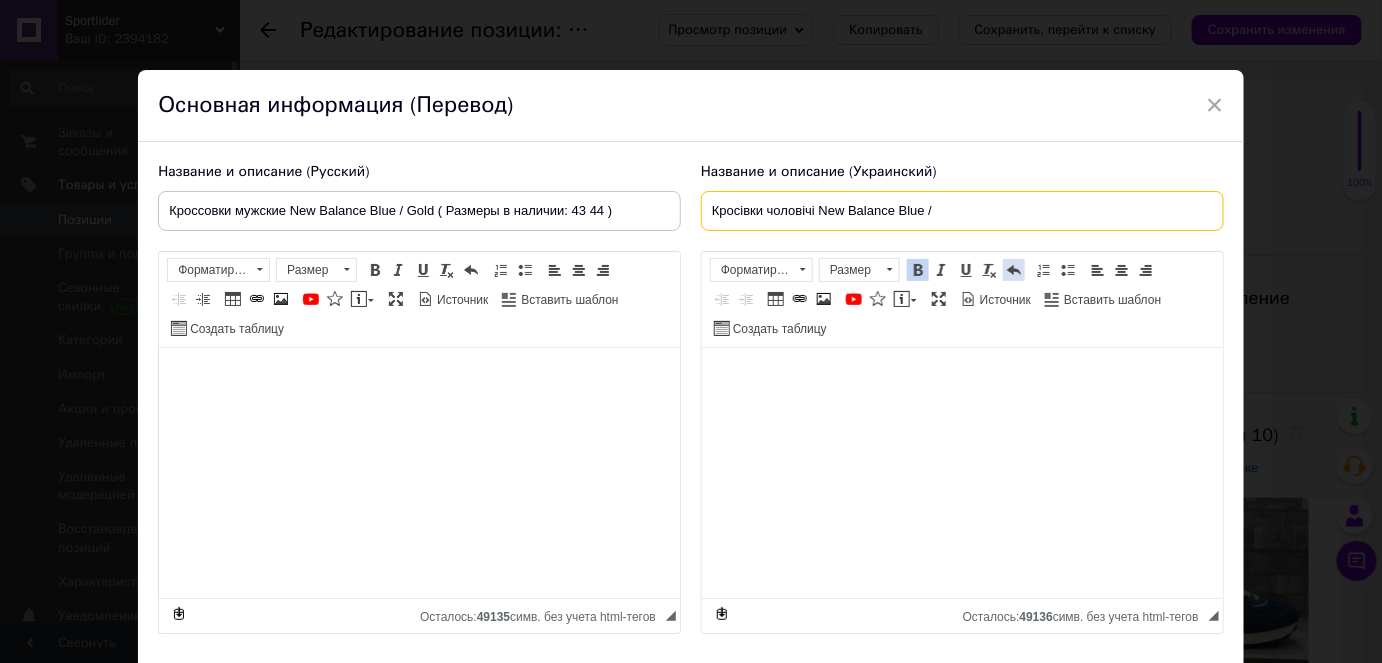 click at bounding box center [1014, 270] 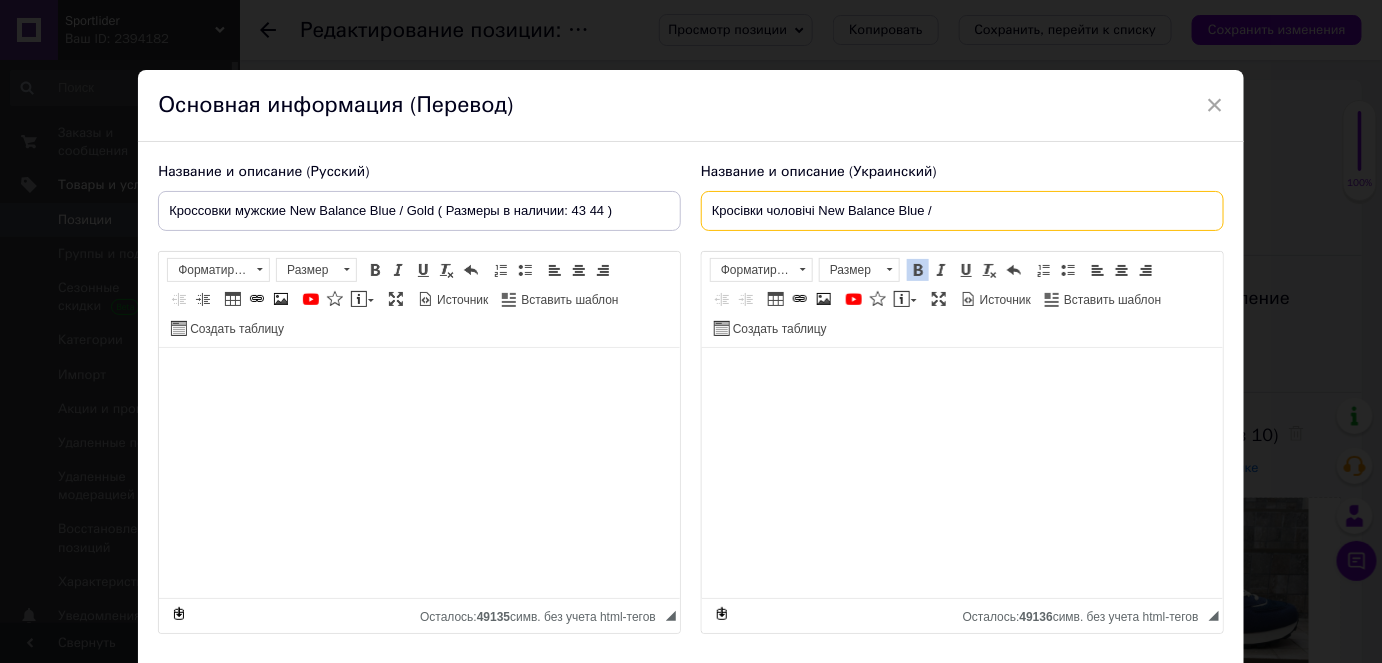 click on "Кросівки чоловічі New Balance Blue /" at bounding box center [962, 211] 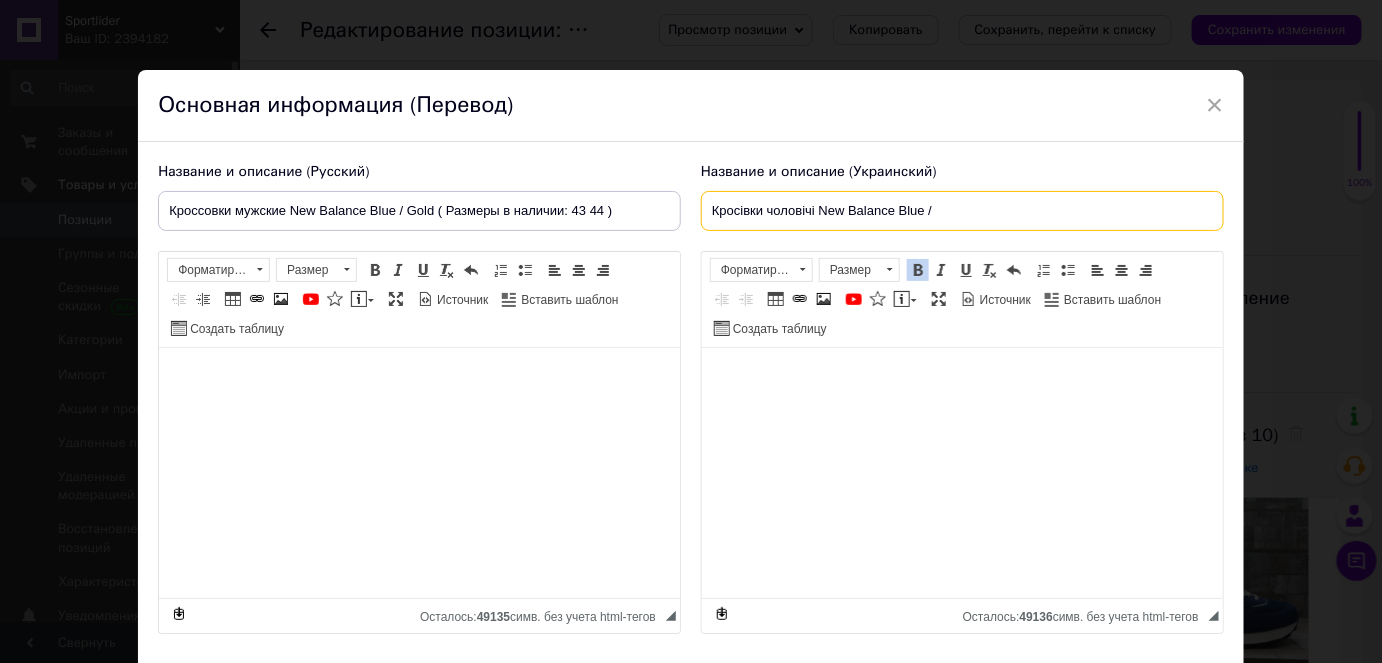 paste on "Розміри в наявності: 43 44" 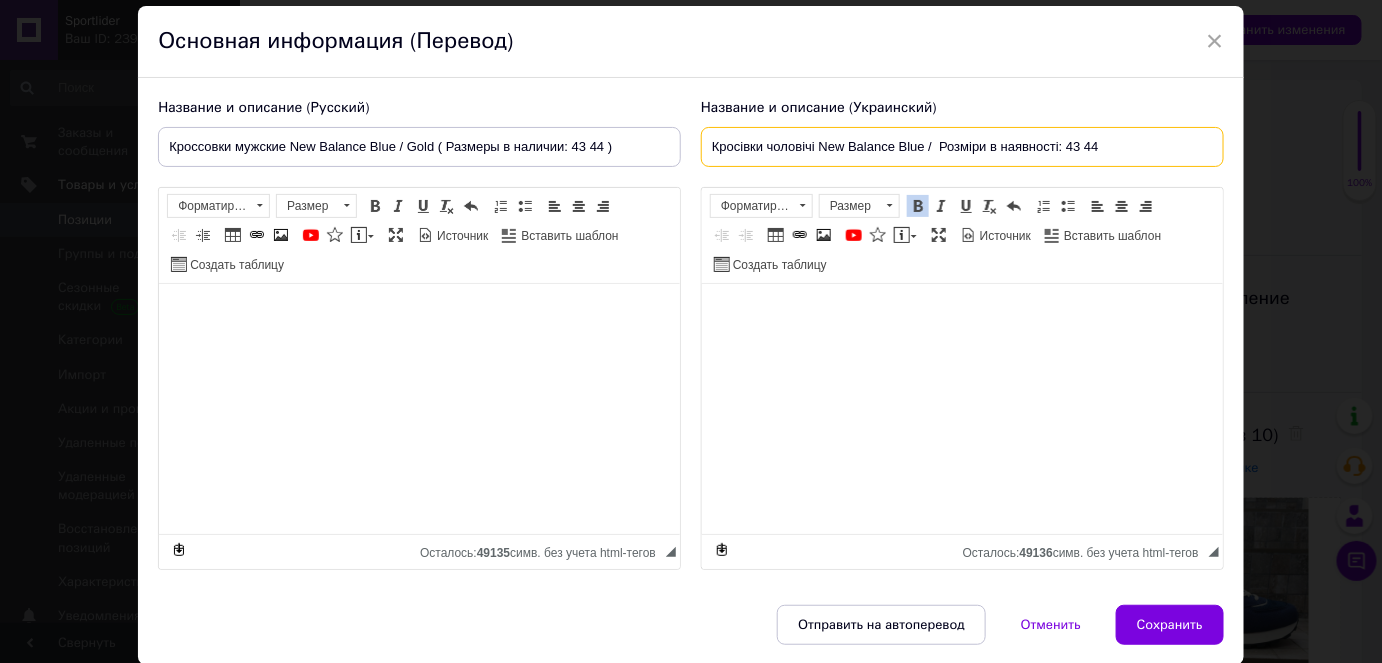 scroll, scrollTop: 132, scrollLeft: 0, axis: vertical 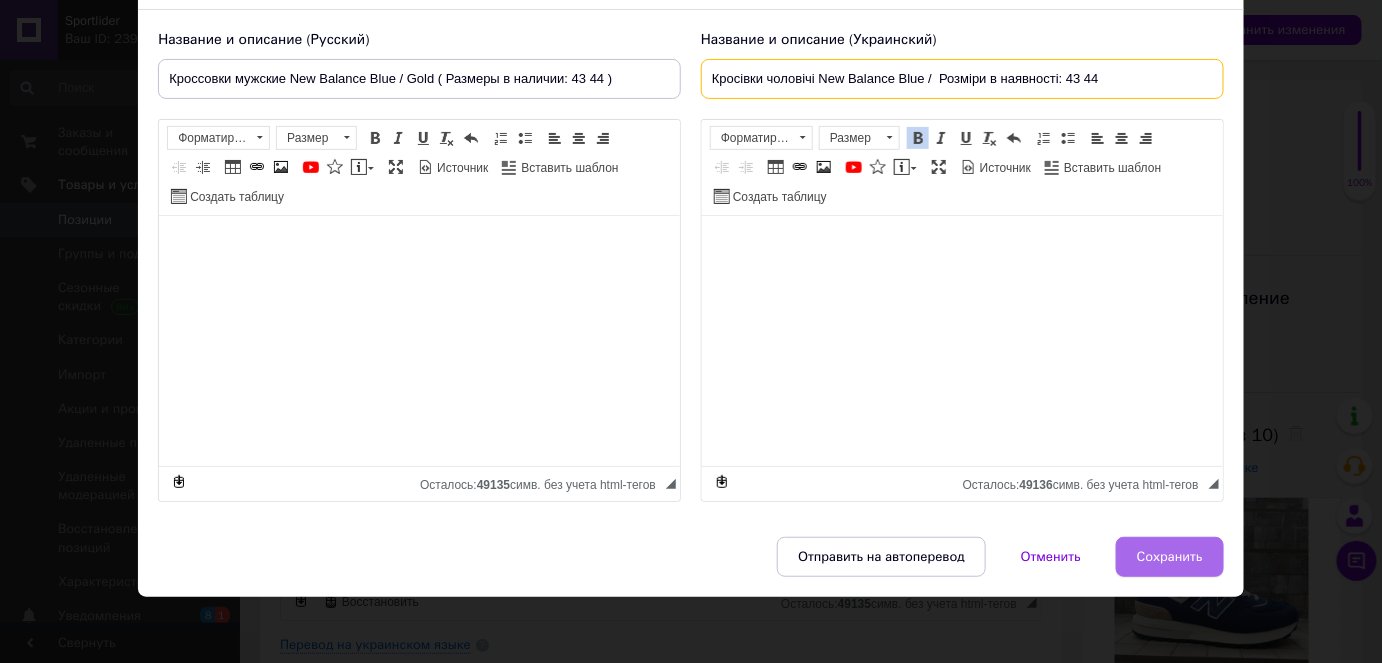 type on "Кросівки чоловічі New Balance Blue /  Розміри в наявності: 43 44" 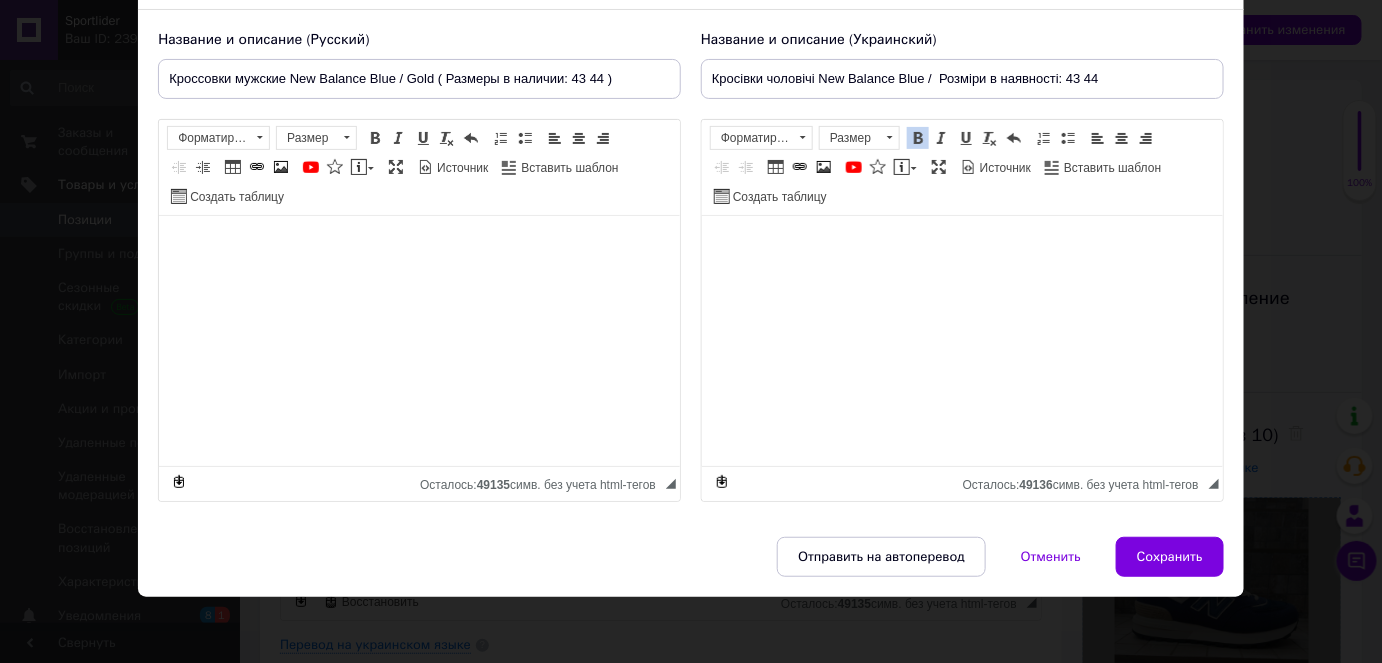 drag, startPoint x: 1150, startPoint y: 559, endPoint x: 1149, endPoint y: 532, distance: 27.018513 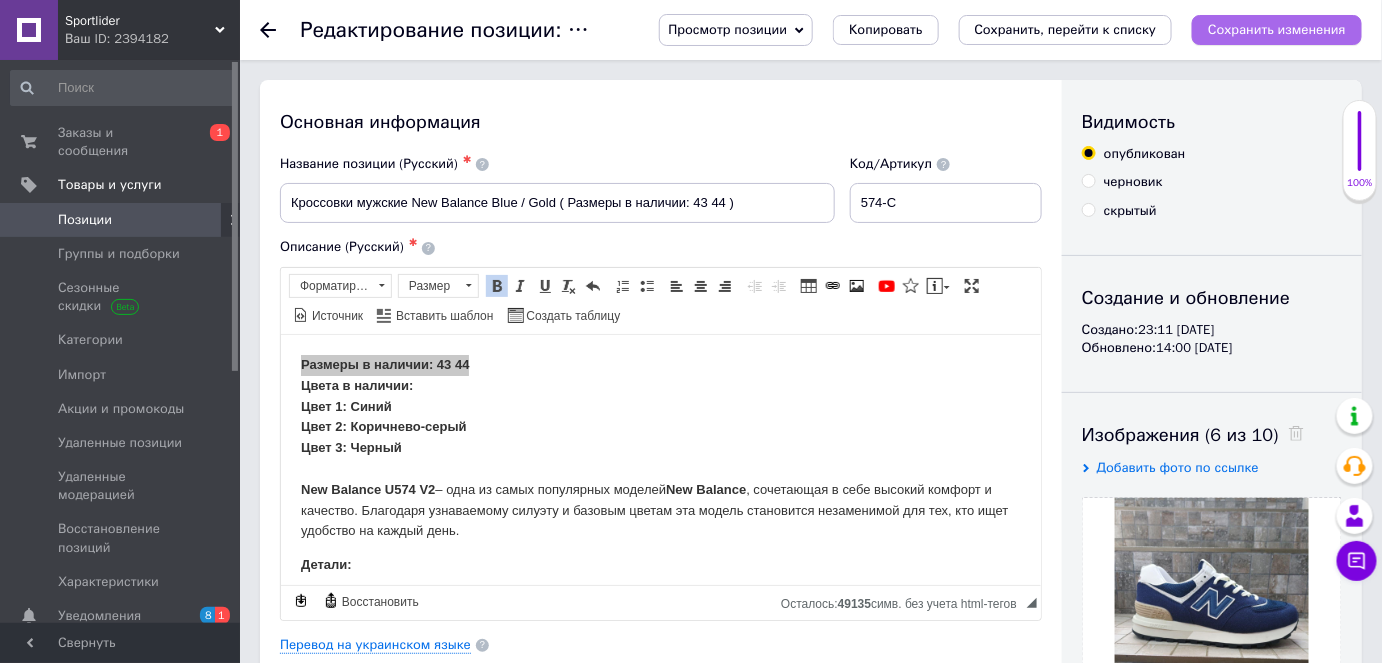 click on "Сохранить изменения" at bounding box center (1277, 29) 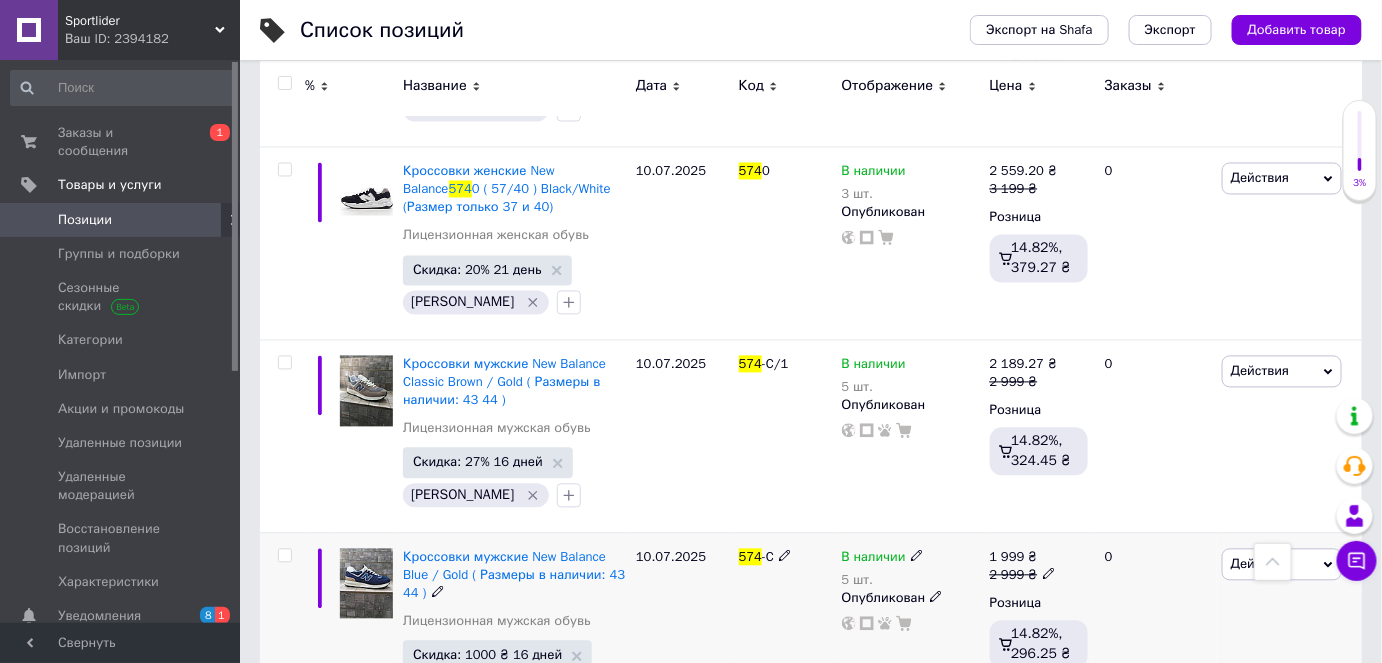 scroll, scrollTop: 3636, scrollLeft: 0, axis: vertical 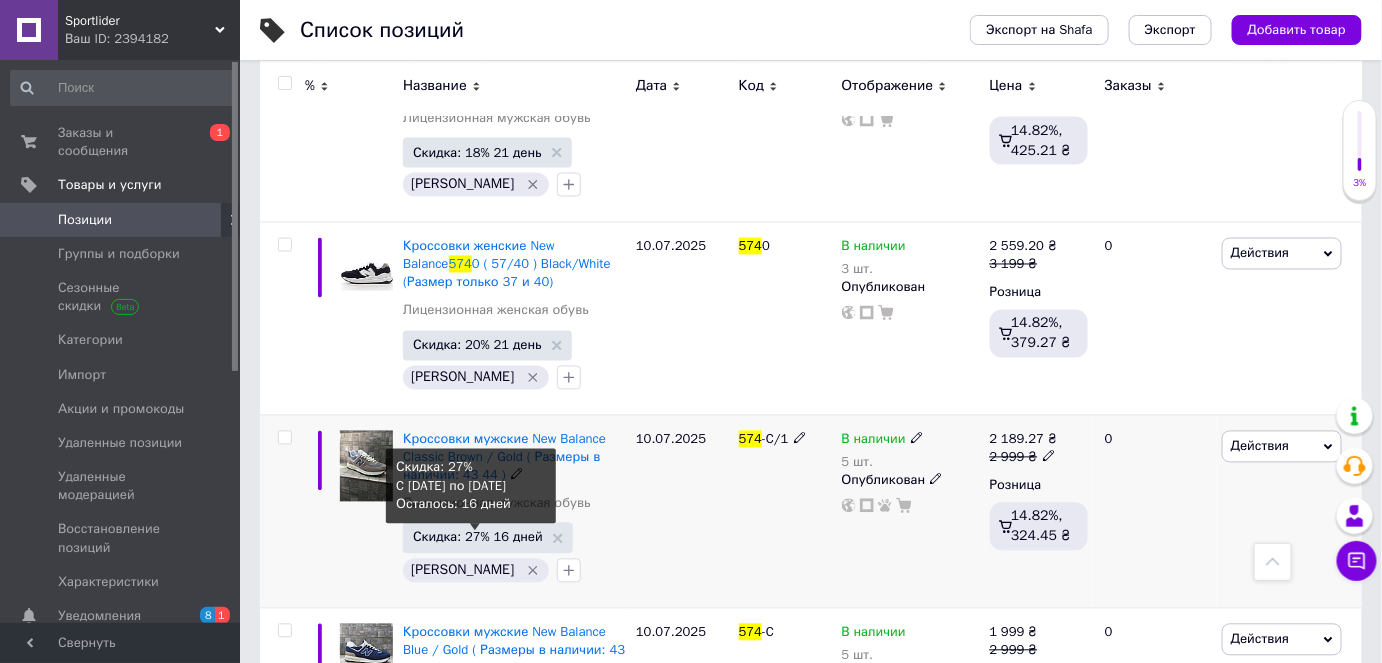 click on "Скидка: 27% 16 дней" at bounding box center (478, 537) 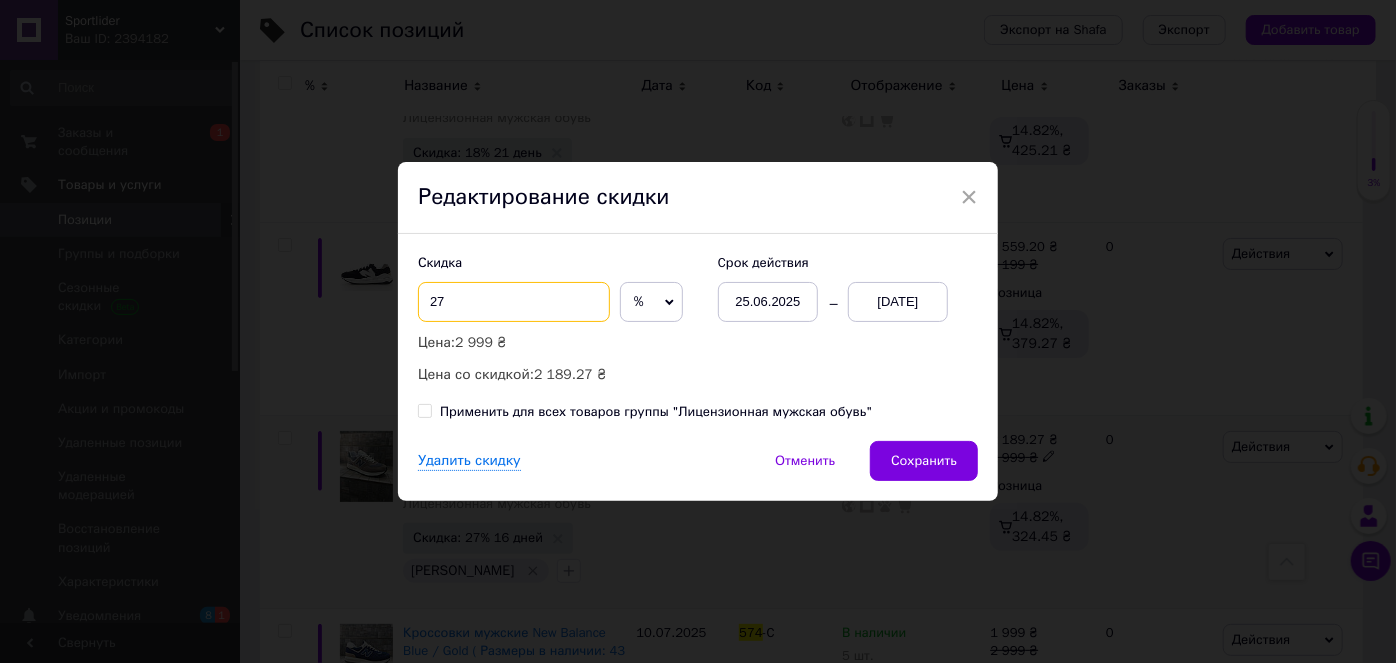 drag, startPoint x: 505, startPoint y: 283, endPoint x: 501, endPoint y: 304, distance: 21.377558 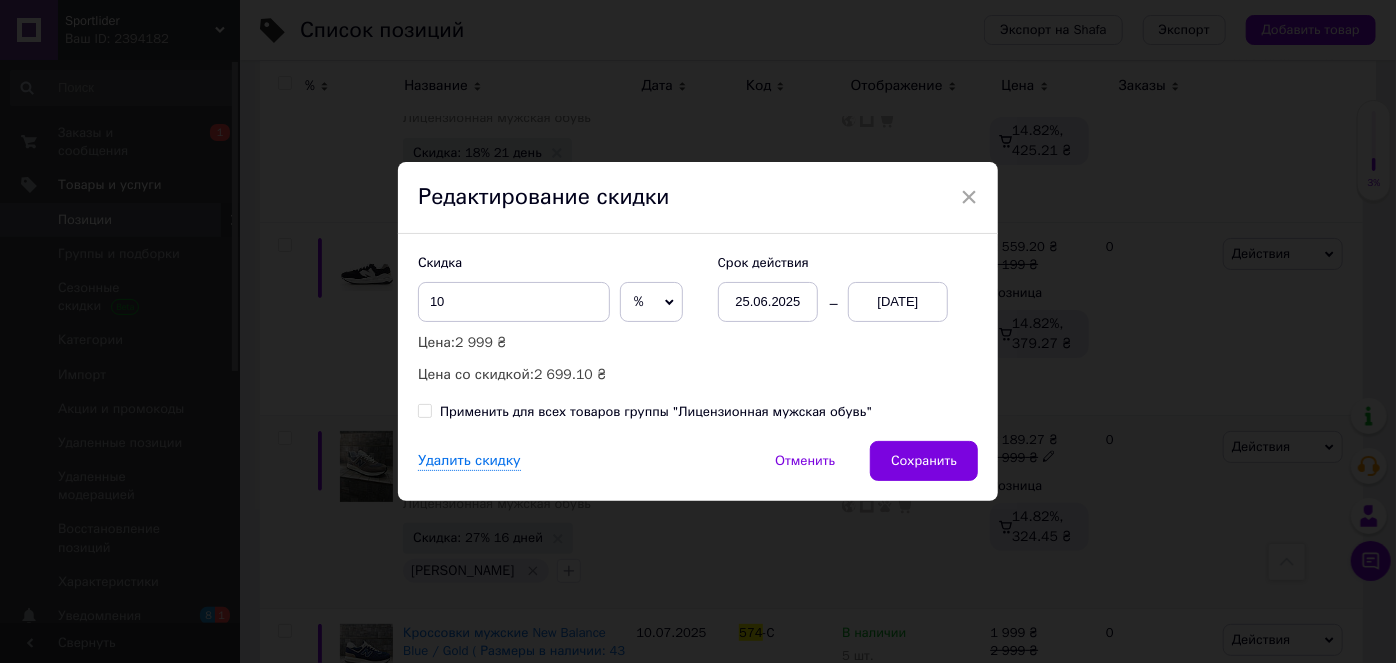 click on "%" at bounding box center (639, 301) 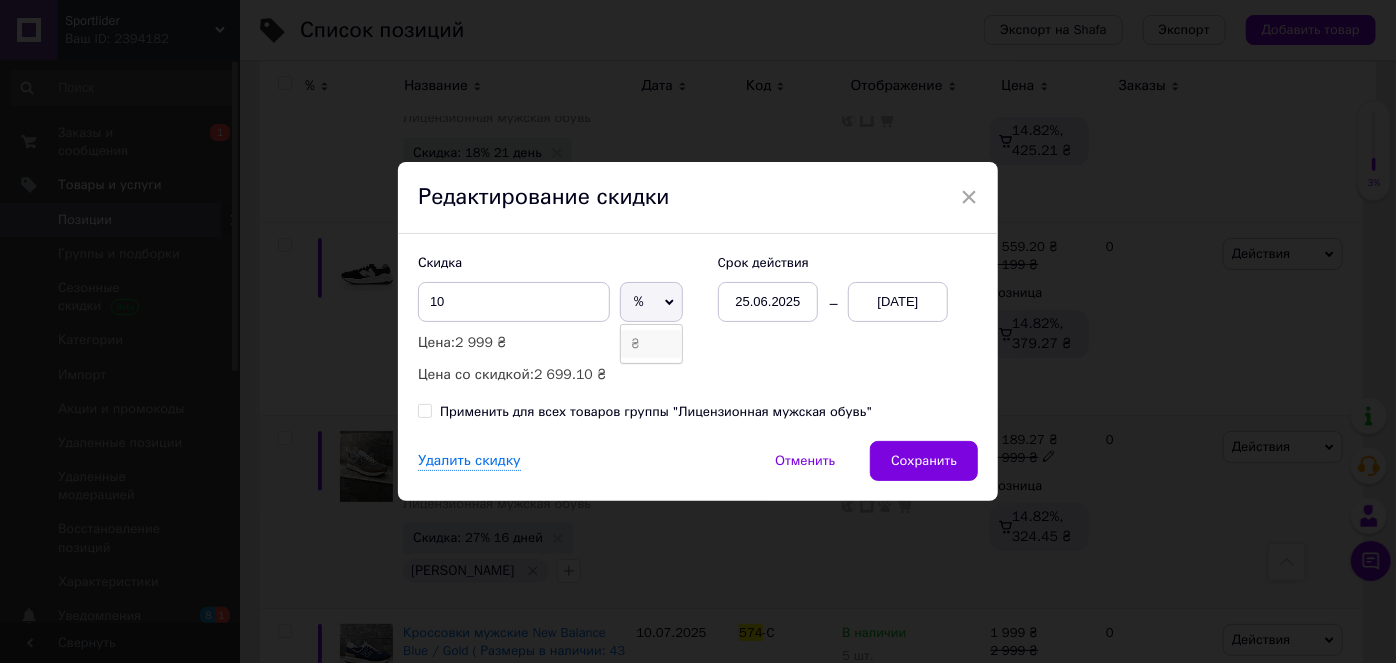 click on "₴" at bounding box center (651, 344) 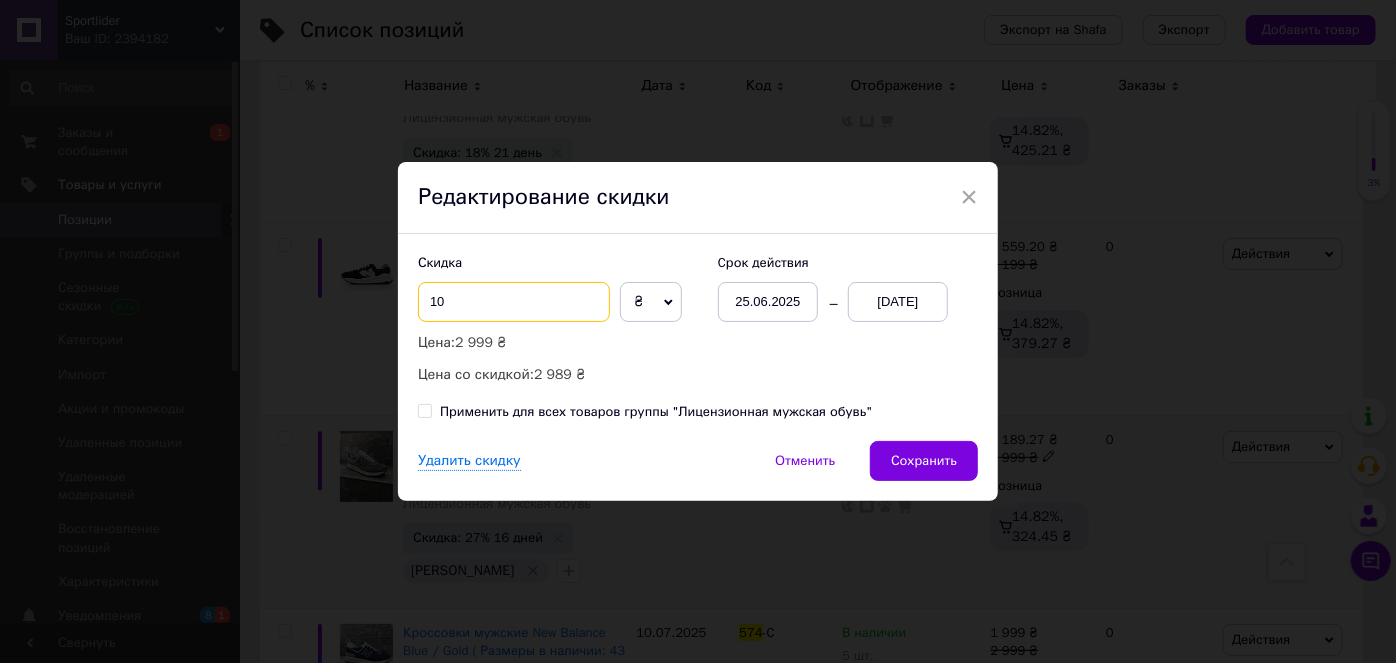click on "10" at bounding box center [514, 302] 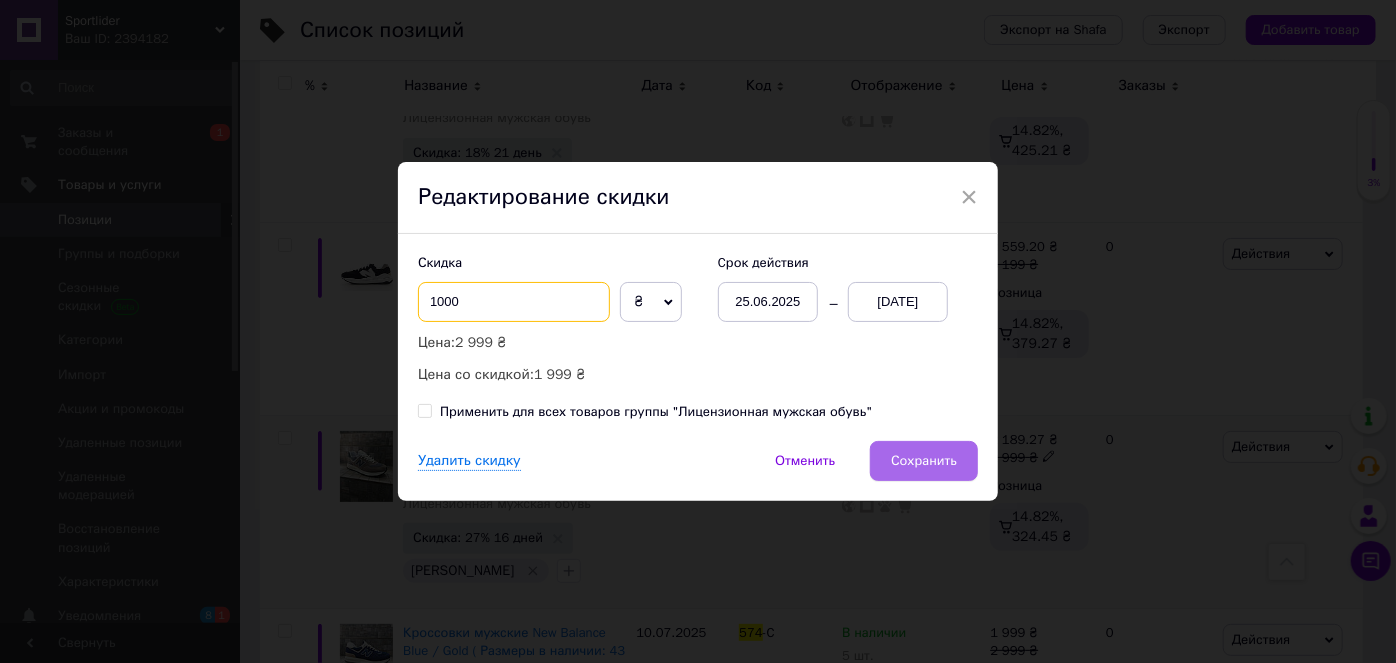 type on "1000" 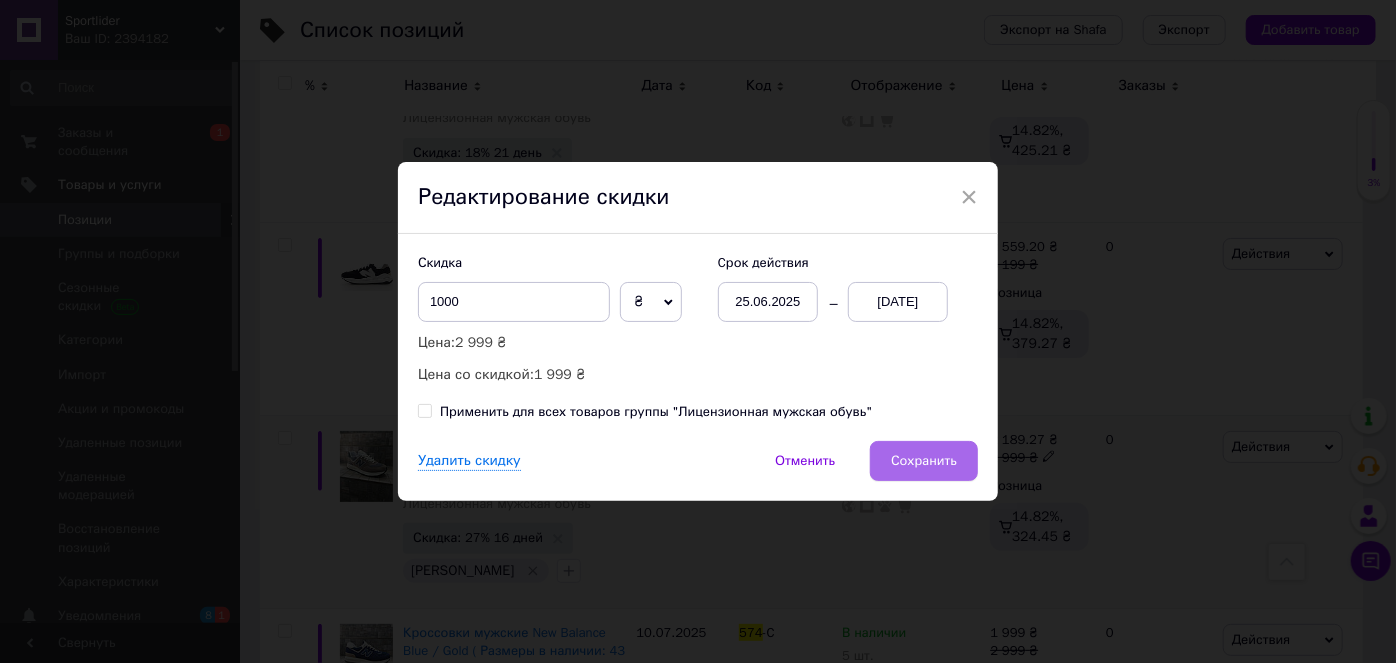 click on "Сохранить" at bounding box center [924, 461] 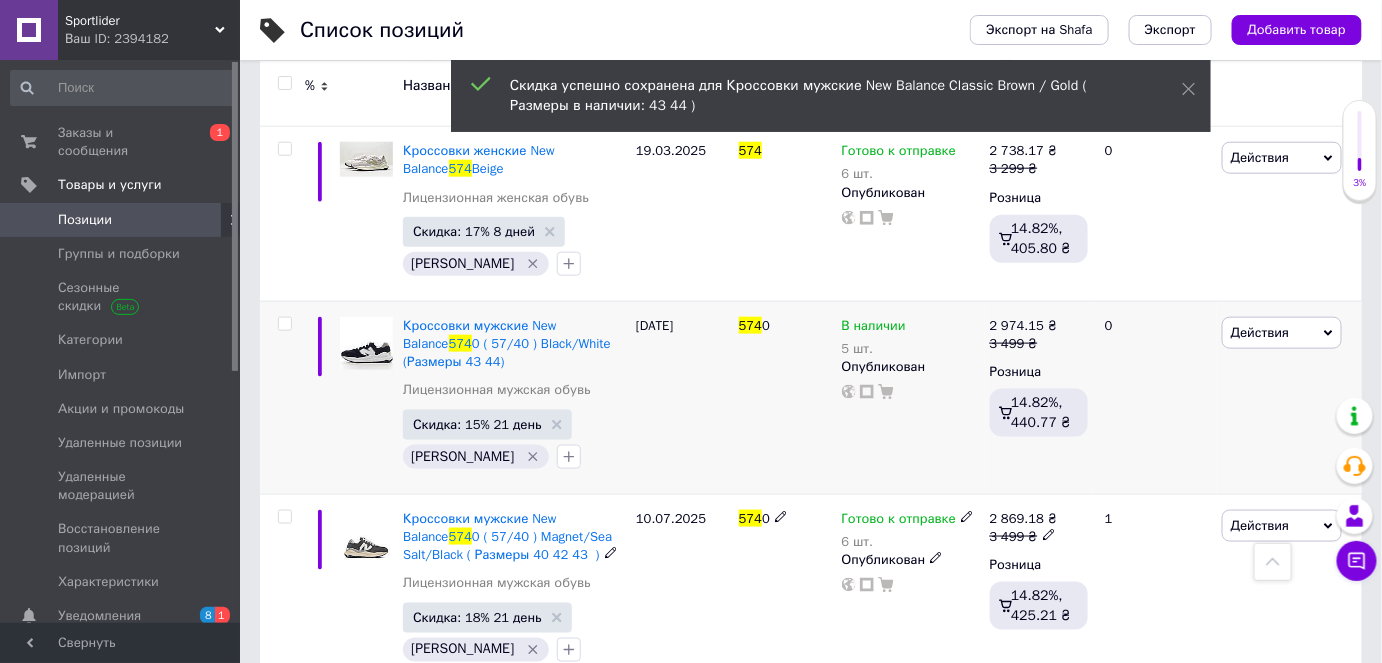 scroll, scrollTop: 3090, scrollLeft: 0, axis: vertical 